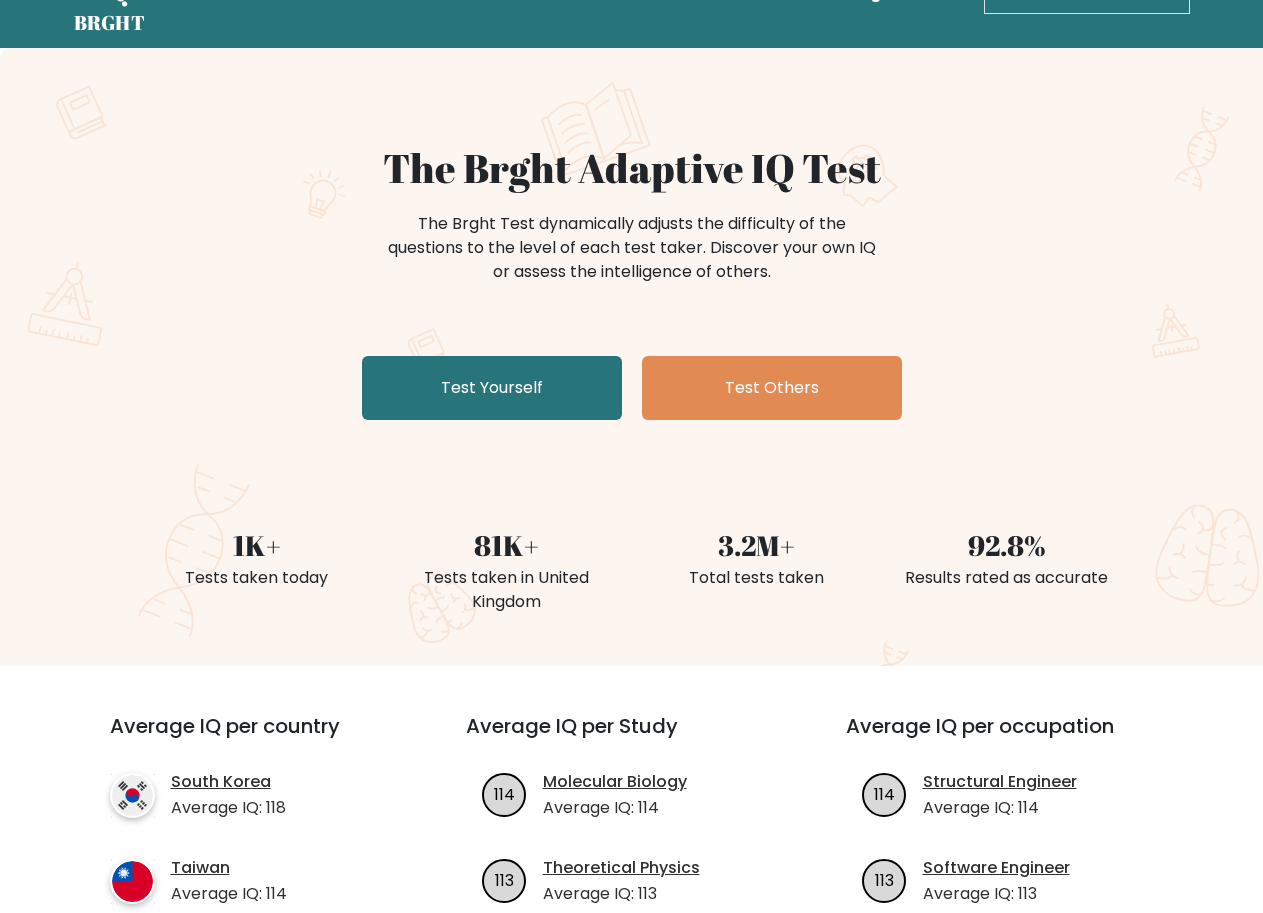scroll, scrollTop: 200, scrollLeft: 0, axis: vertical 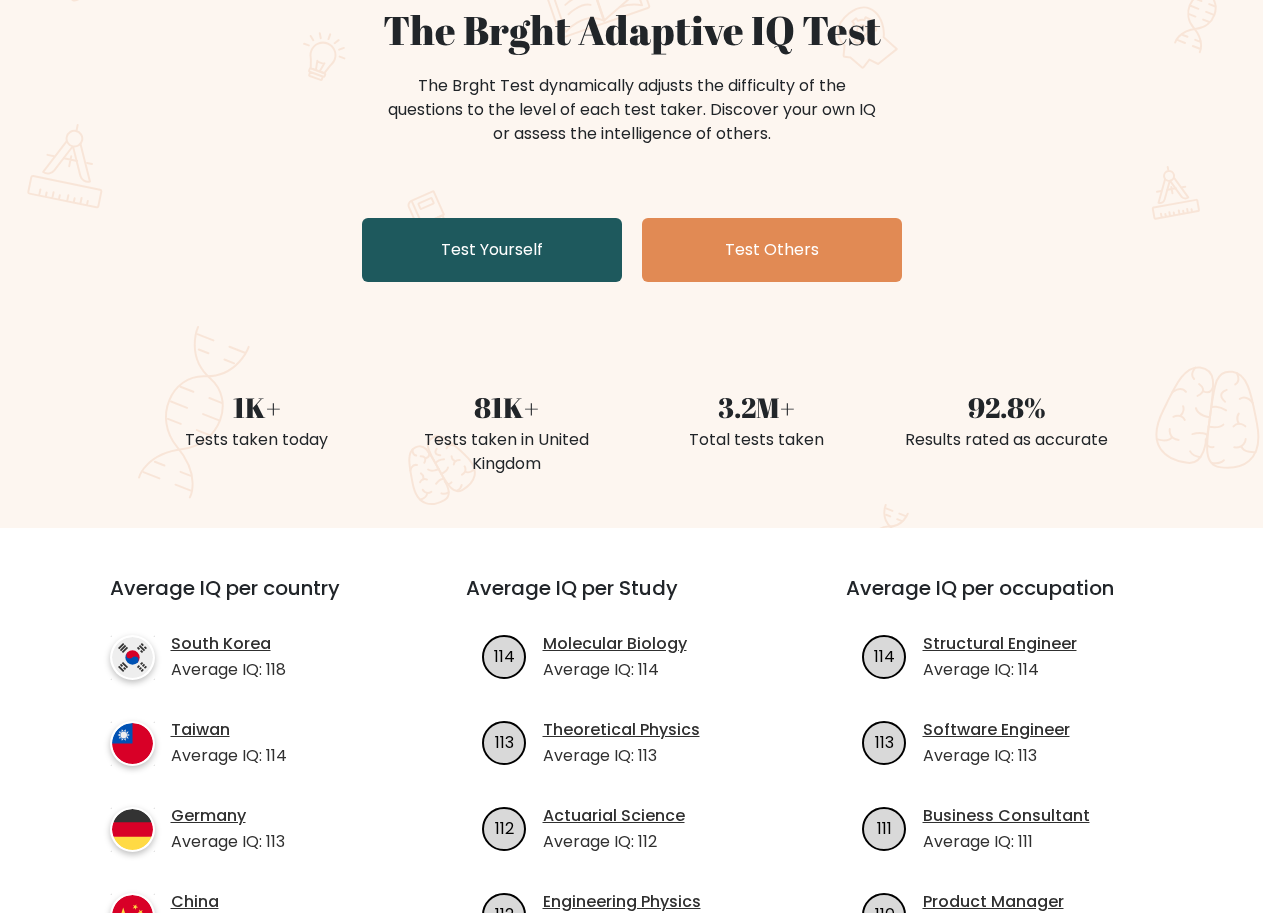 click on "Test Yourself" at bounding box center [492, 250] 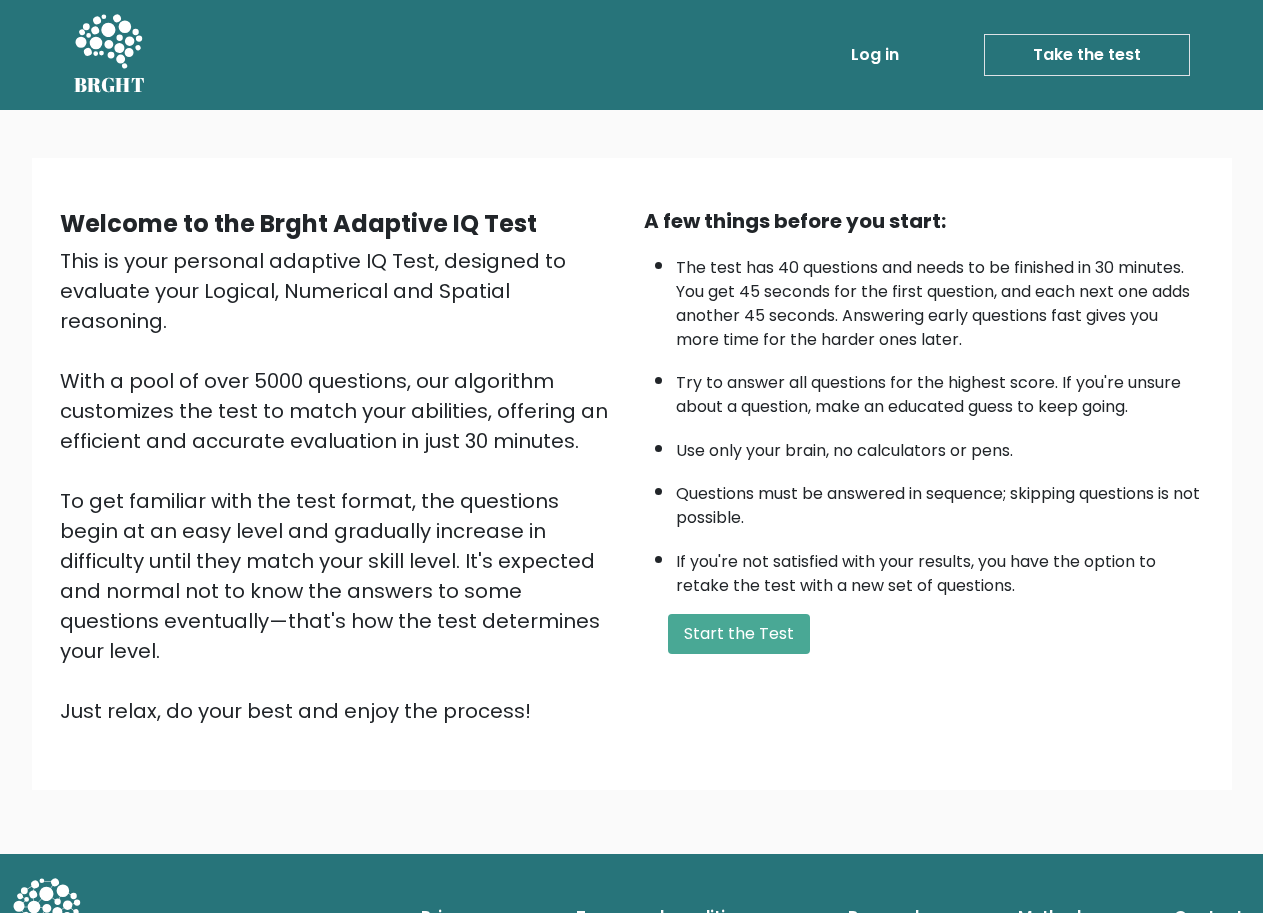 scroll, scrollTop: 0, scrollLeft: 0, axis: both 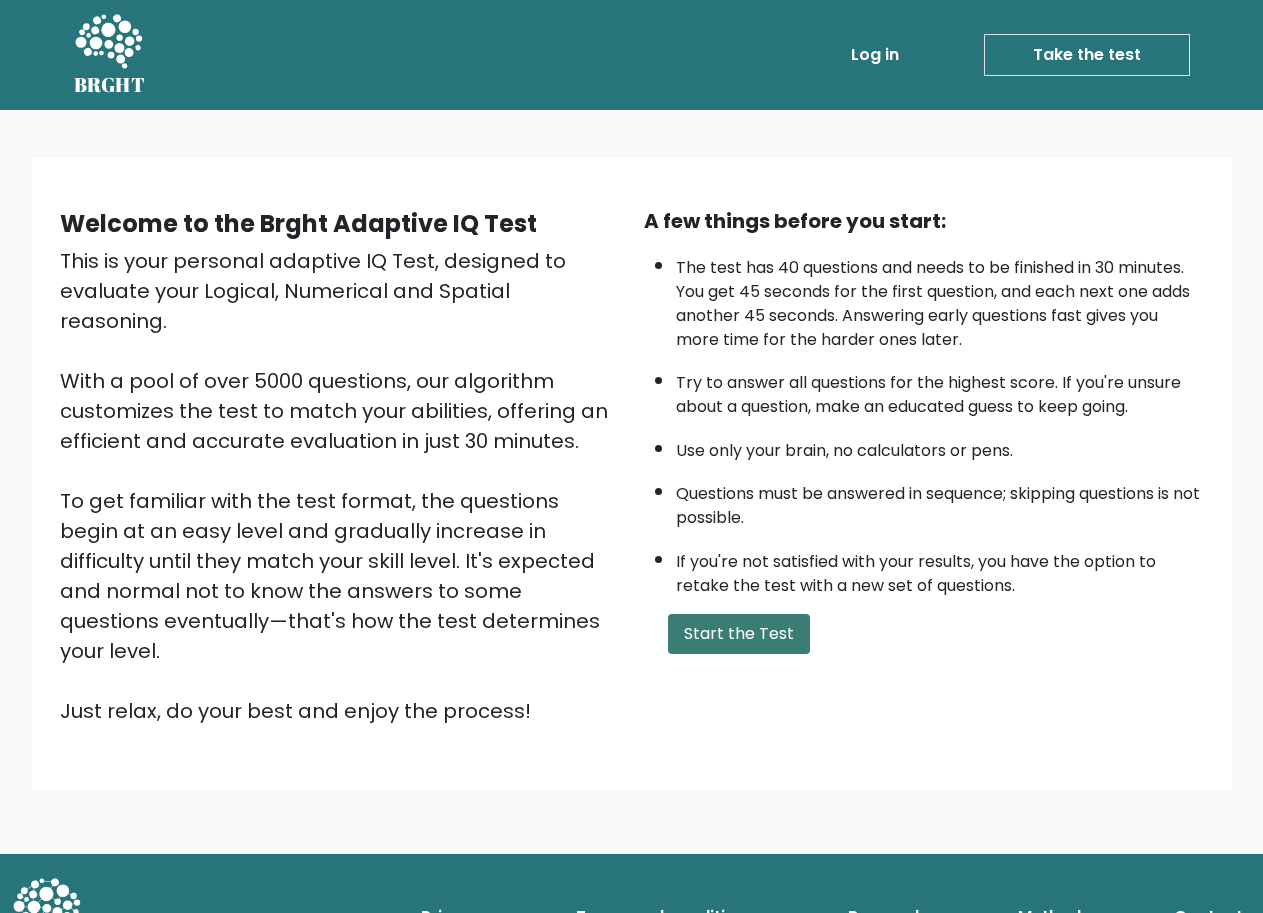 click on "Start the Test" at bounding box center (739, 634) 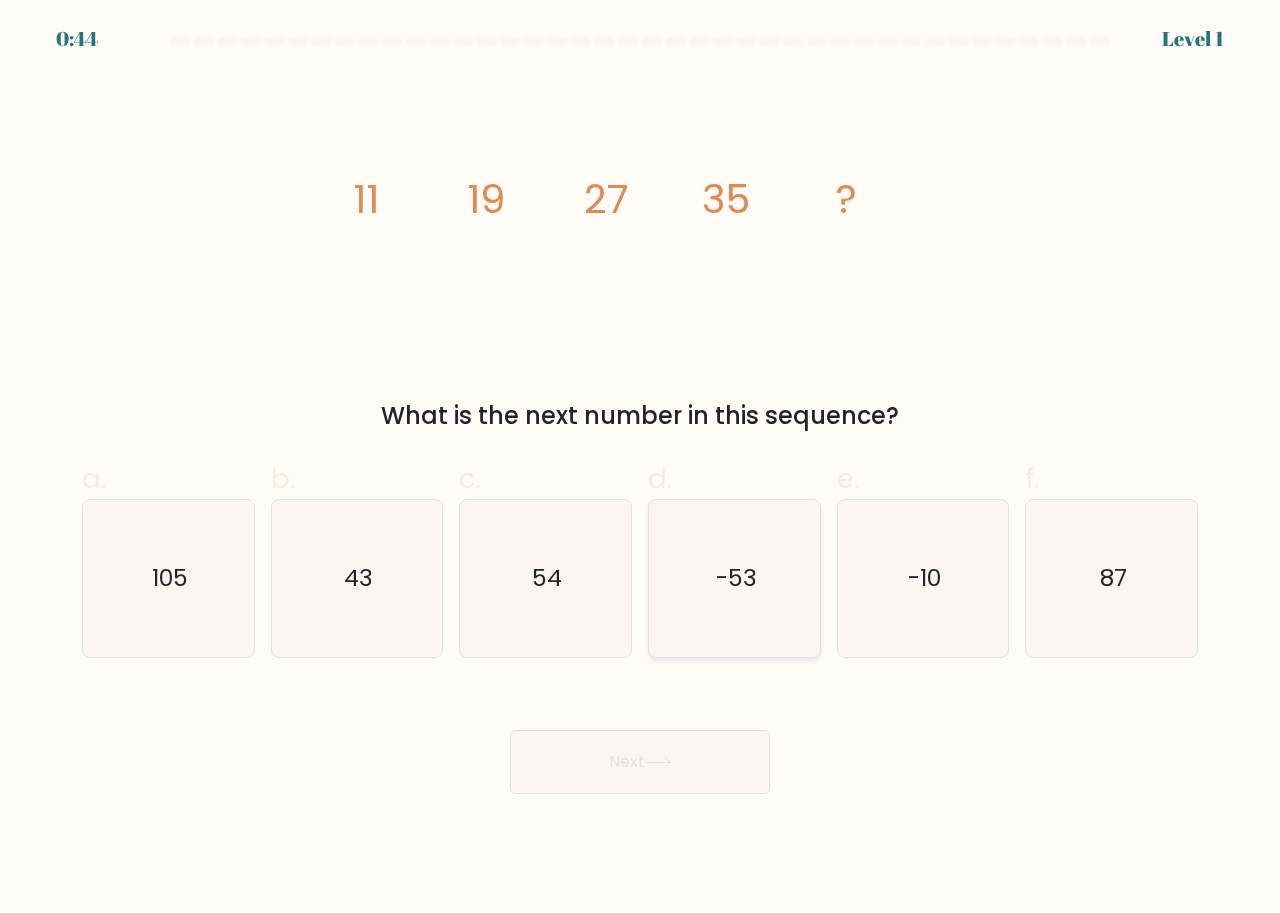 scroll, scrollTop: 0, scrollLeft: 0, axis: both 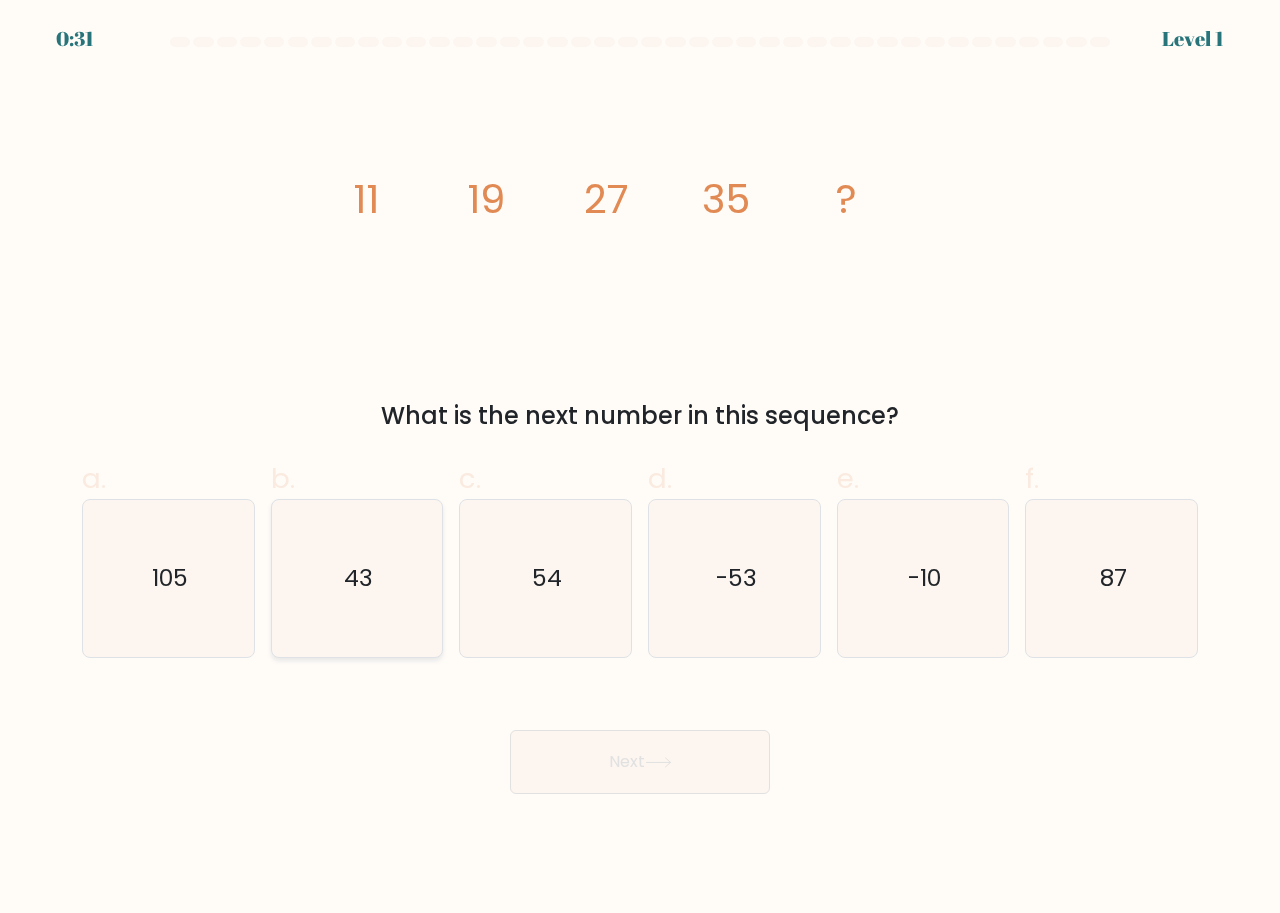 click on "43" 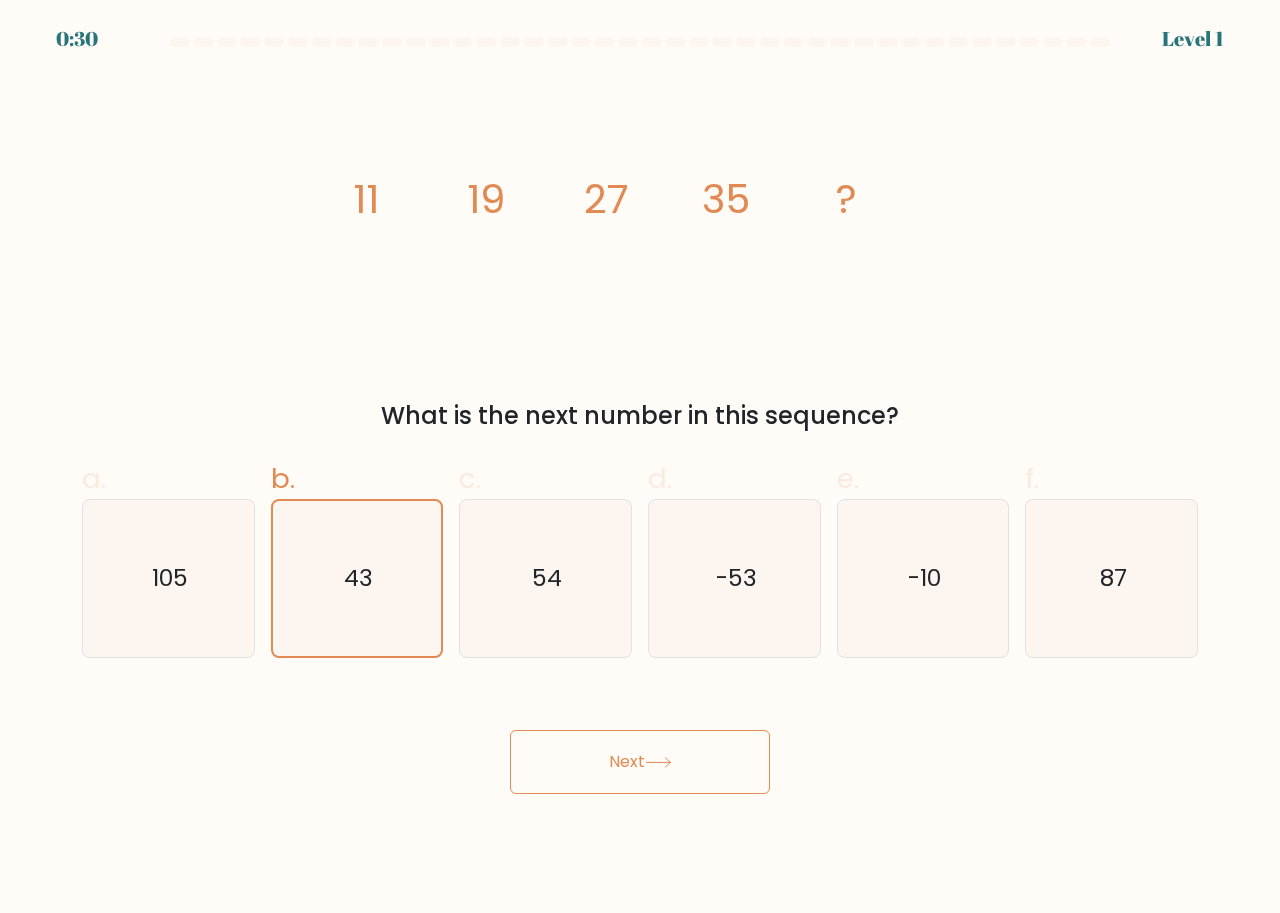 click on "Next" at bounding box center (640, 762) 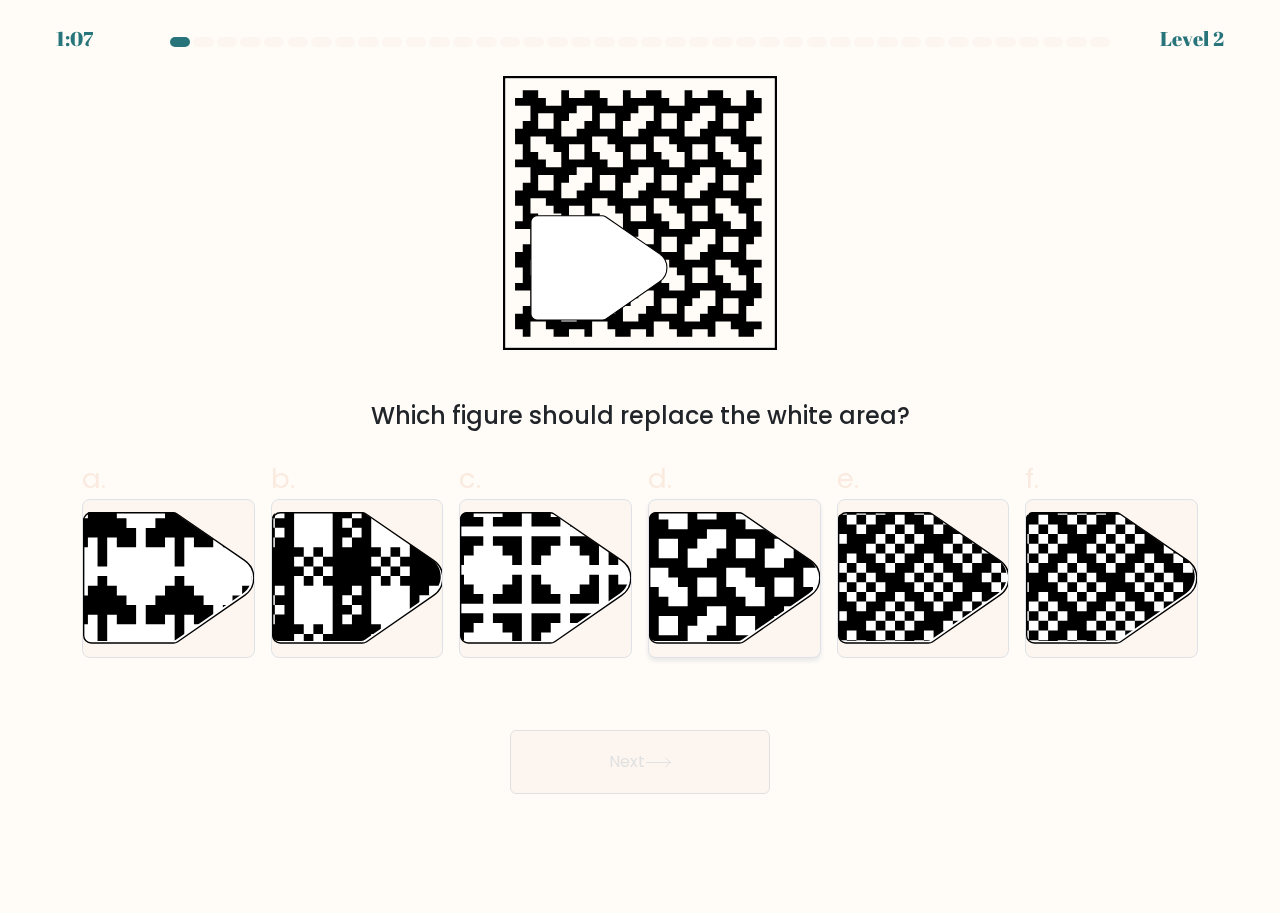 click 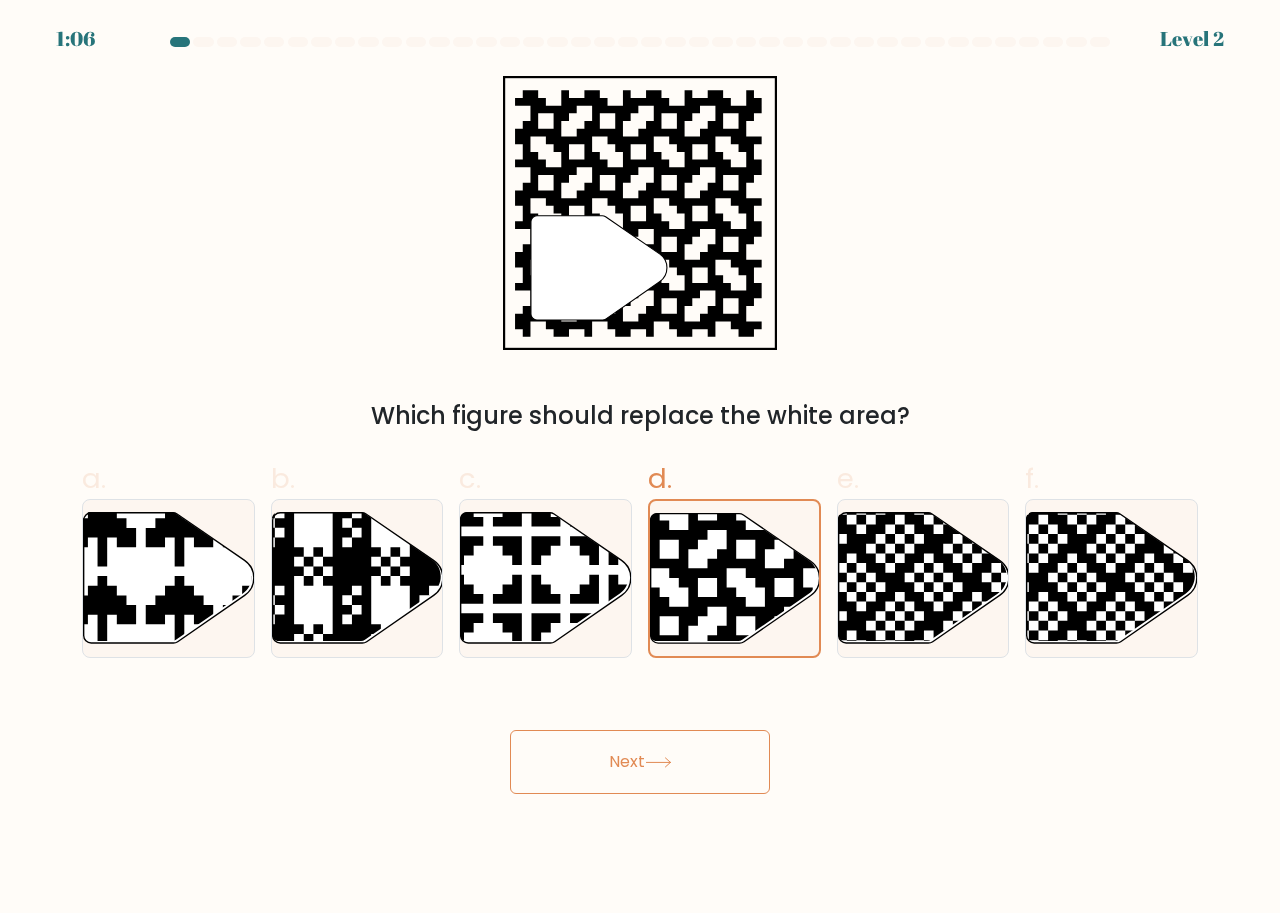 click on "Next" at bounding box center [640, 762] 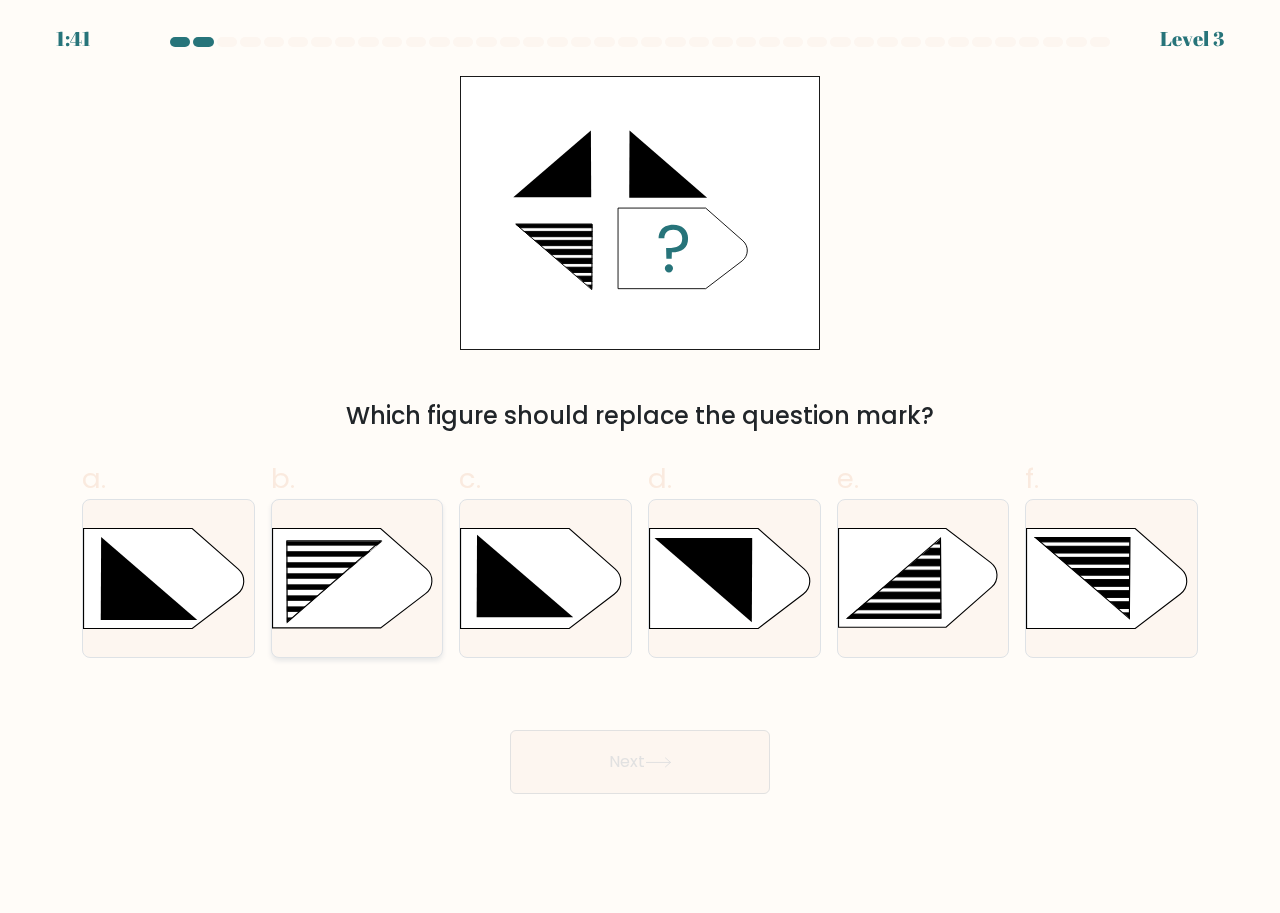click 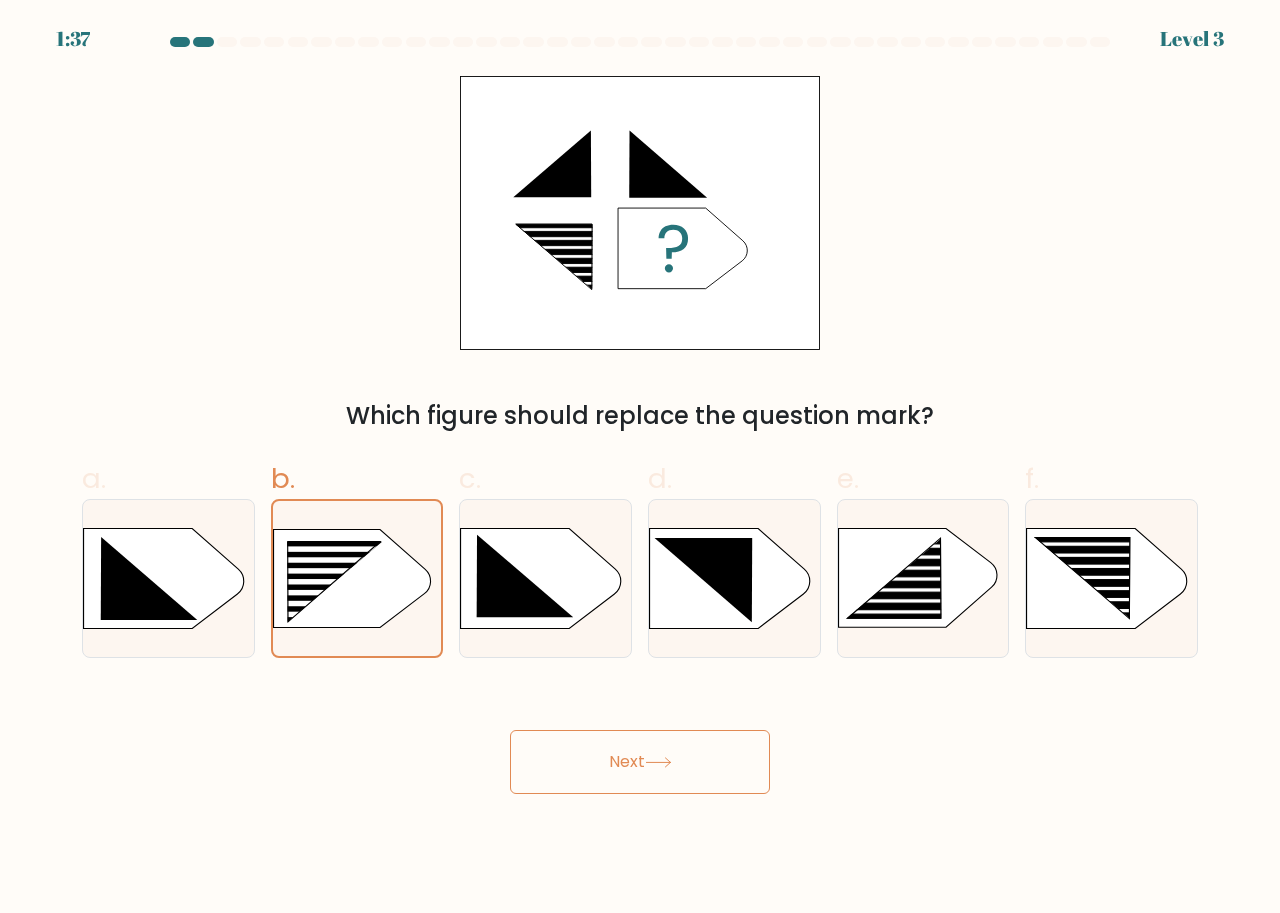 click on "Next" at bounding box center (640, 762) 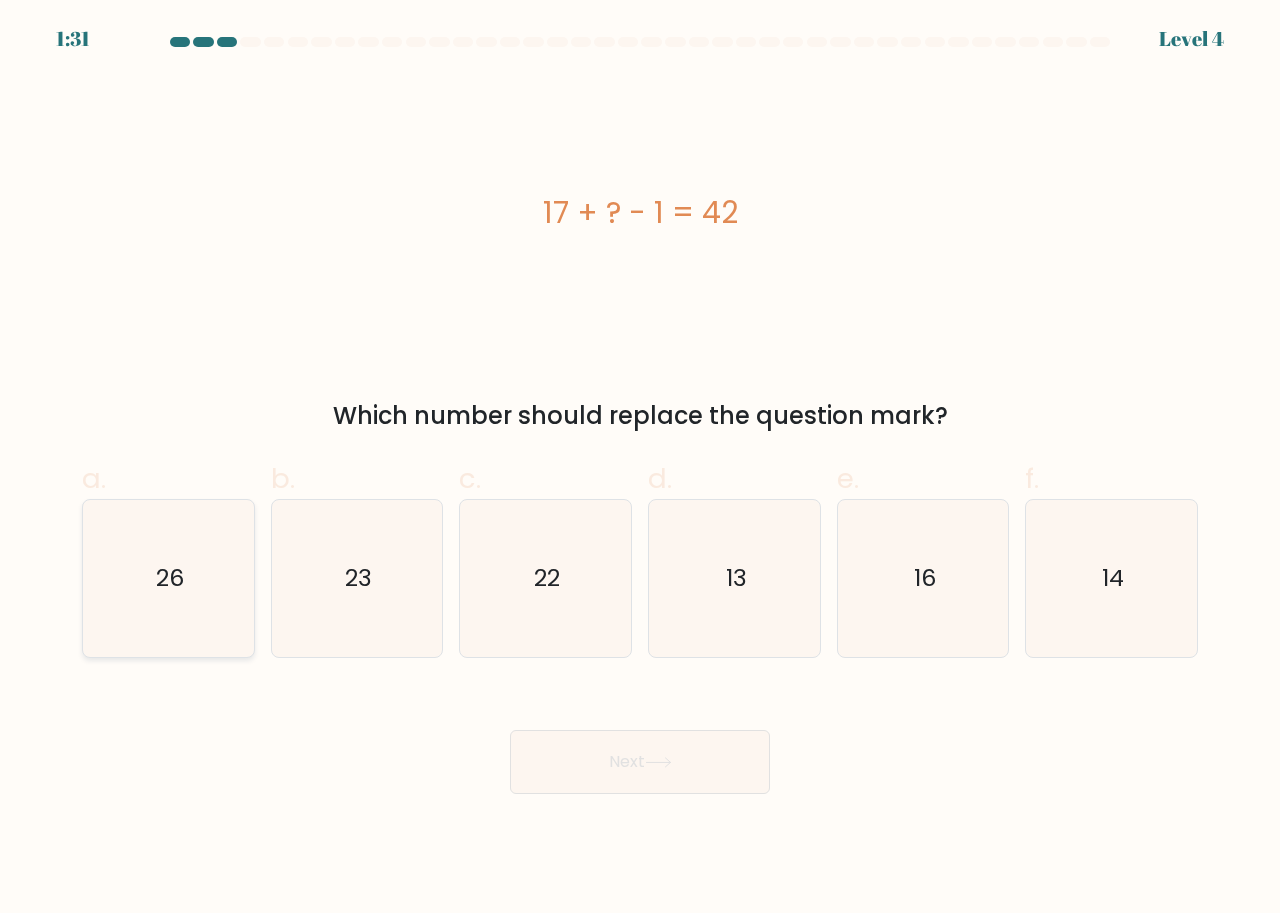 click on "26" 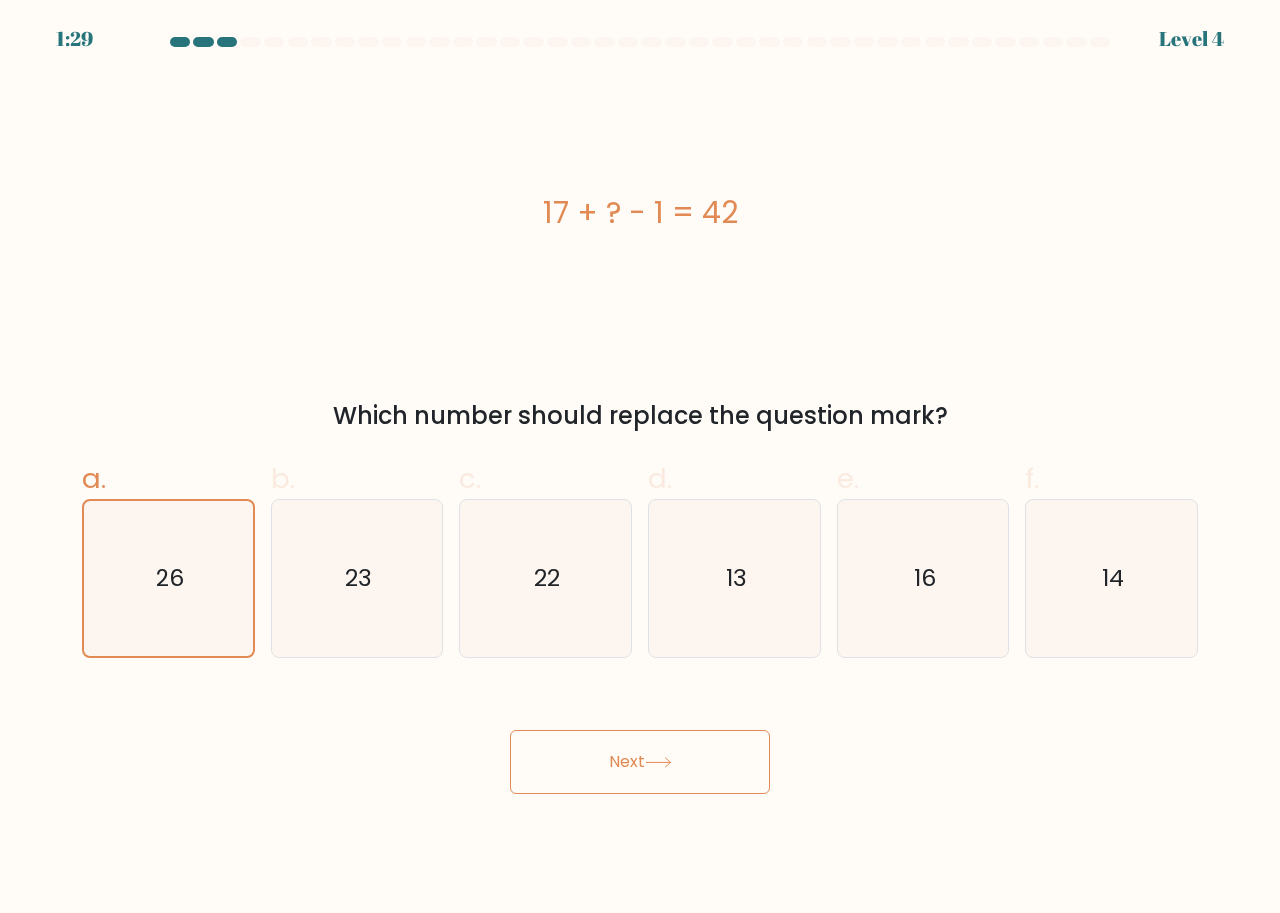 click on "Next" at bounding box center [640, 762] 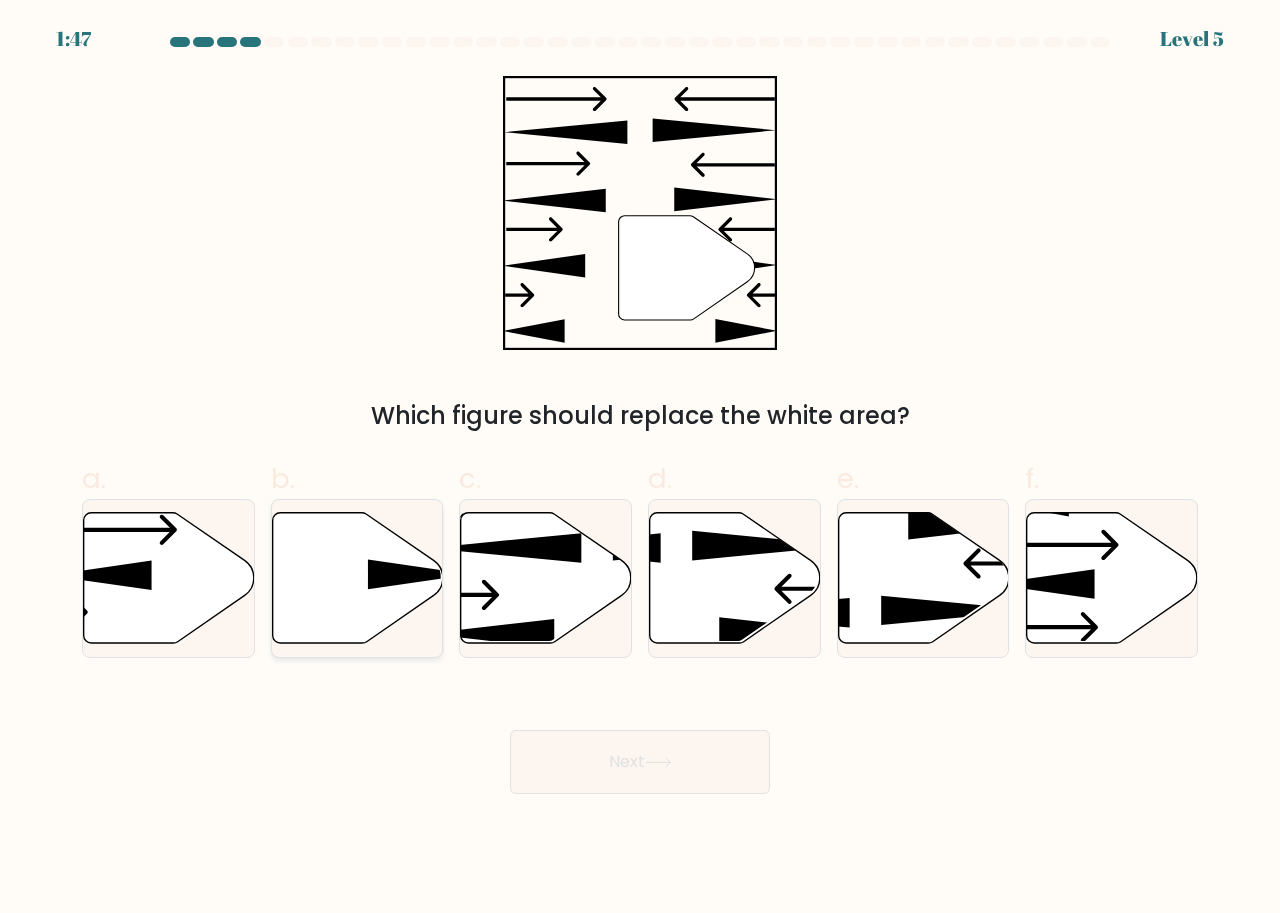 click 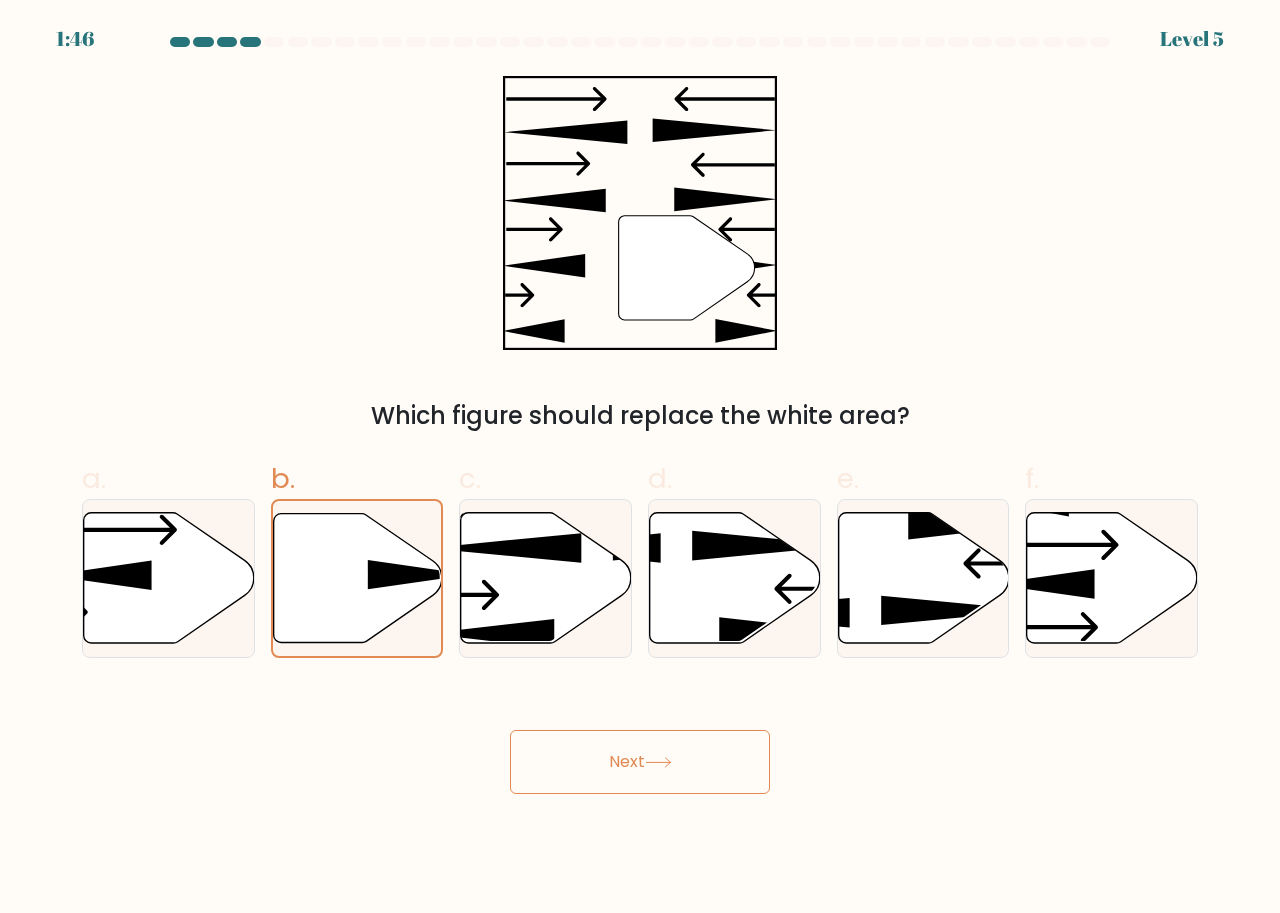 click on "Next" at bounding box center [640, 762] 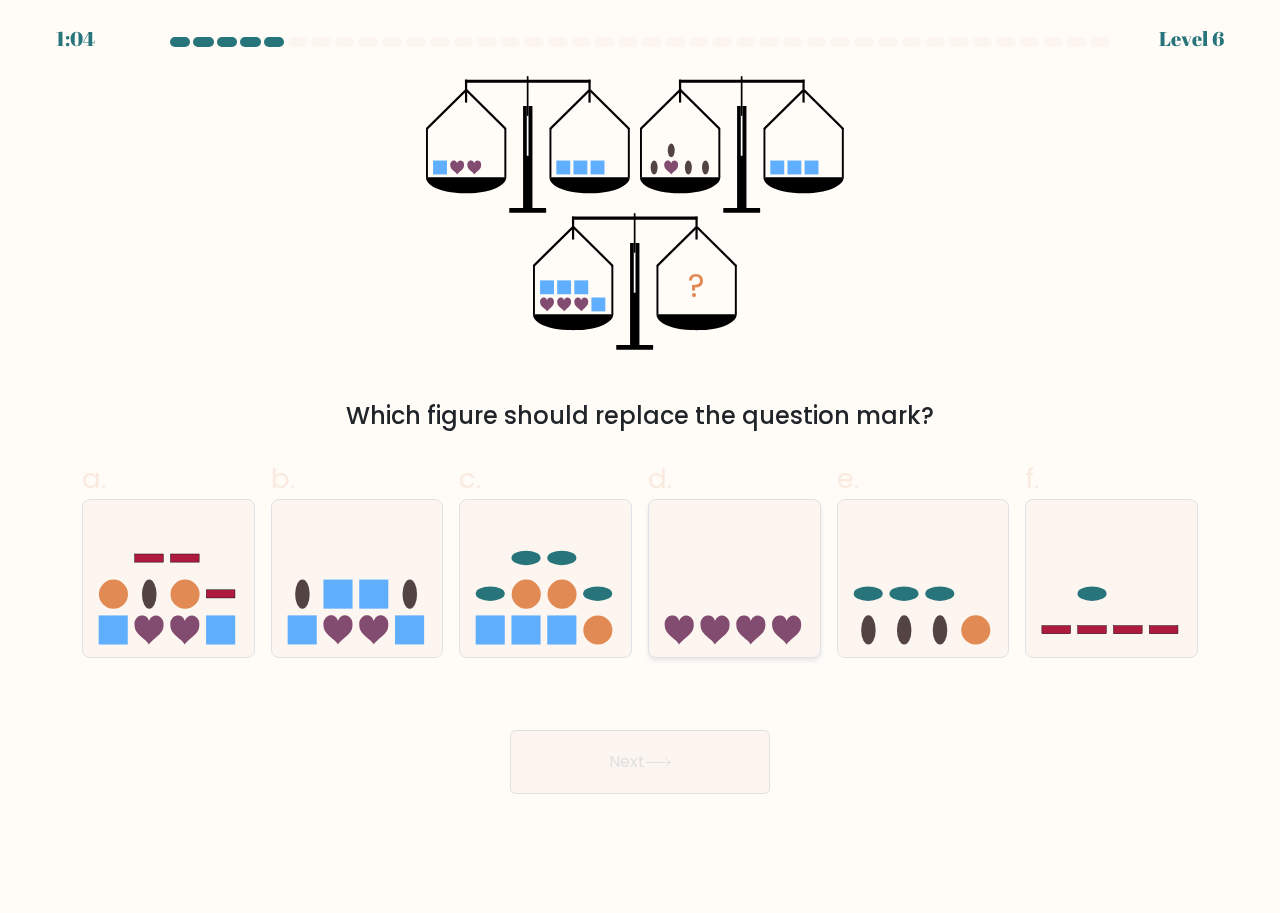 click 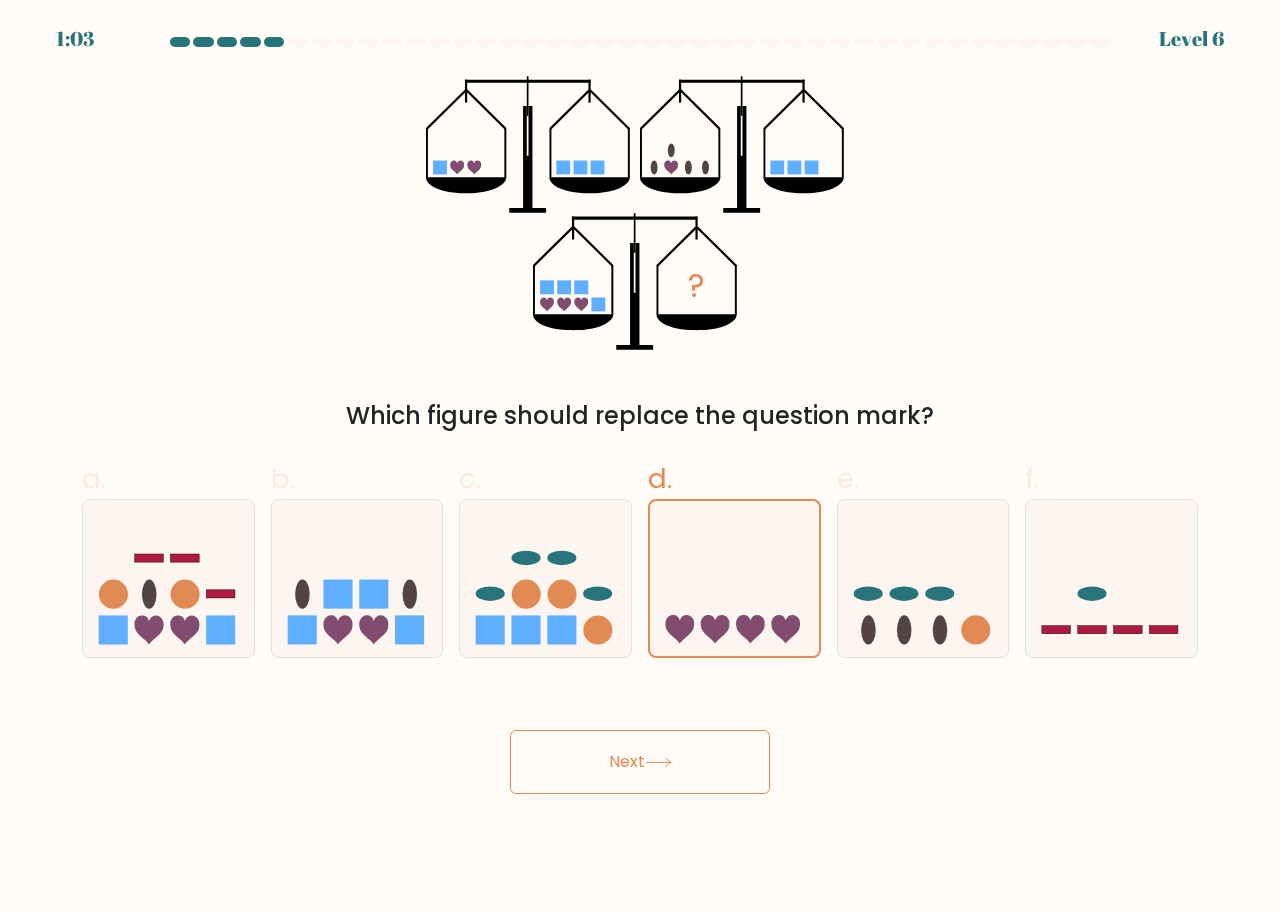 click on "Next" at bounding box center (640, 762) 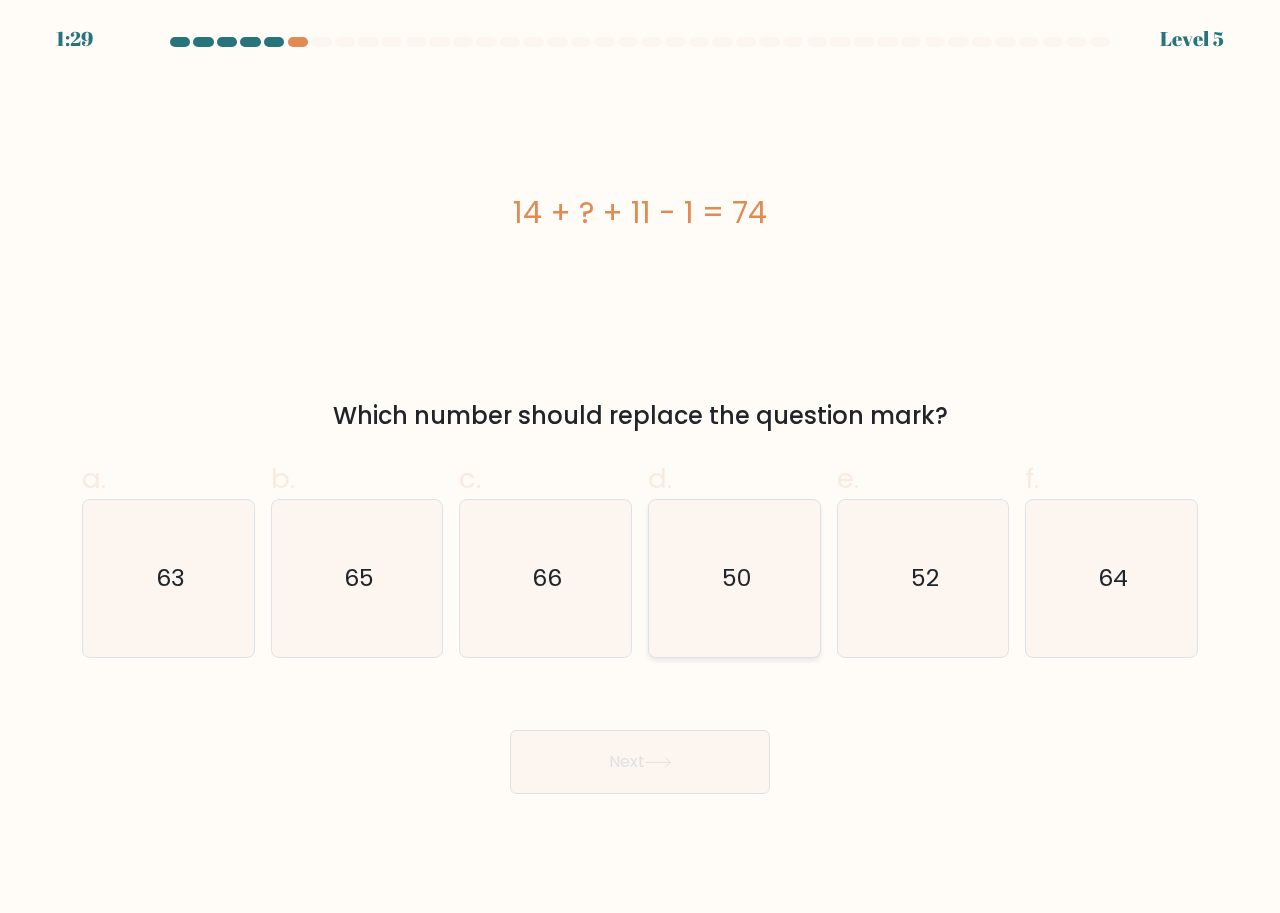 click on "50" 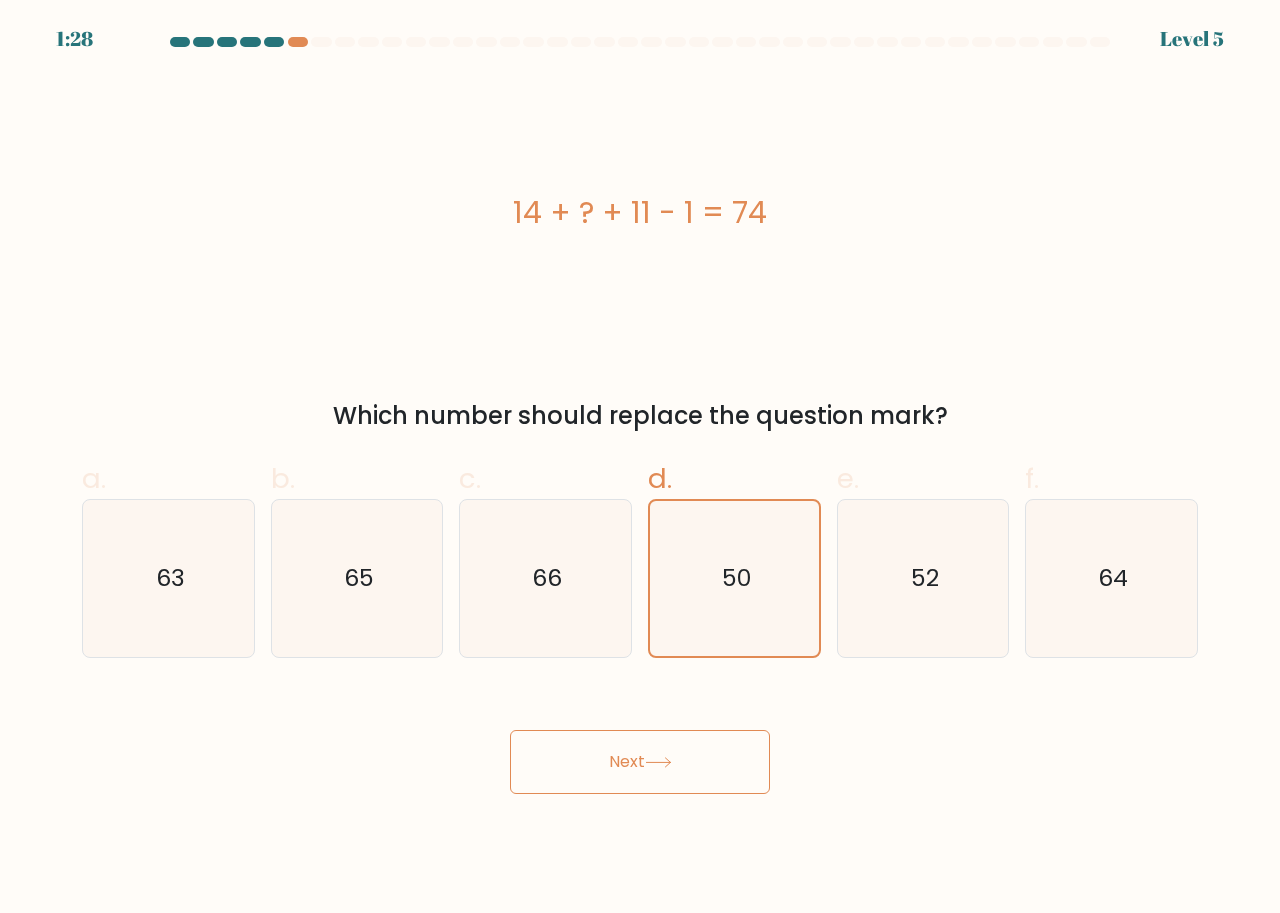 click on "Next" at bounding box center [640, 762] 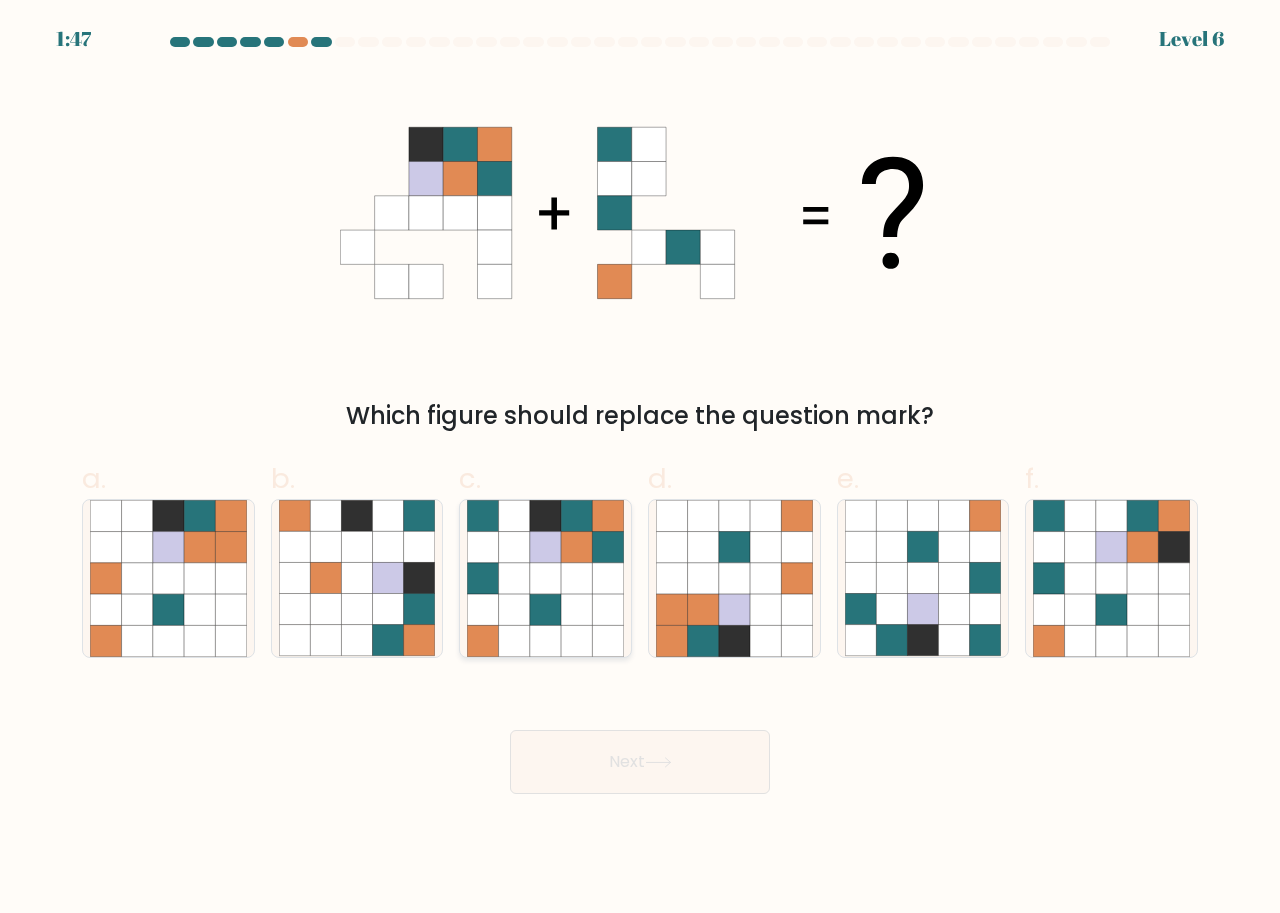 click 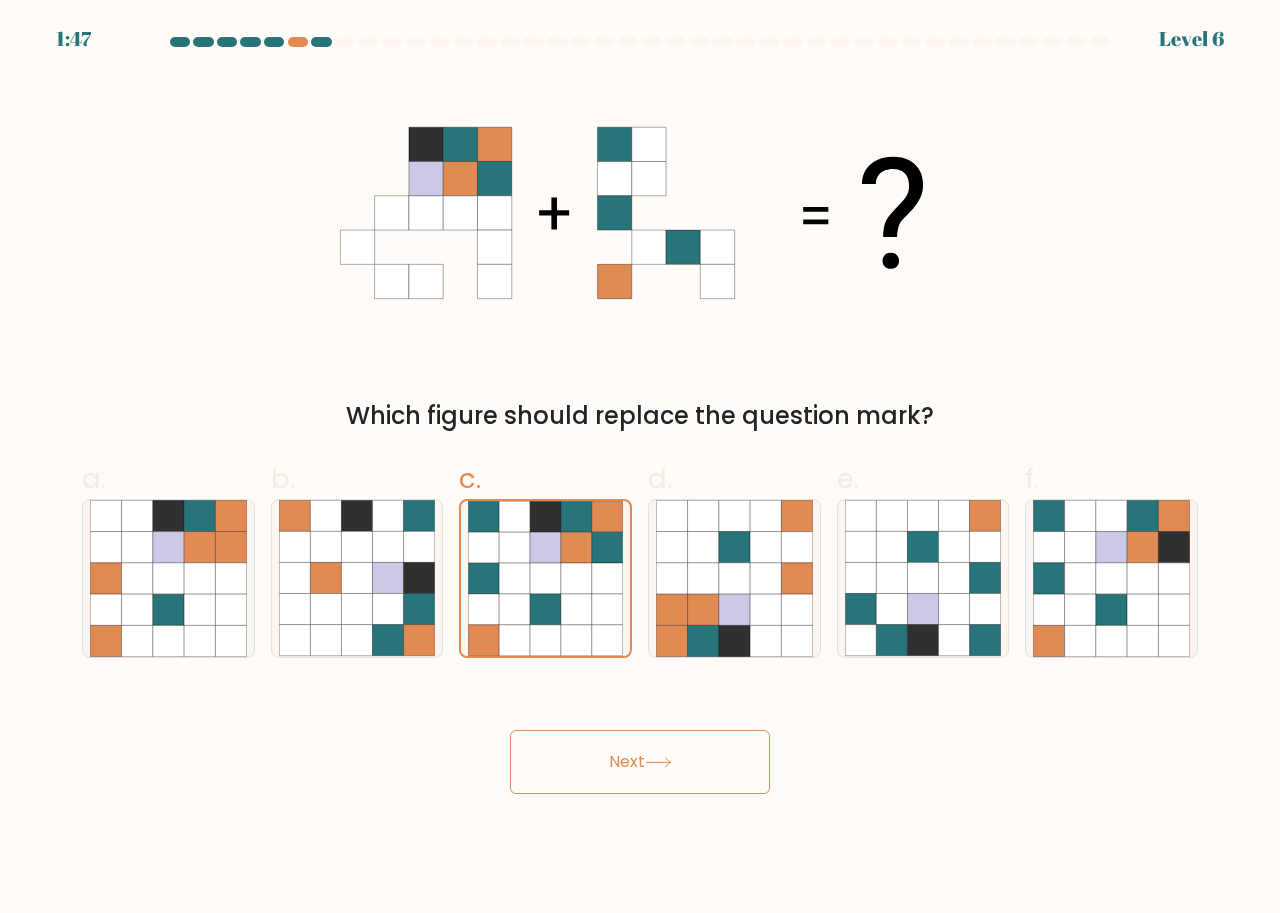 click on "Next" at bounding box center [640, 762] 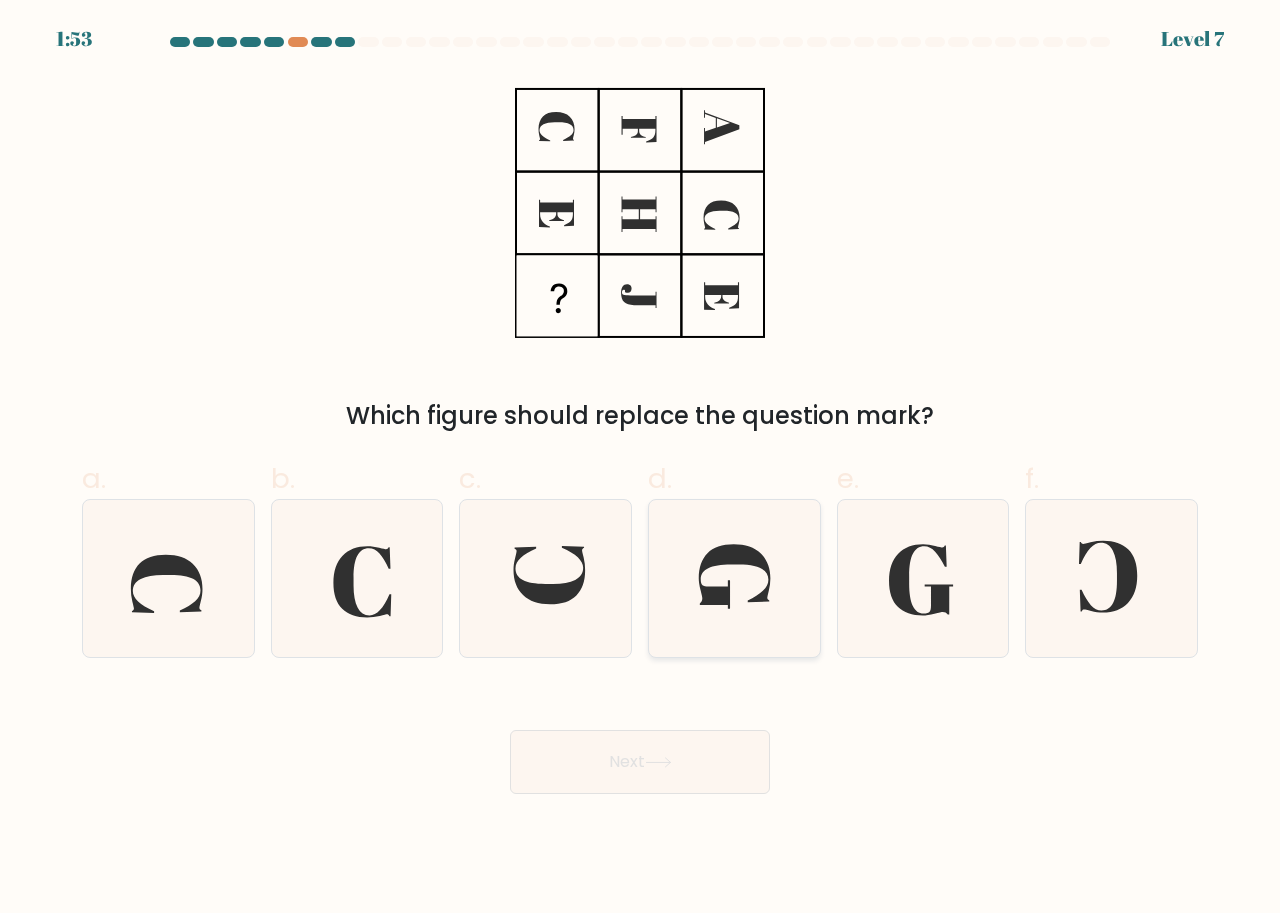 click 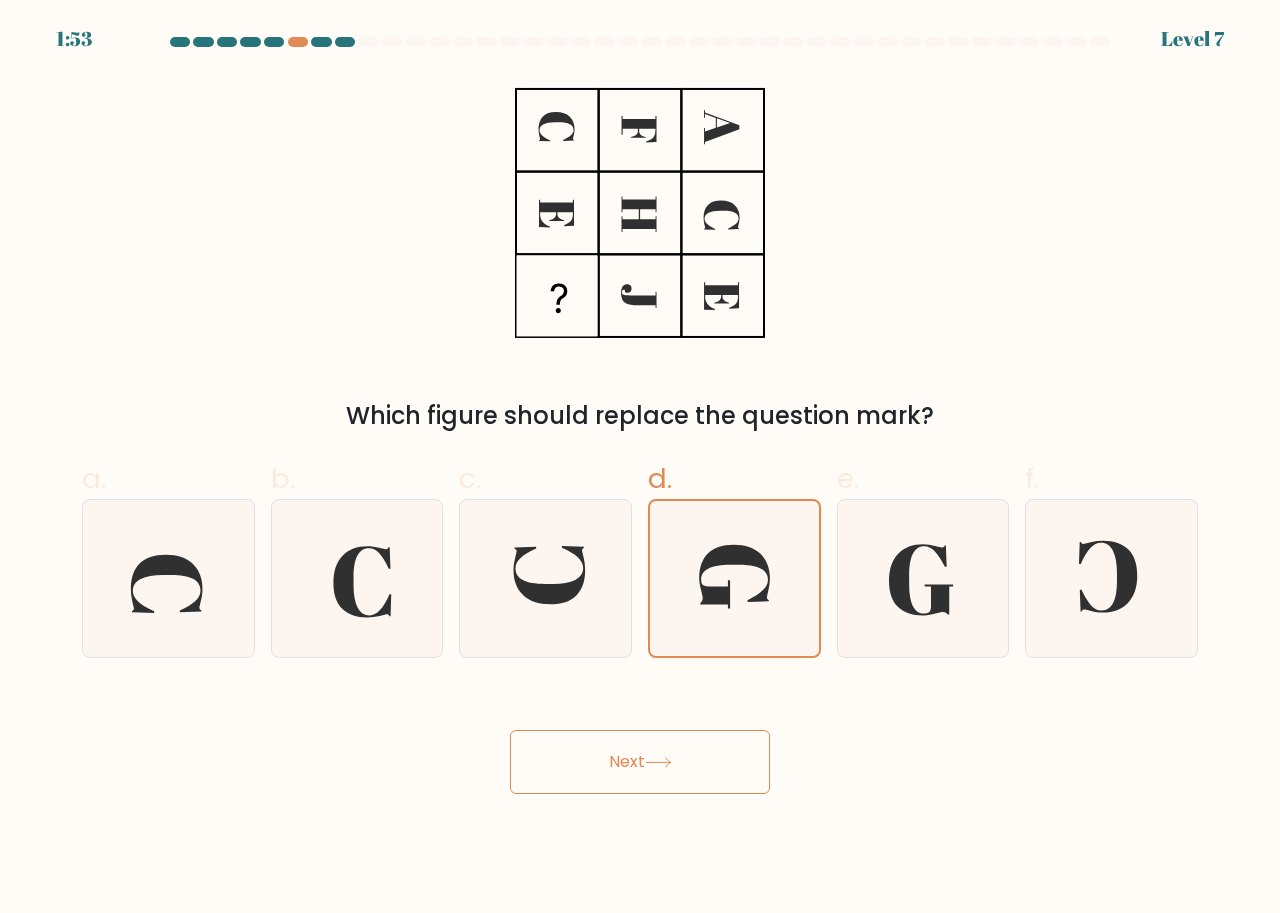 click on "Next" at bounding box center [640, 762] 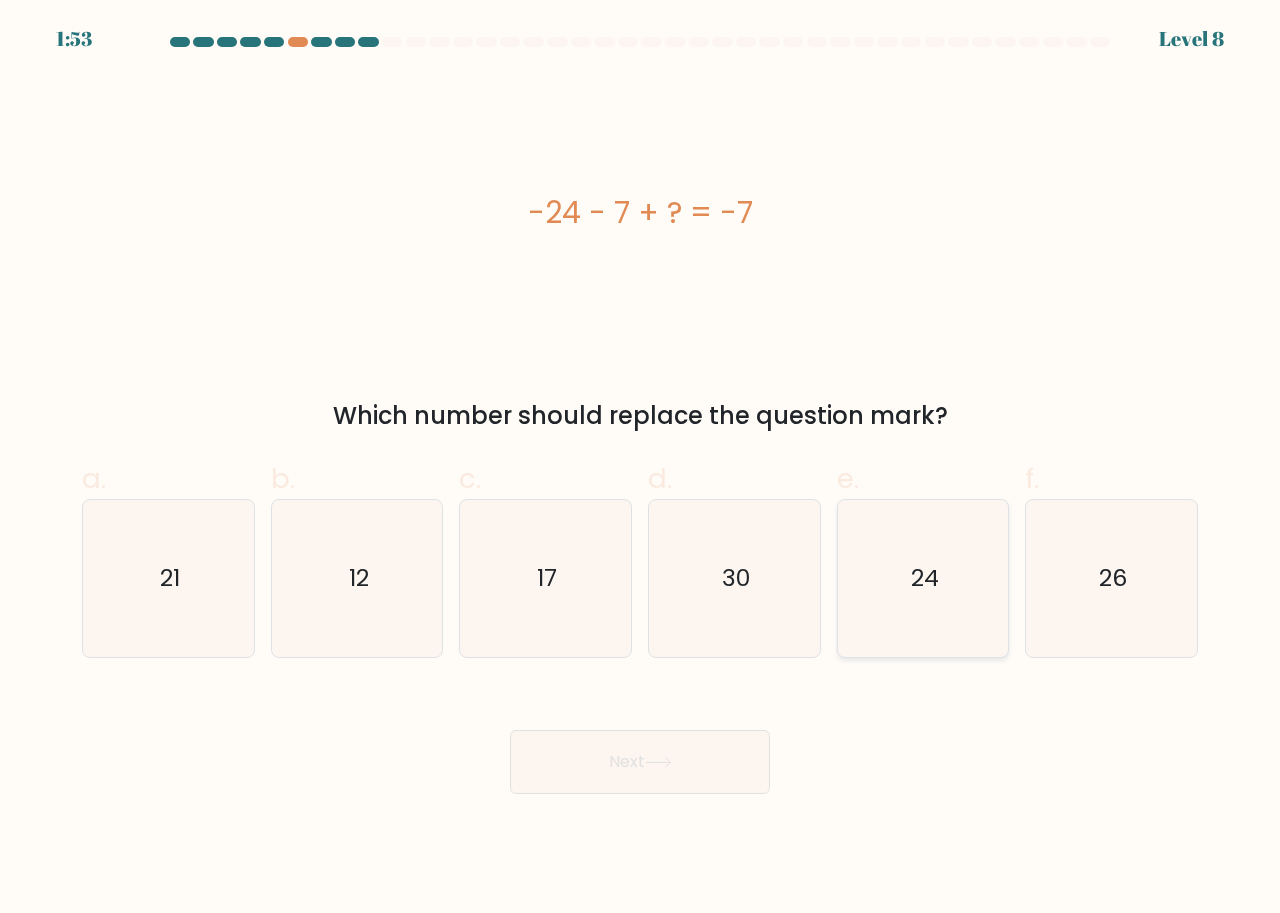 click on "24" 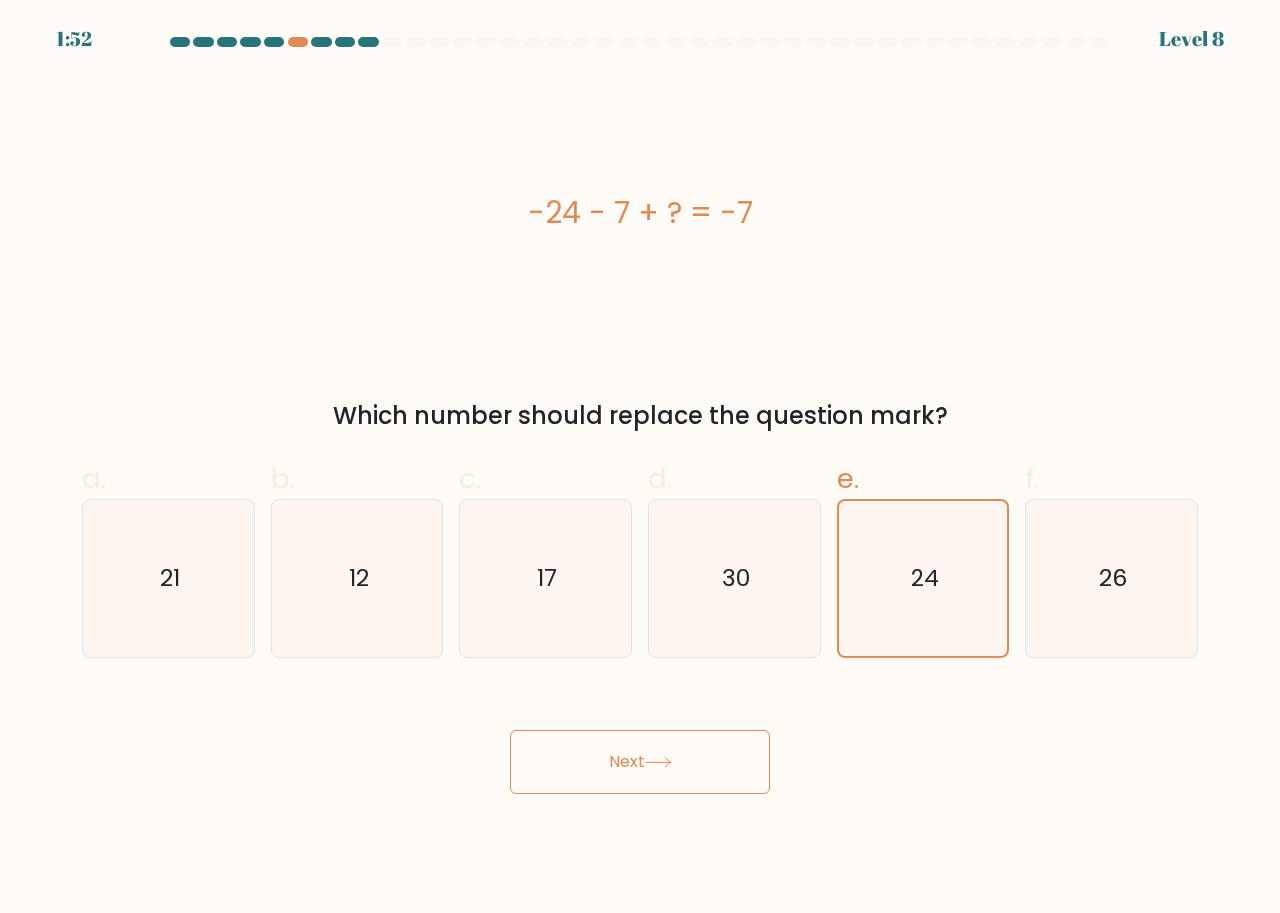 click on "Next" at bounding box center (640, 762) 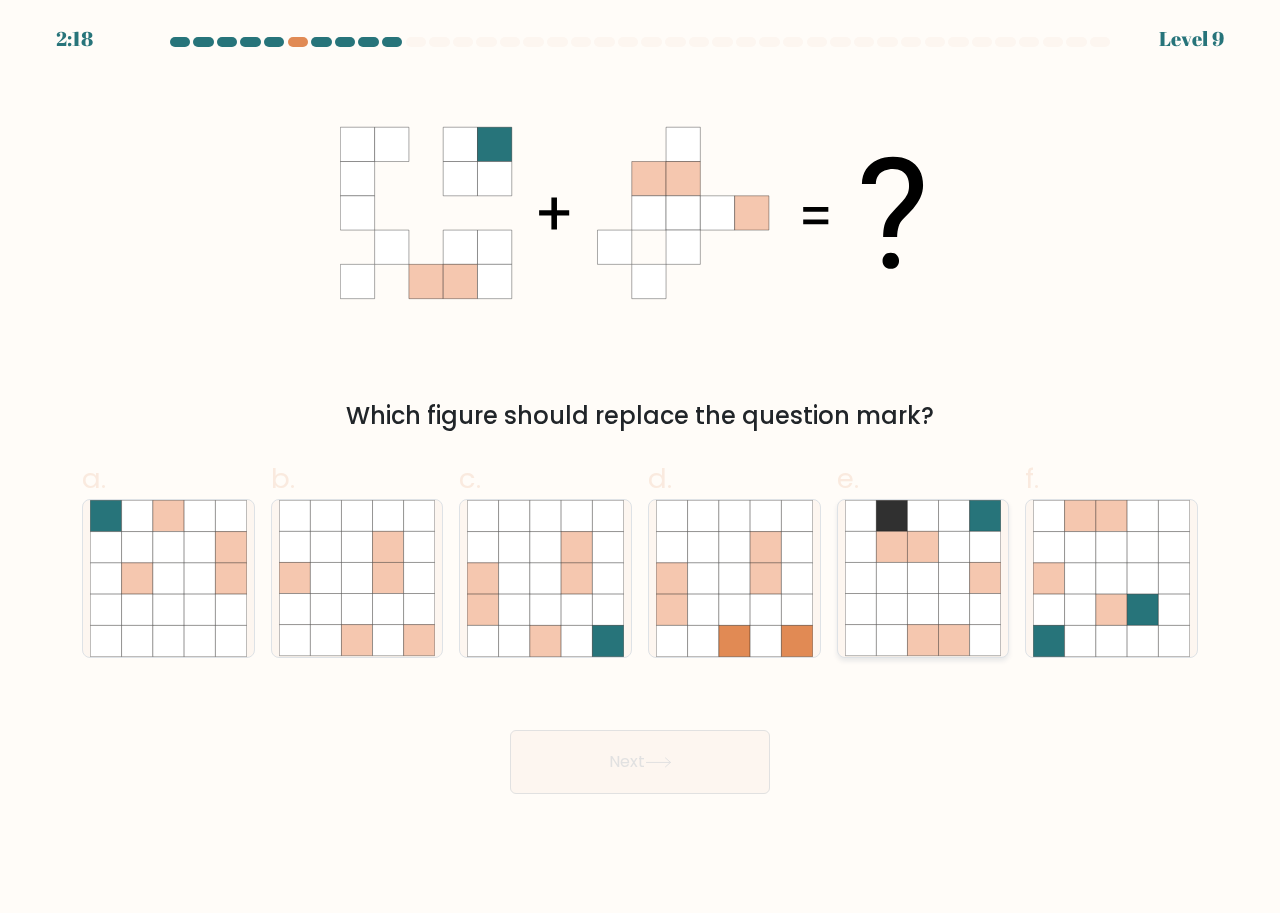drag, startPoint x: 879, startPoint y: 576, endPoint x: 954, endPoint y: 547, distance: 80.411446 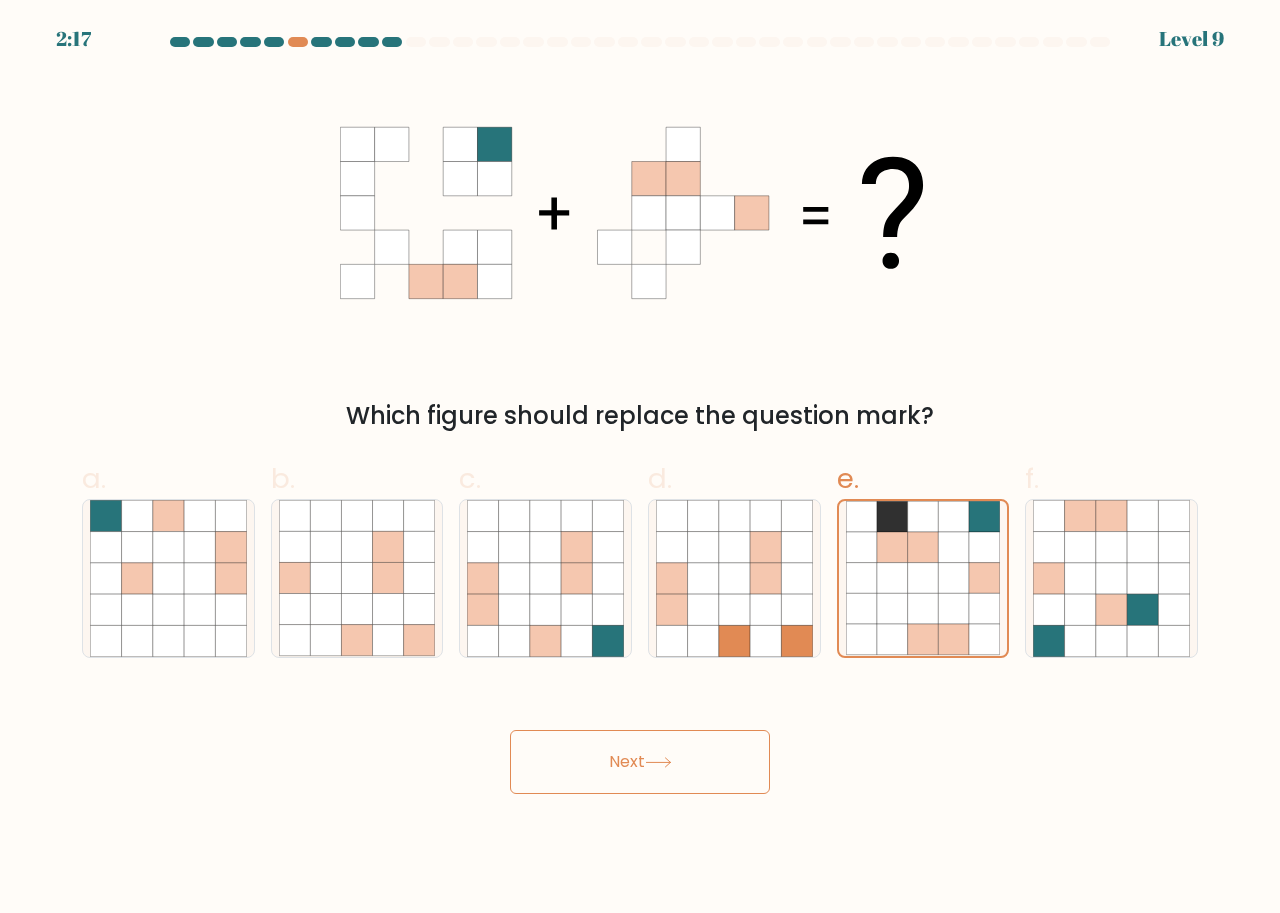 click on "Next" at bounding box center (640, 762) 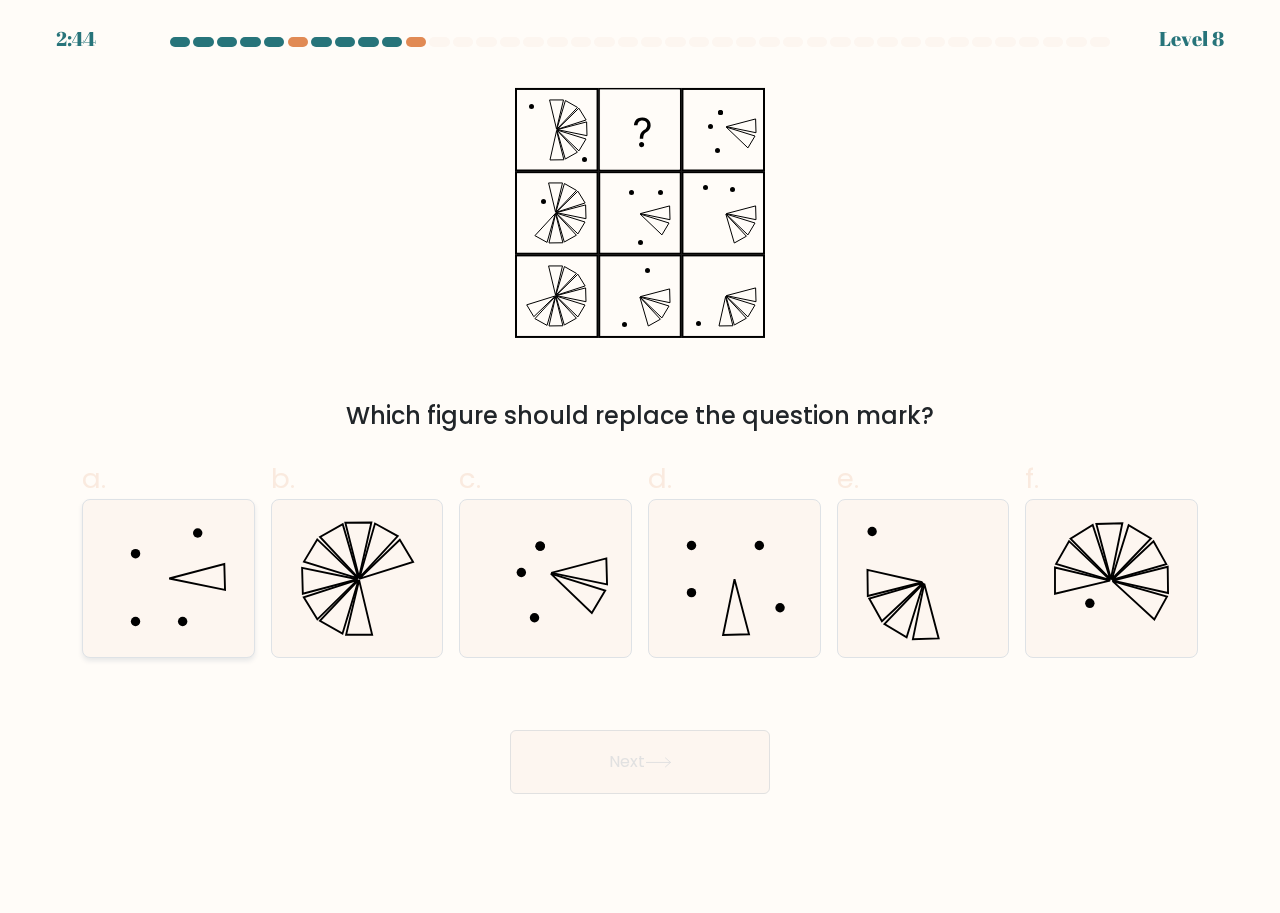 click 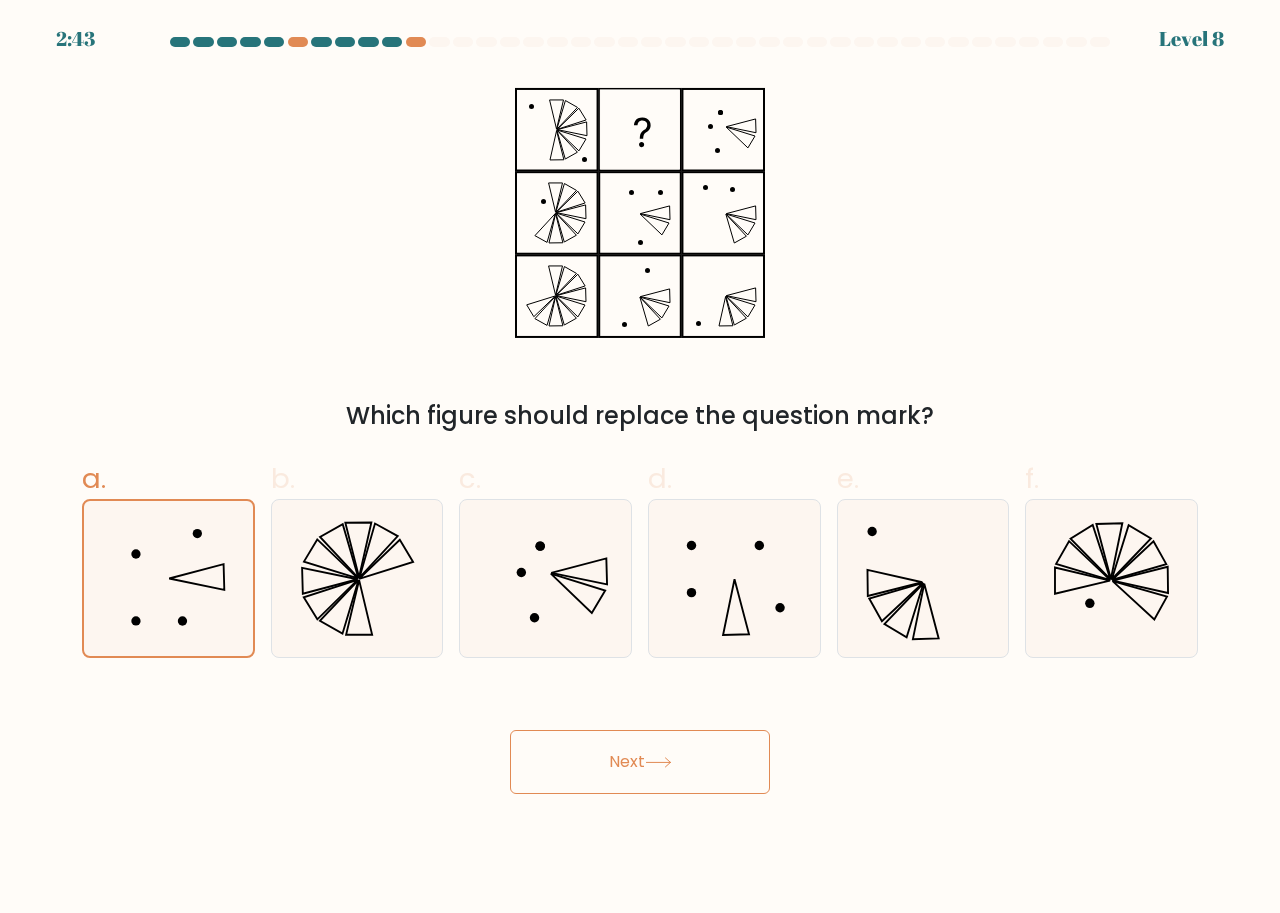 click on "Next" at bounding box center [640, 762] 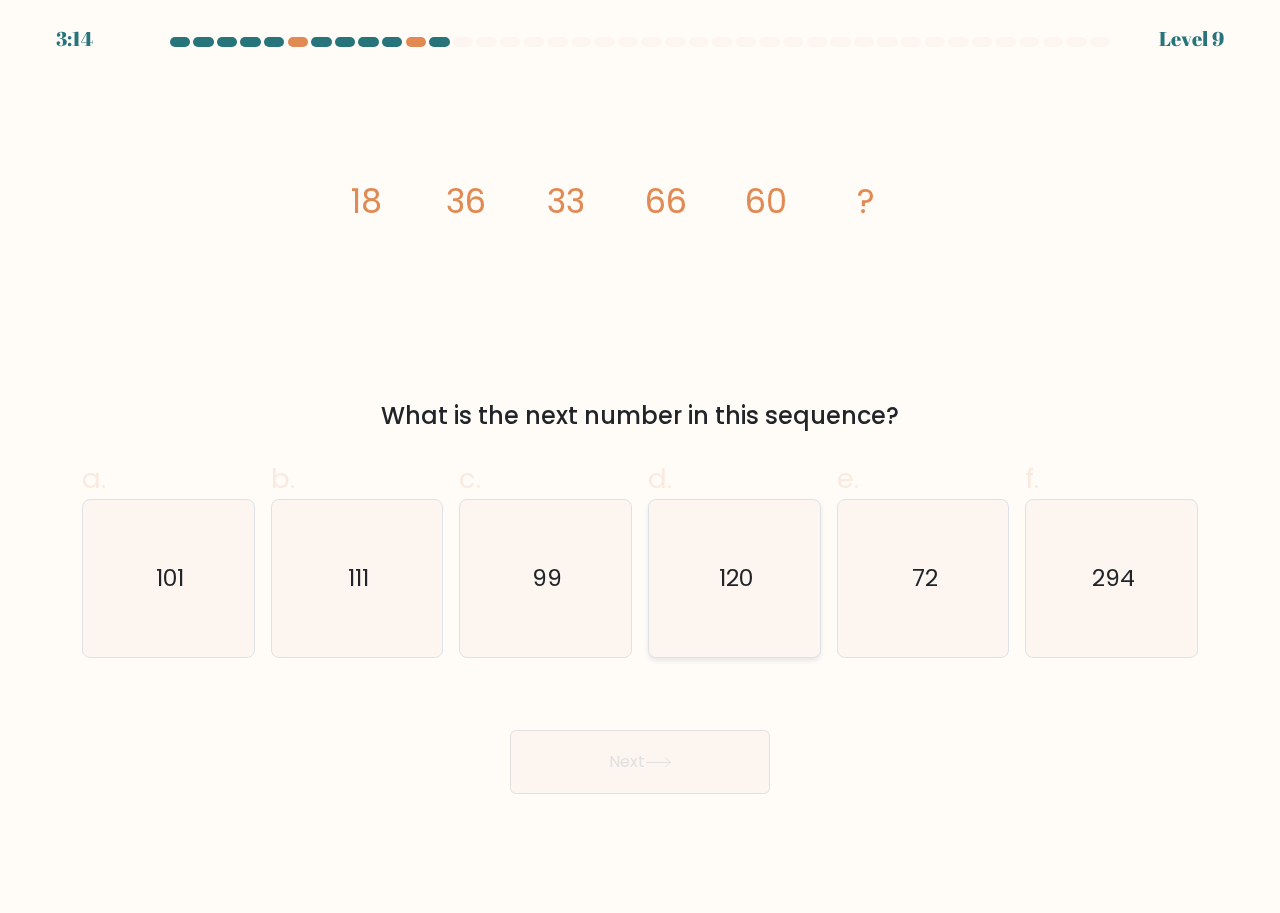 click on "120" 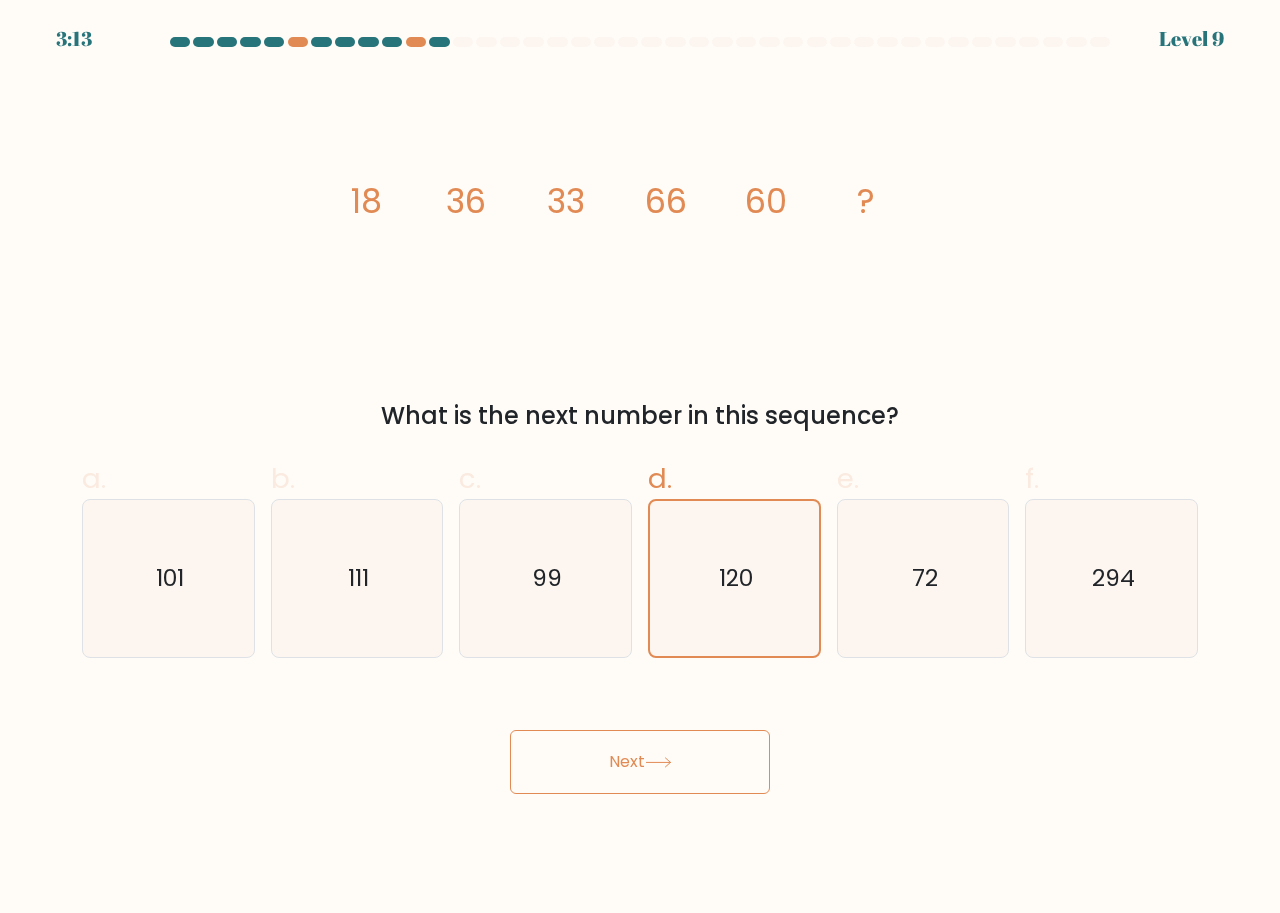 click on "Next" at bounding box center [640, 762] 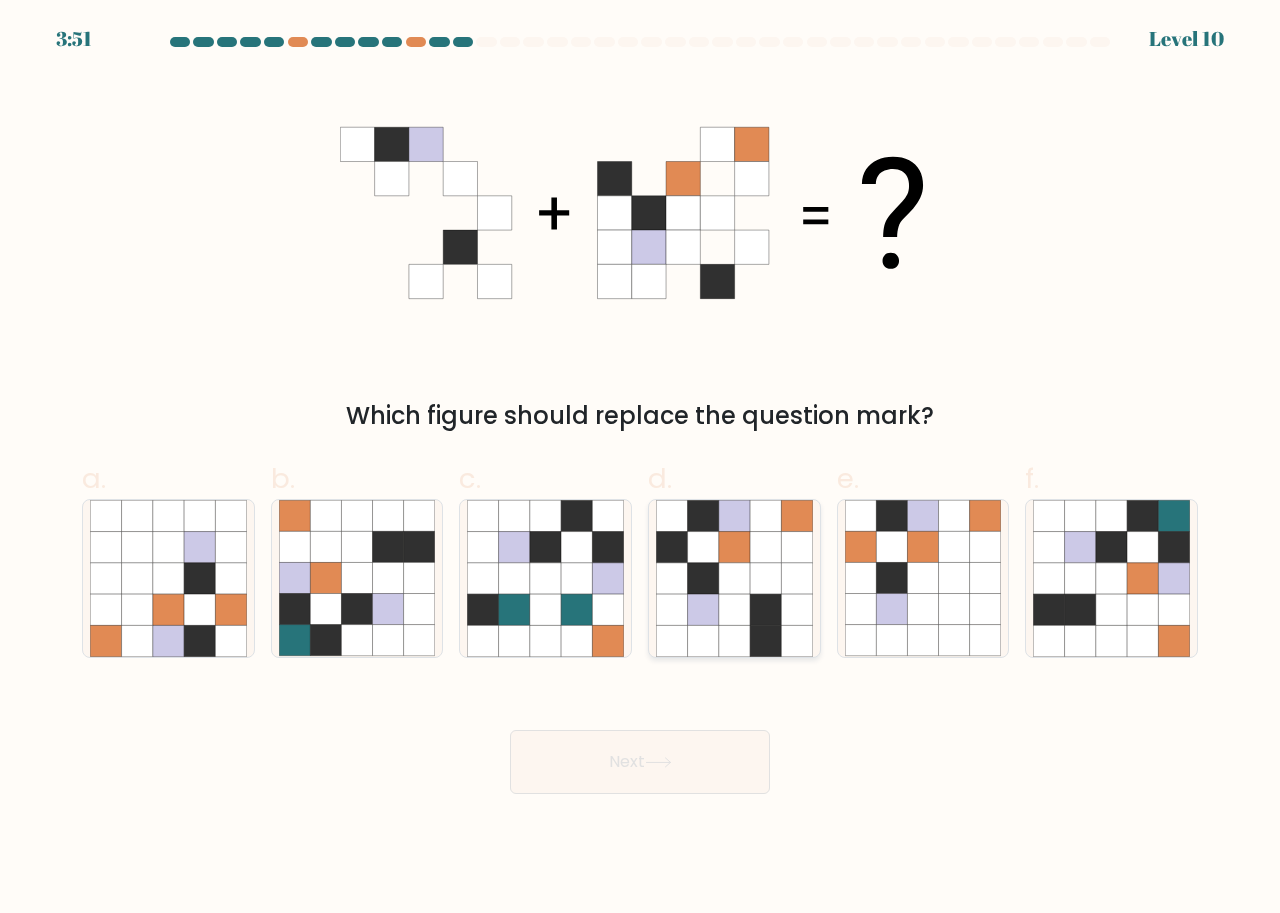 click 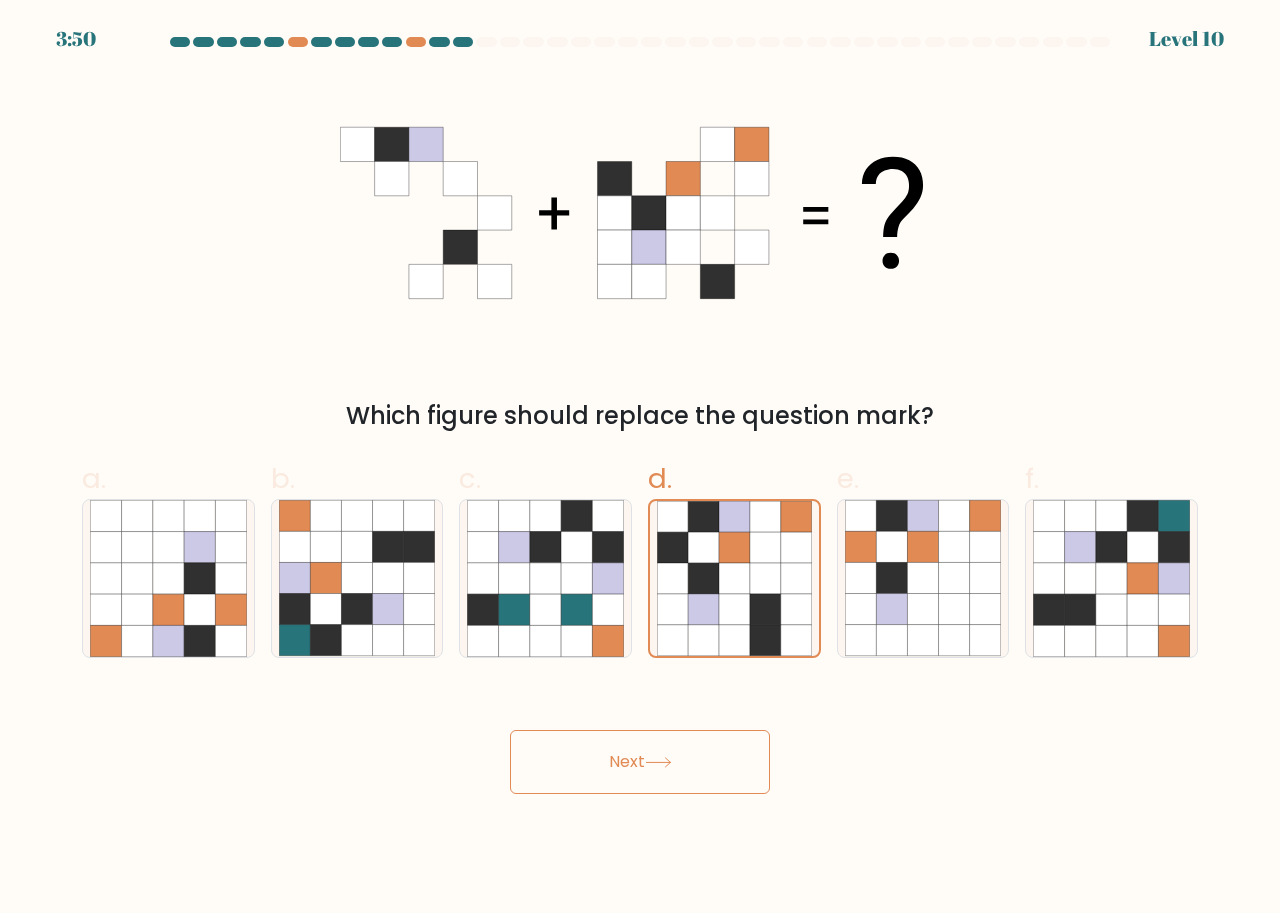 drag, startPoint x: 642, startPoint y: 765, endPoint x: 622, endPoint y: 740, distance: 32.01562 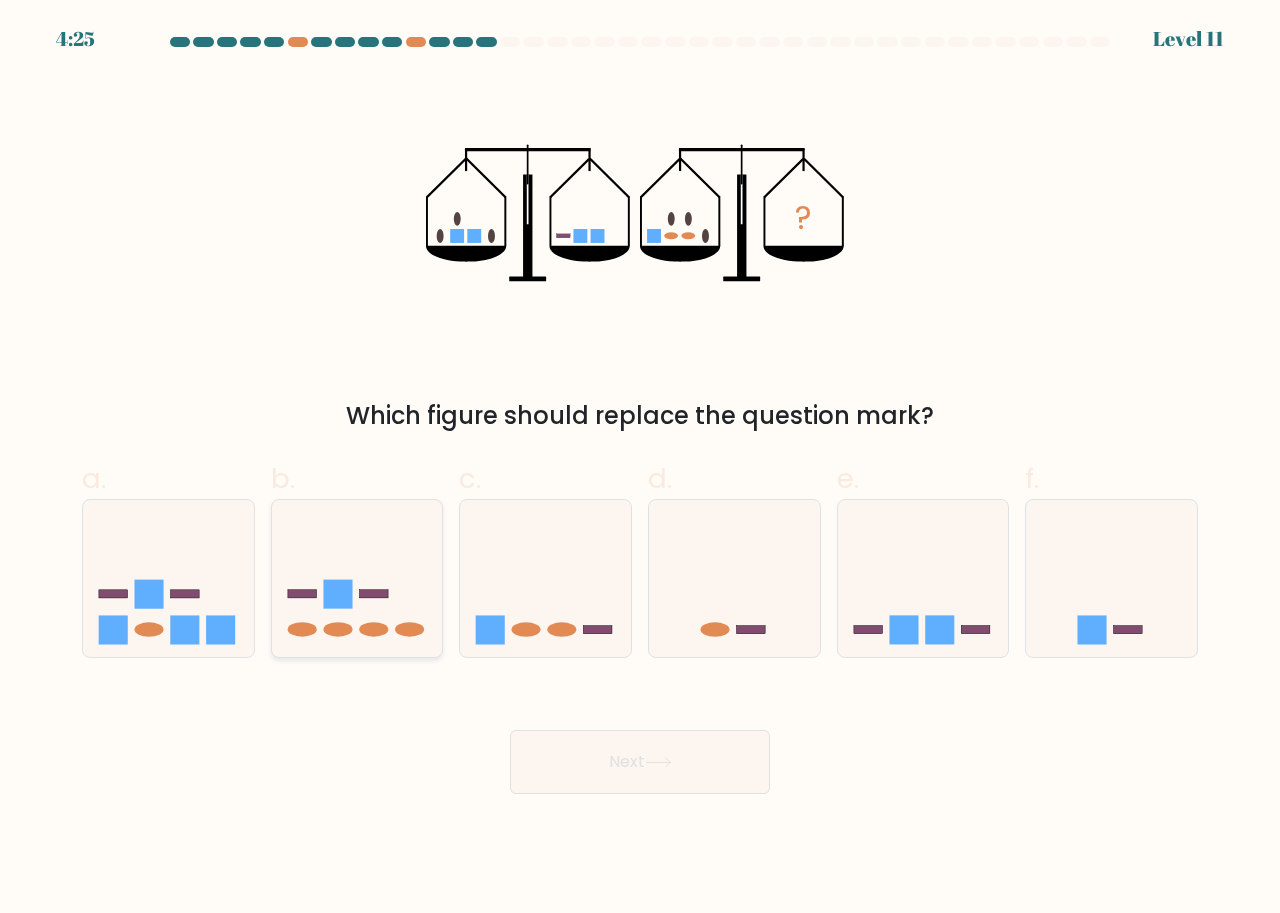 click 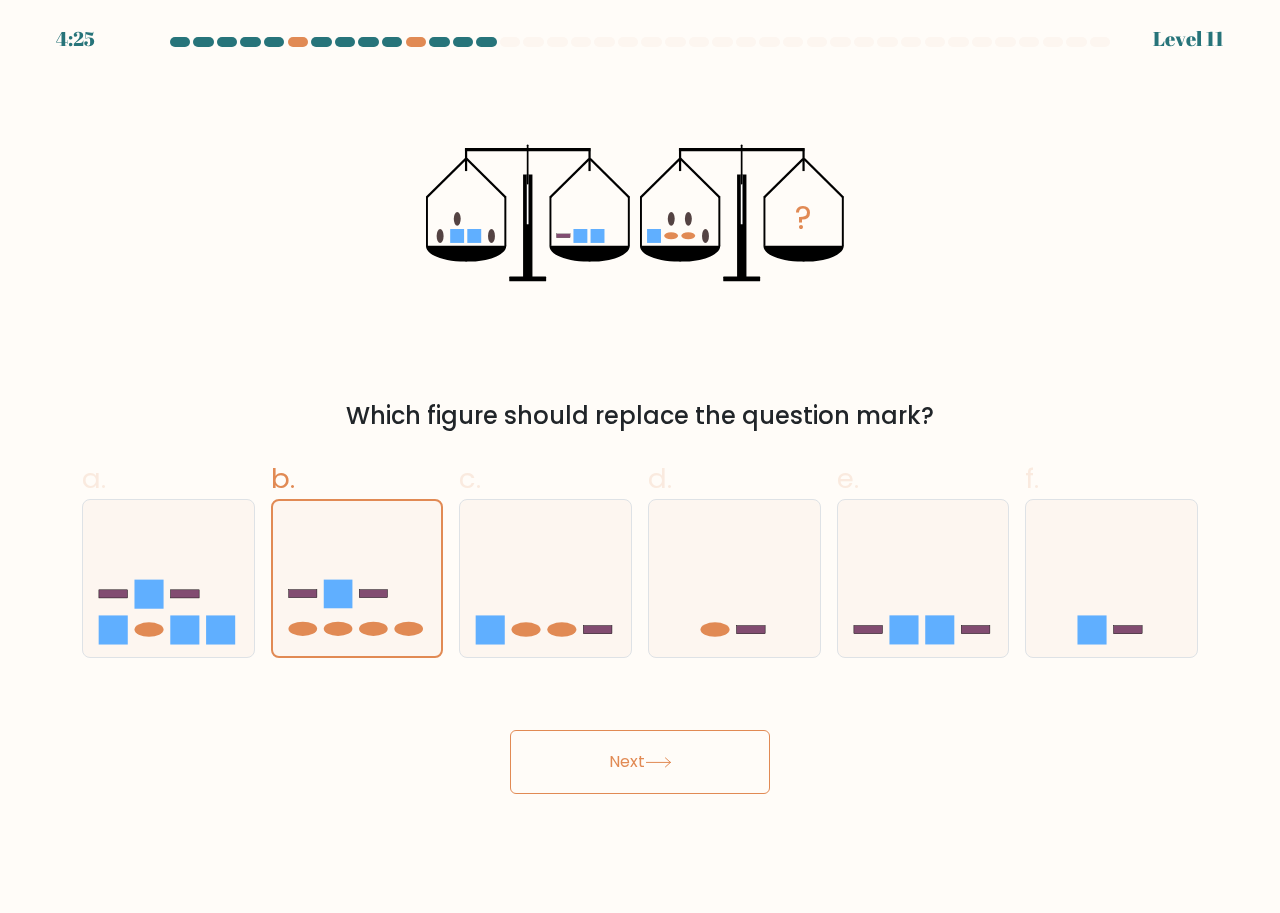 click on "Next" at bounding box center (640, 762) 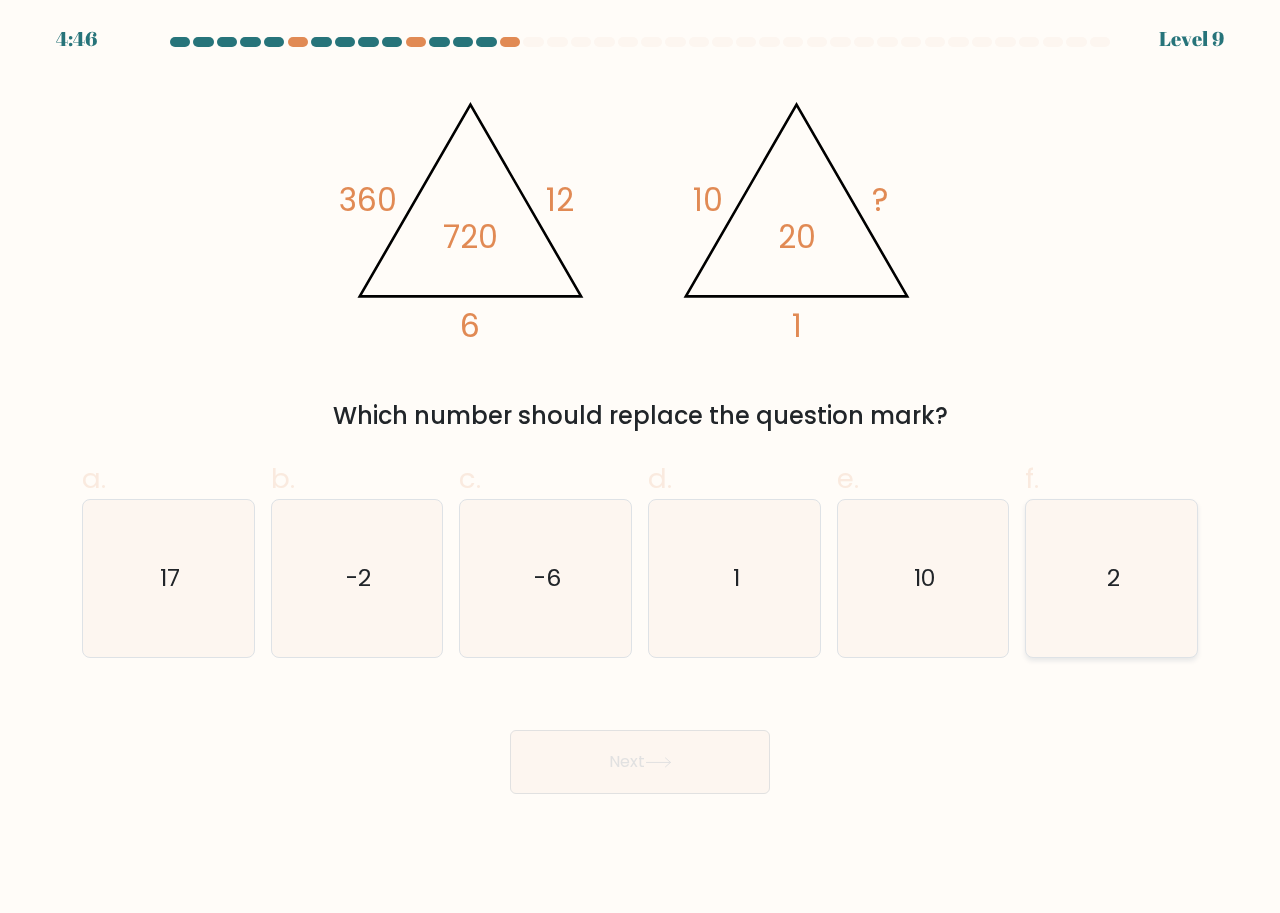 click on "2" 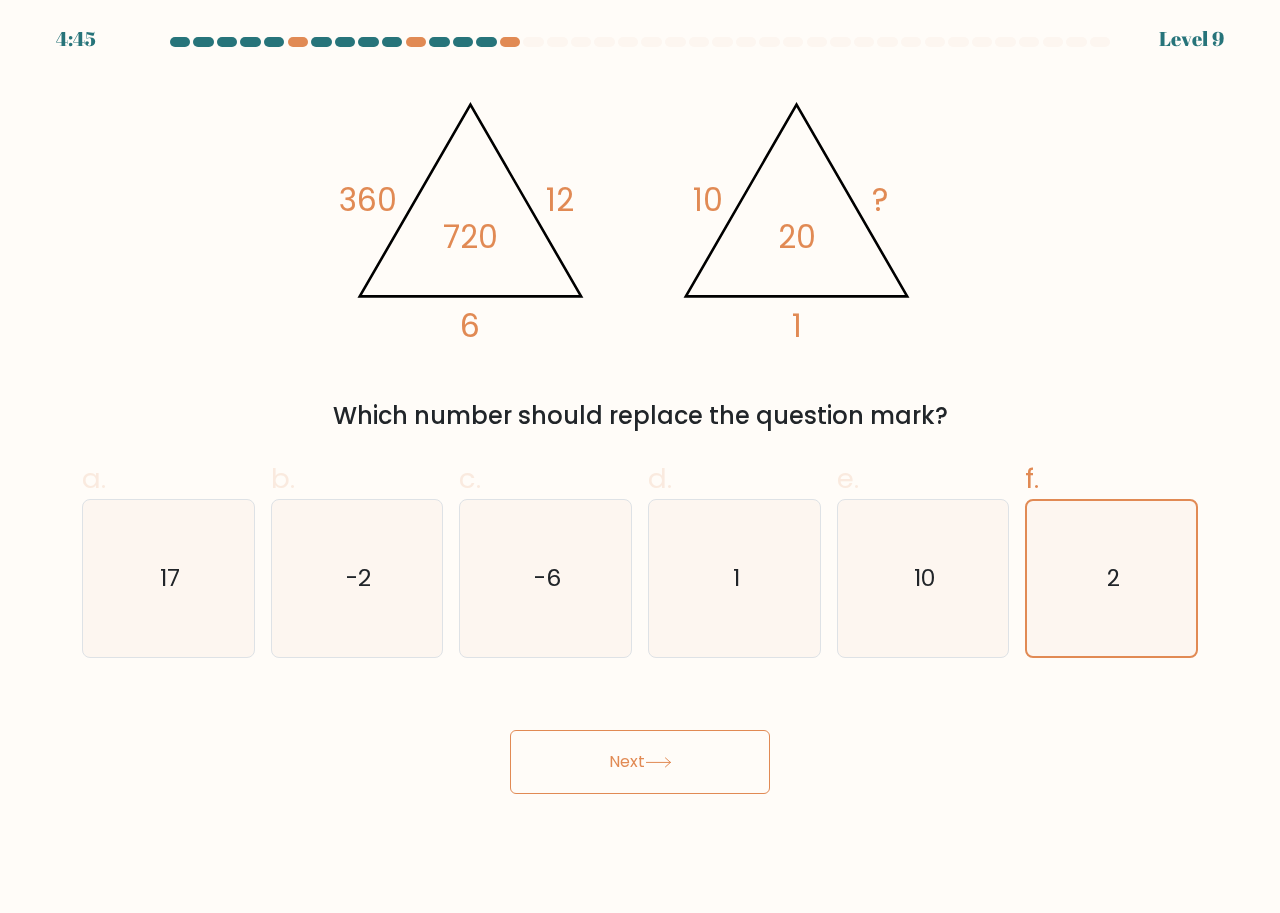 click on "Next" at bounding box center (640, 762) 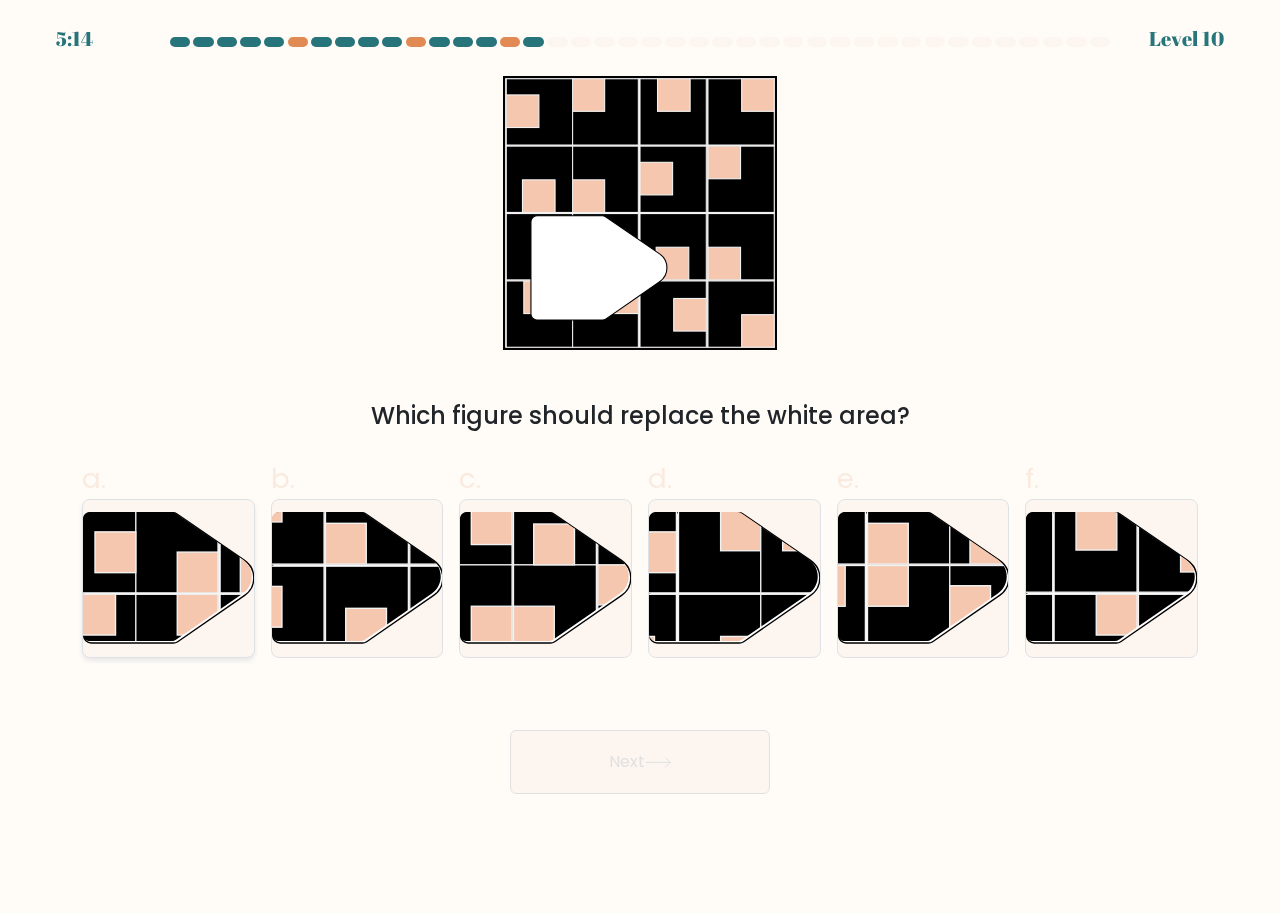click 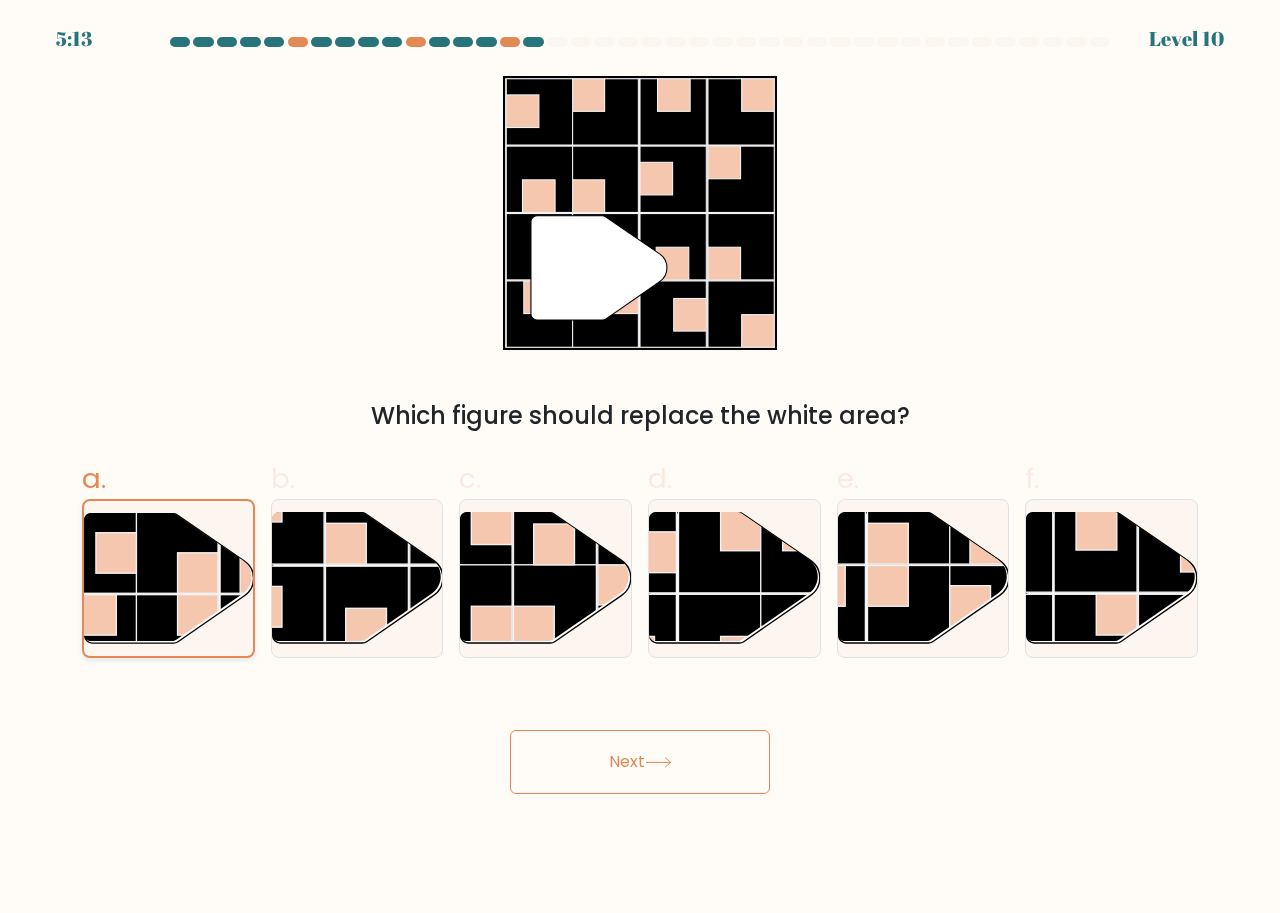 click 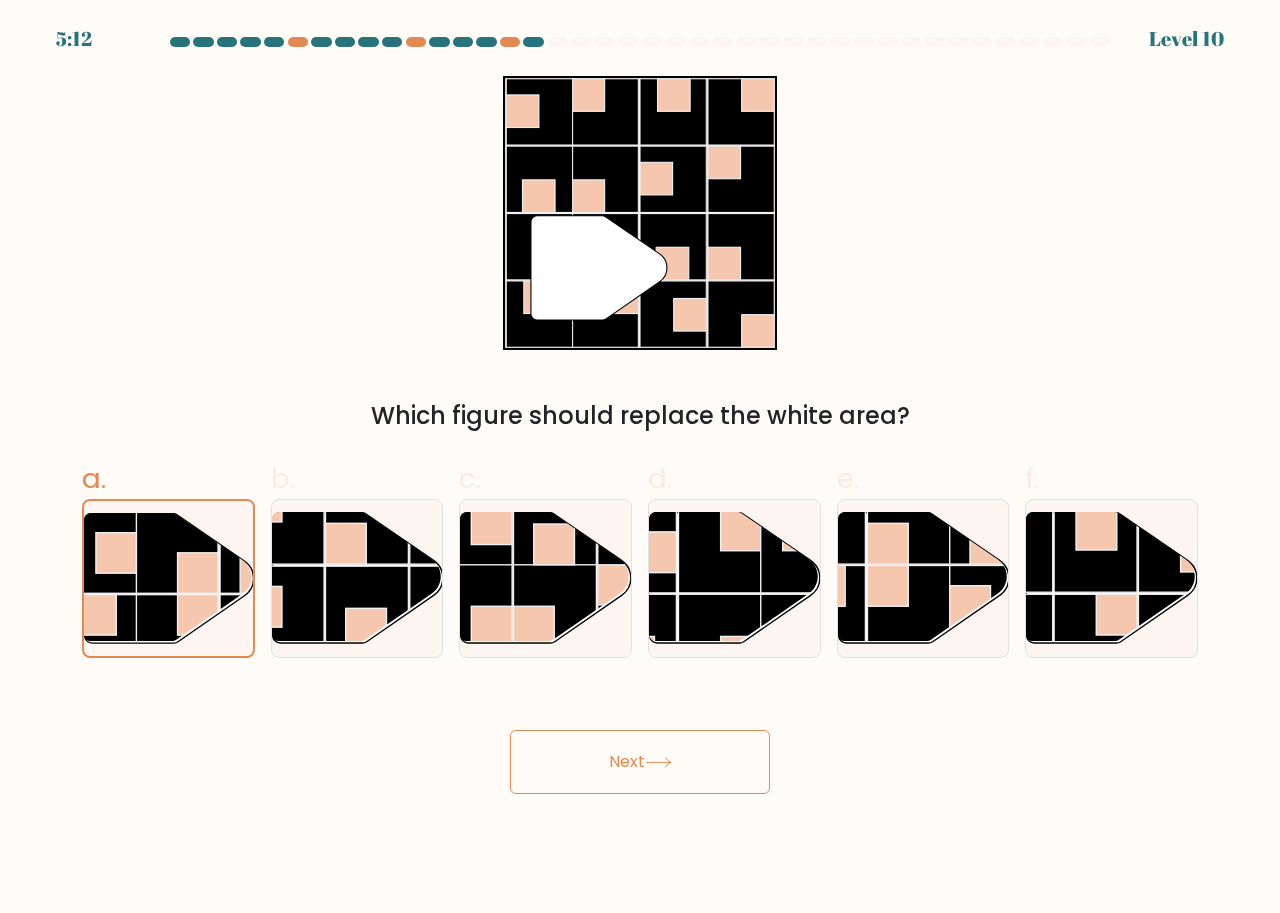 click on "Next" at bounding box center [640, 762] 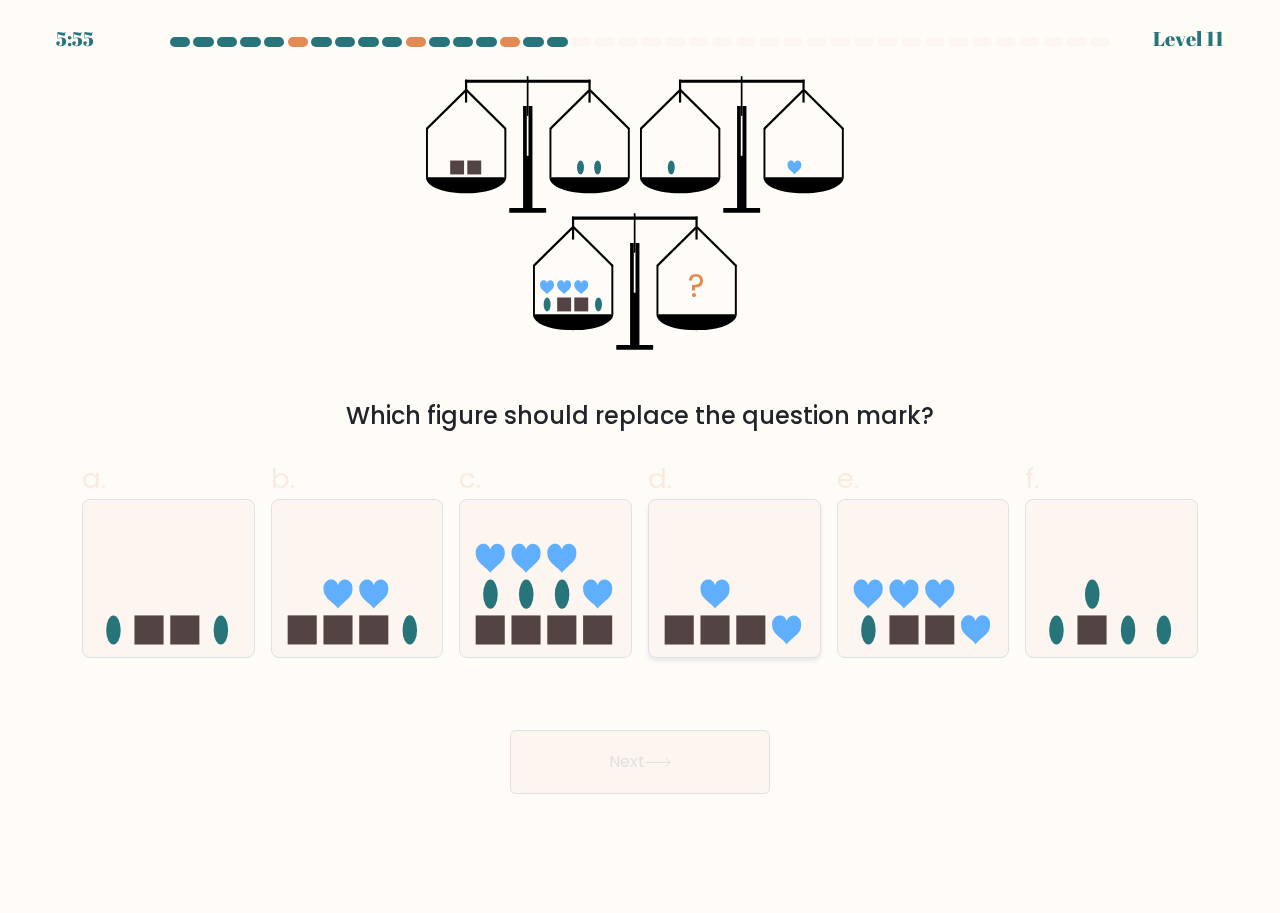 click 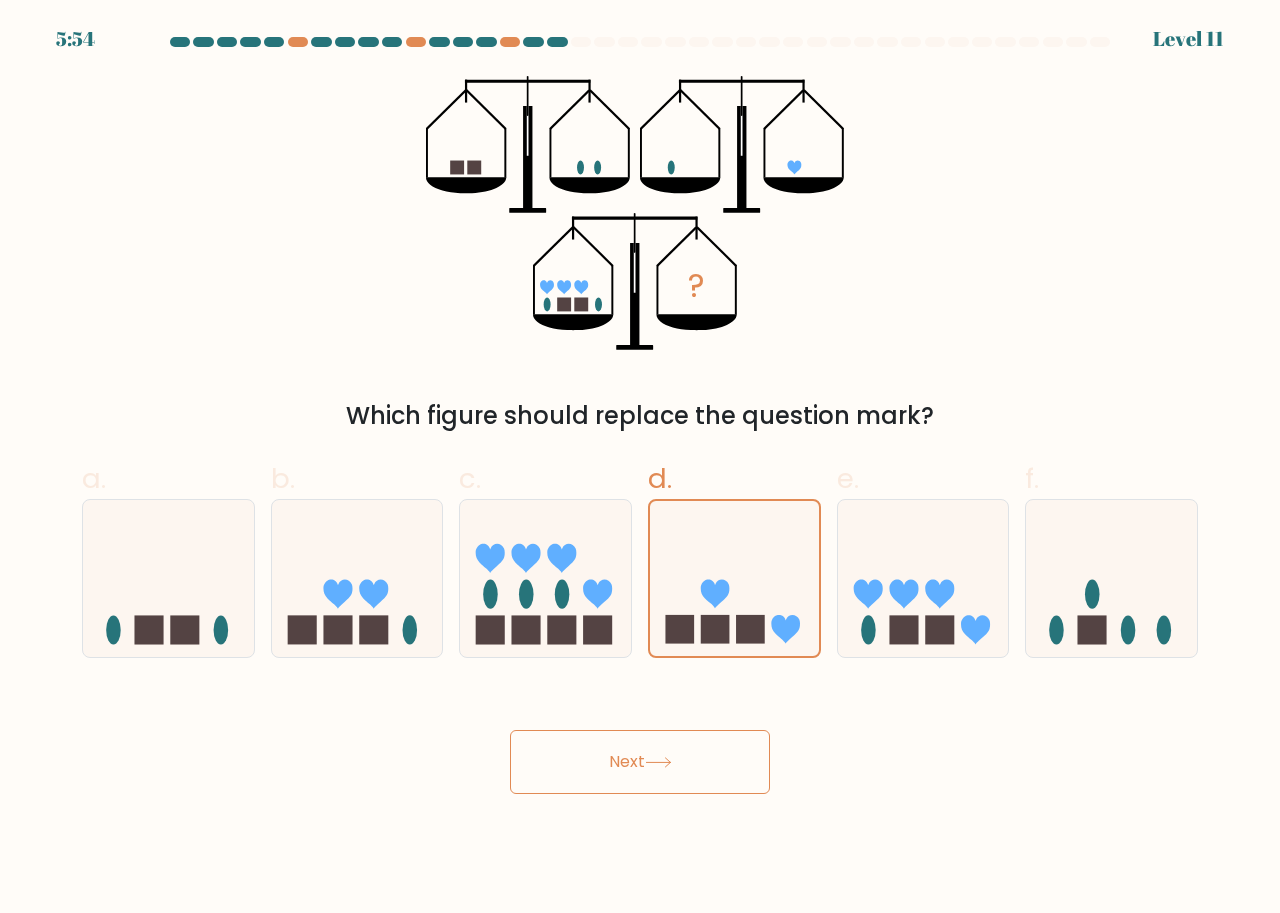 click on "Next" at bounding box center (640, 762) 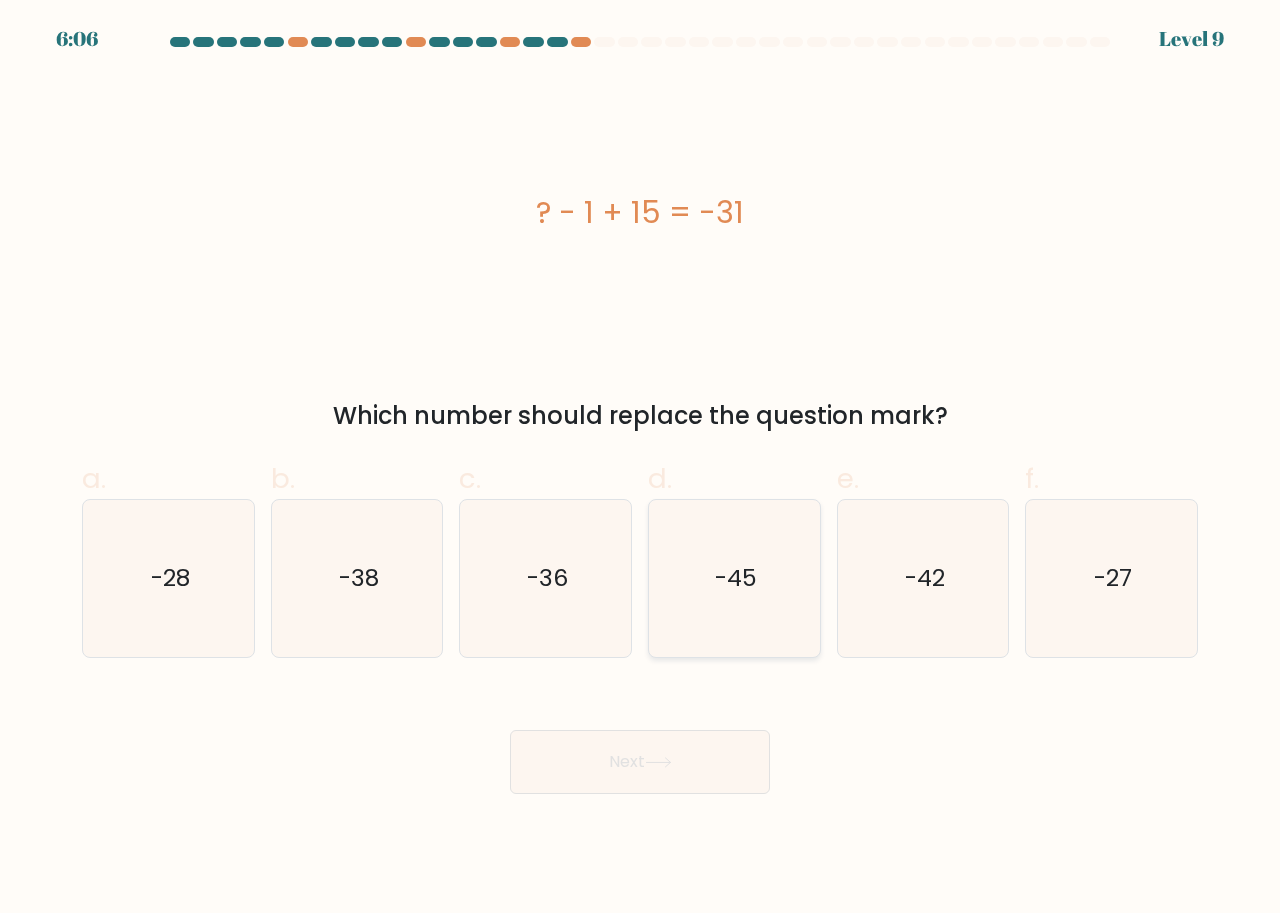 click on "-45" 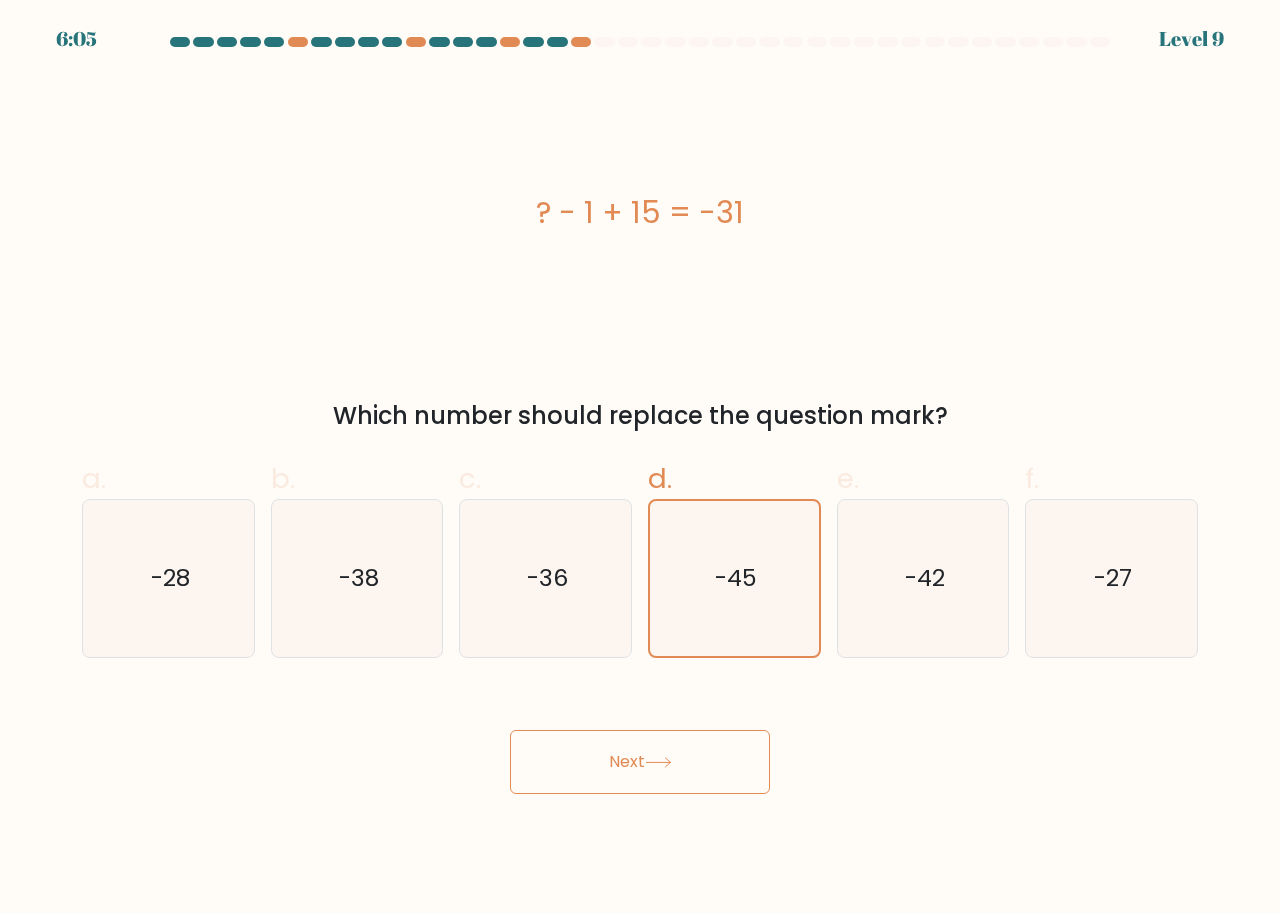 click on "Next" at bounding box center [640, 762] 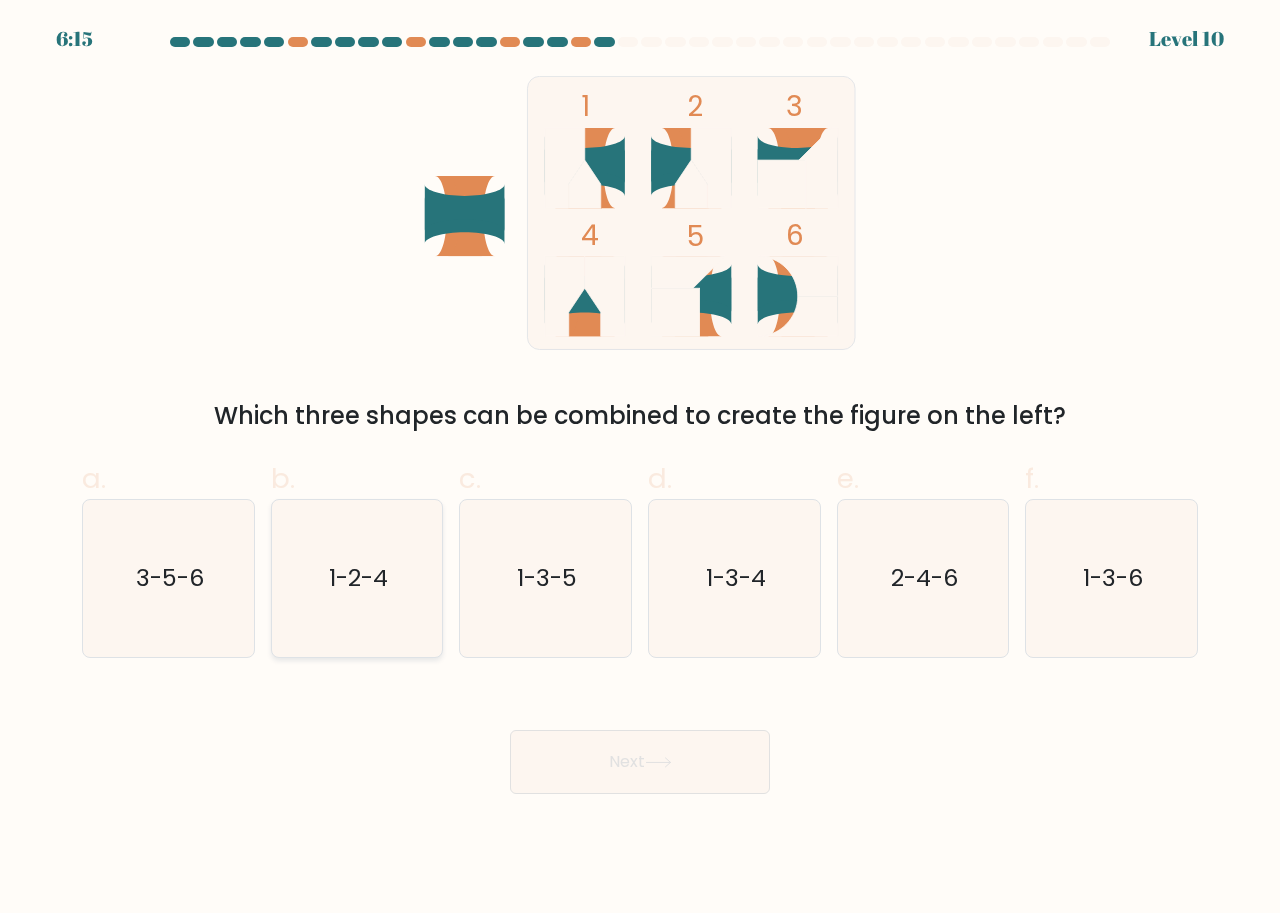 drag, startPoint x: 325, startPoint y: 586, endPoint x: 326, endPoint y: 597, distance: 11.045361 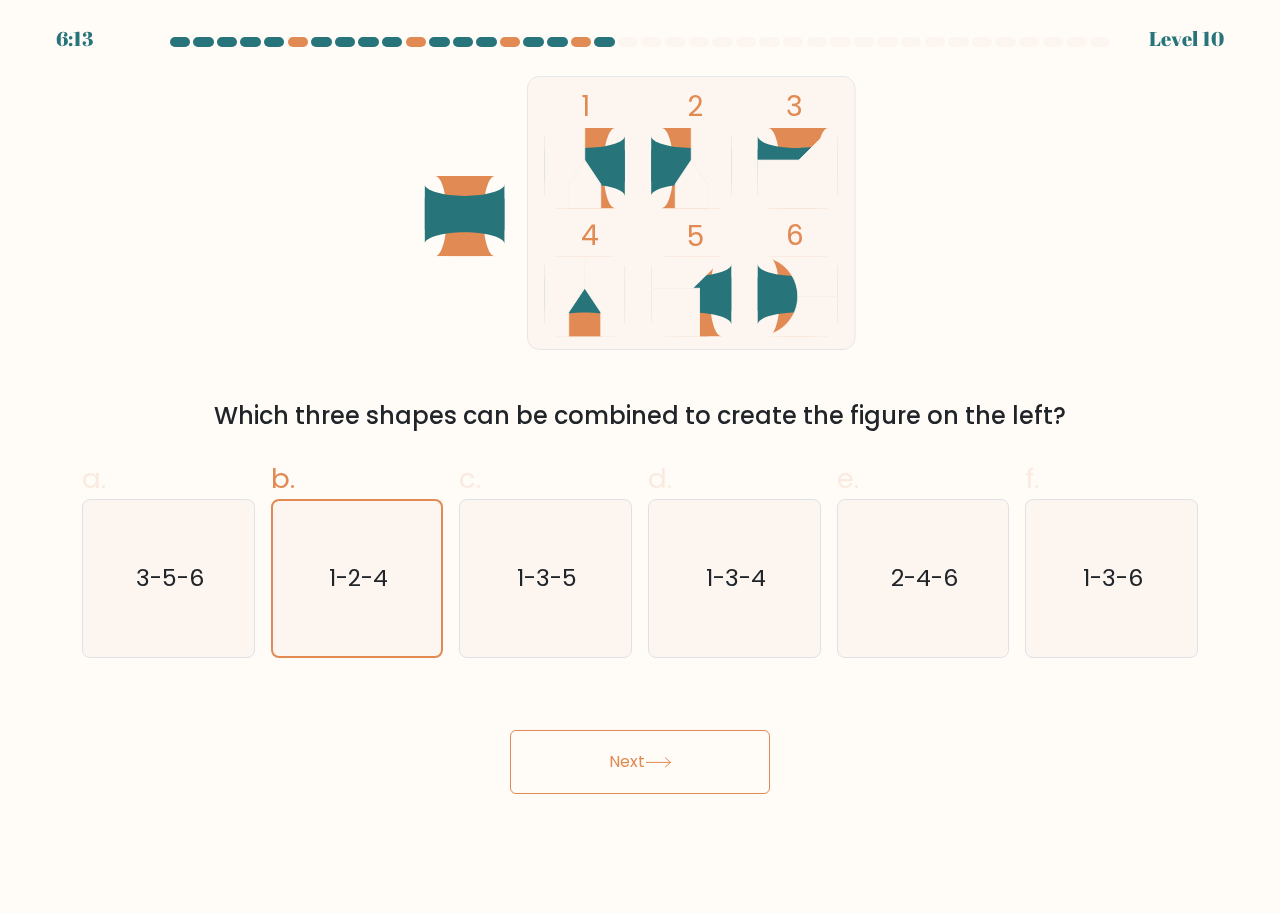 click on "Next" at bounding box center (640, 762) 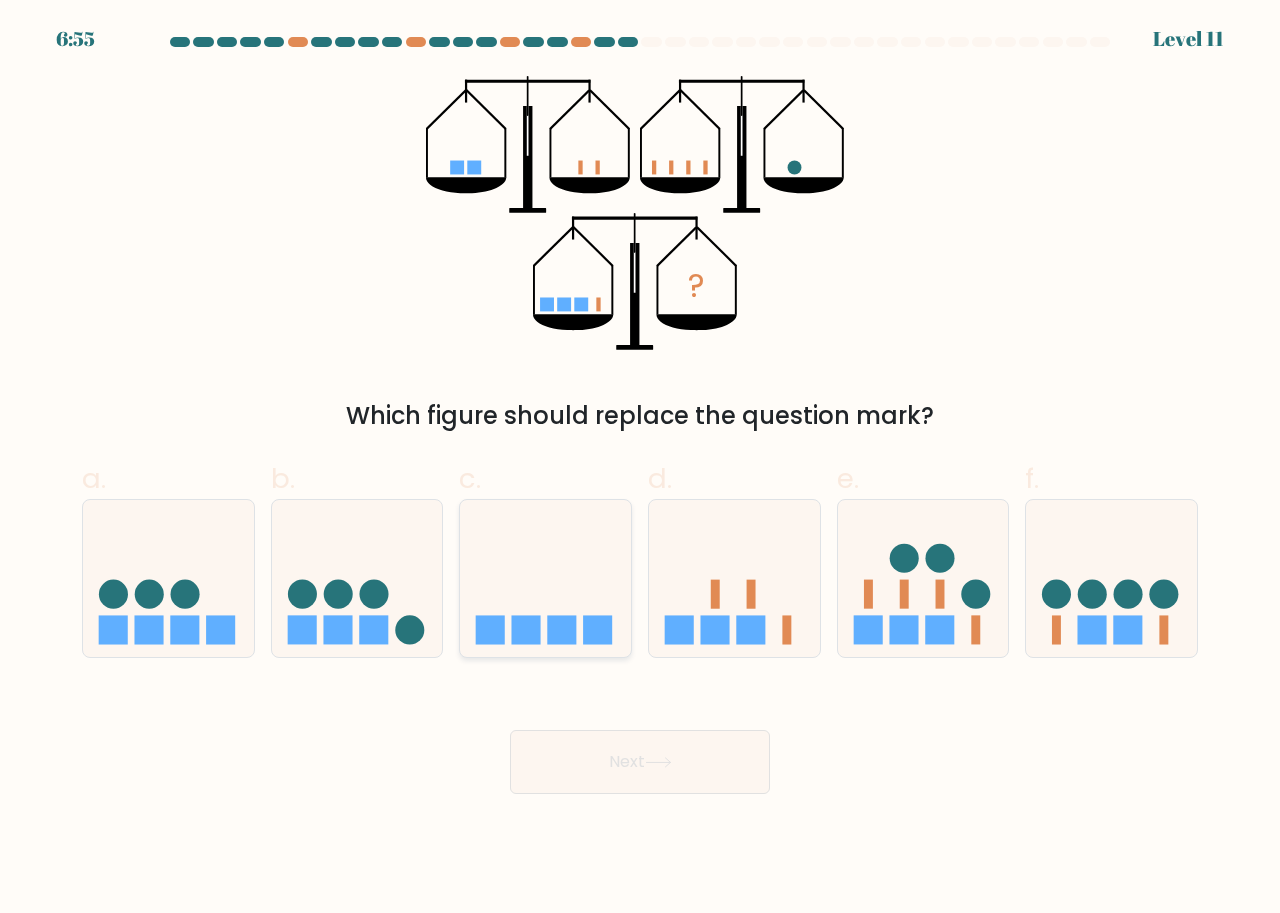drag, startPoint x: 587, startPoint y: 607, endPoint x: 564, endPoint y: 613, distance: 23.769728 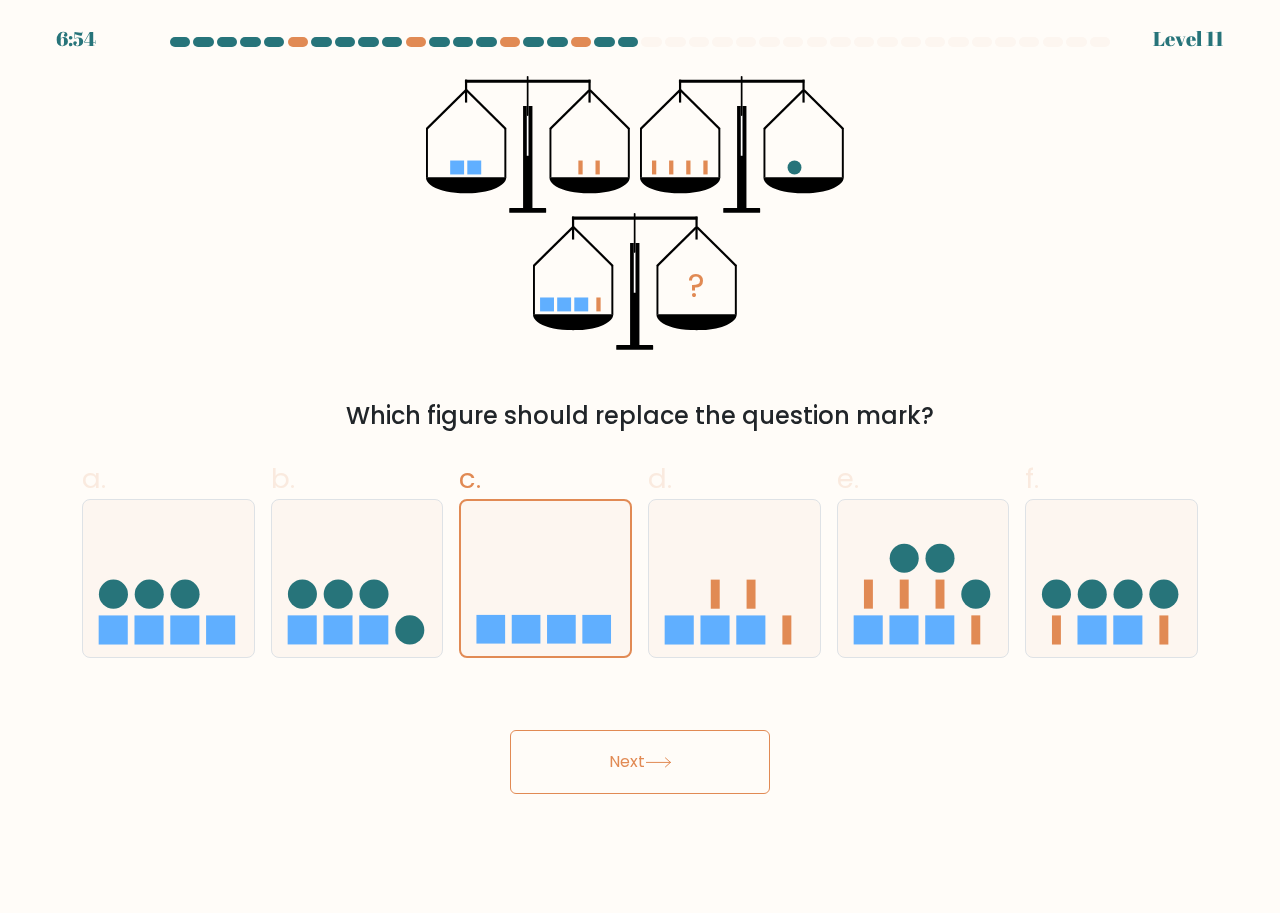 click on "Next" at bounding box center (640, 762) 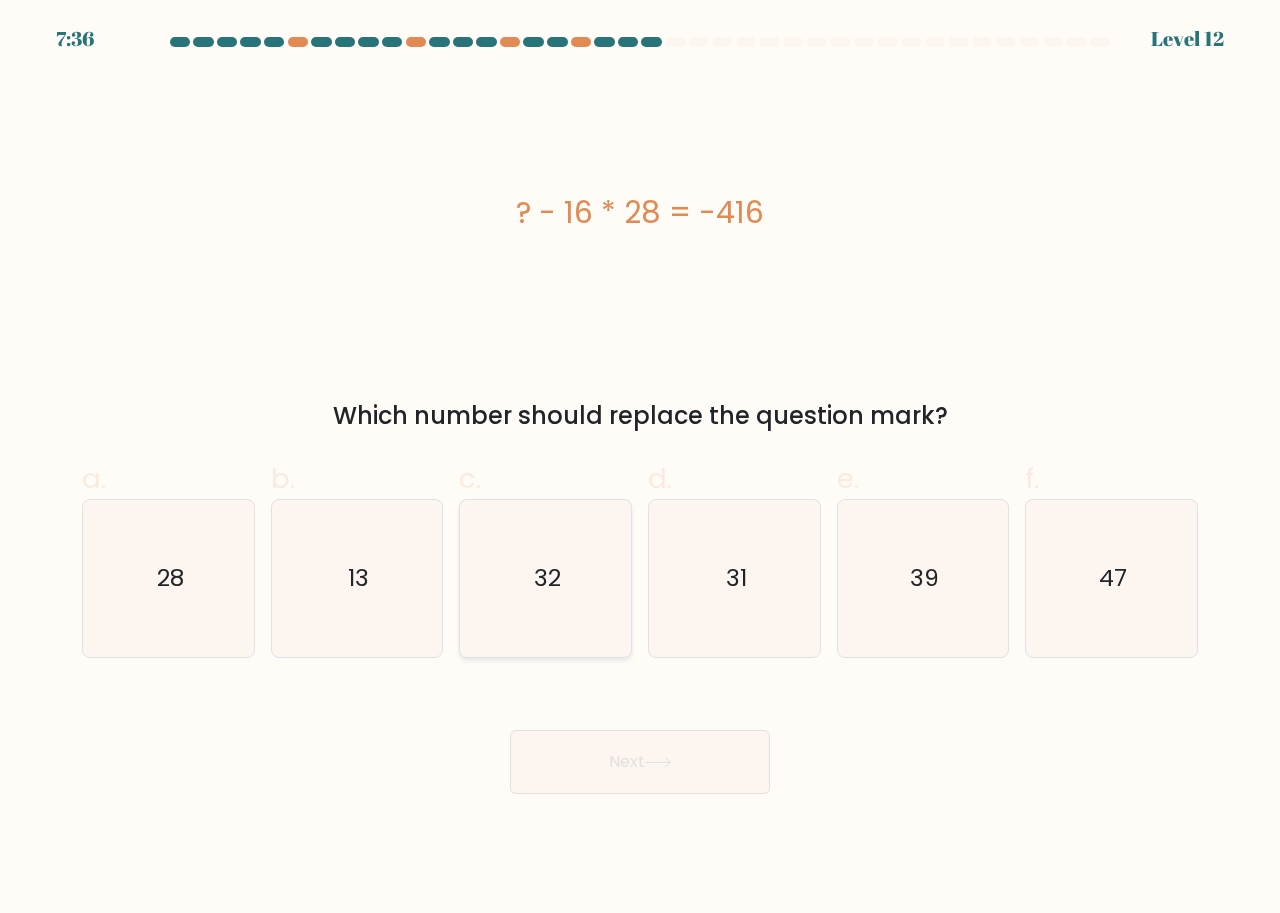 click on "32" 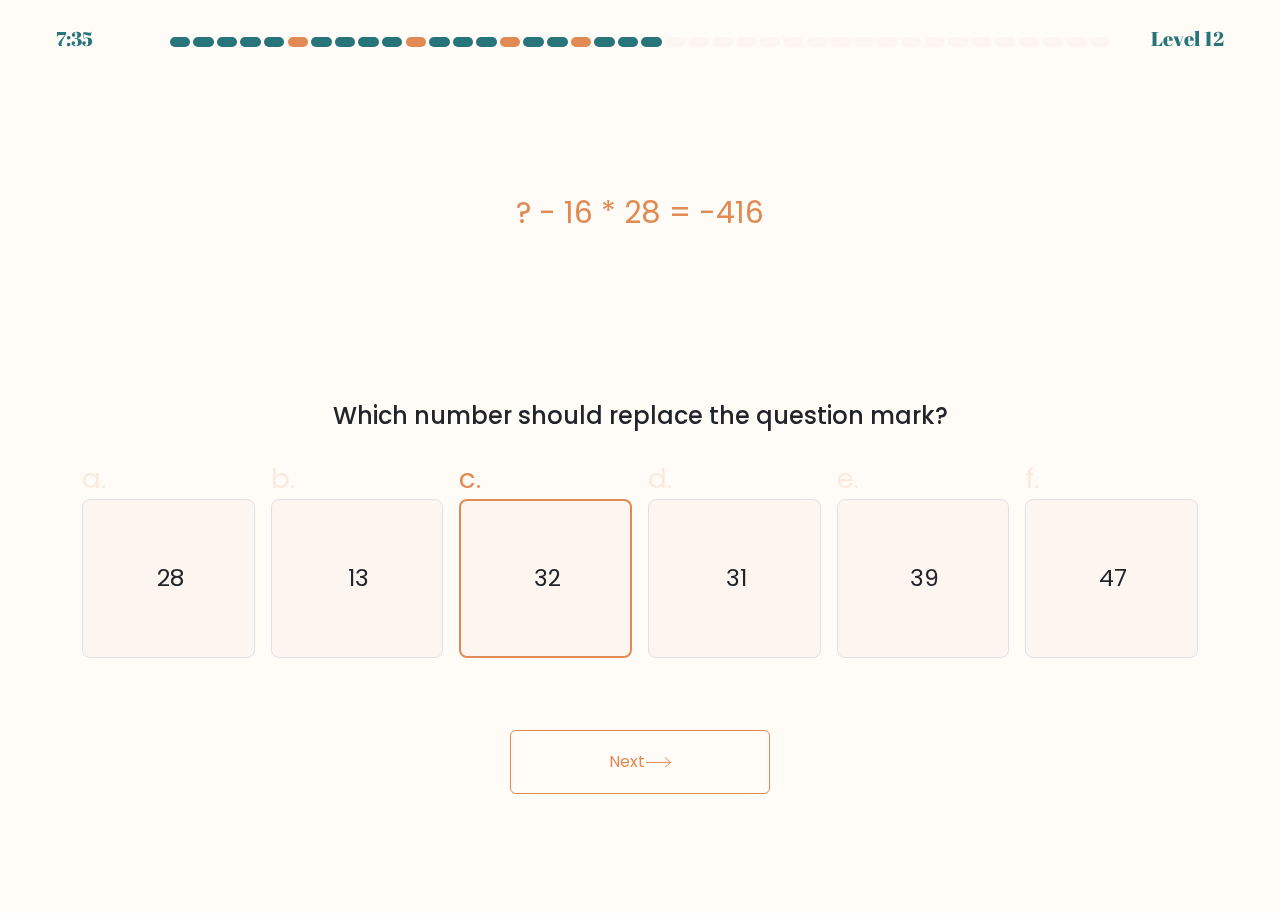 click on "Next" at bounding box center [640, 762] 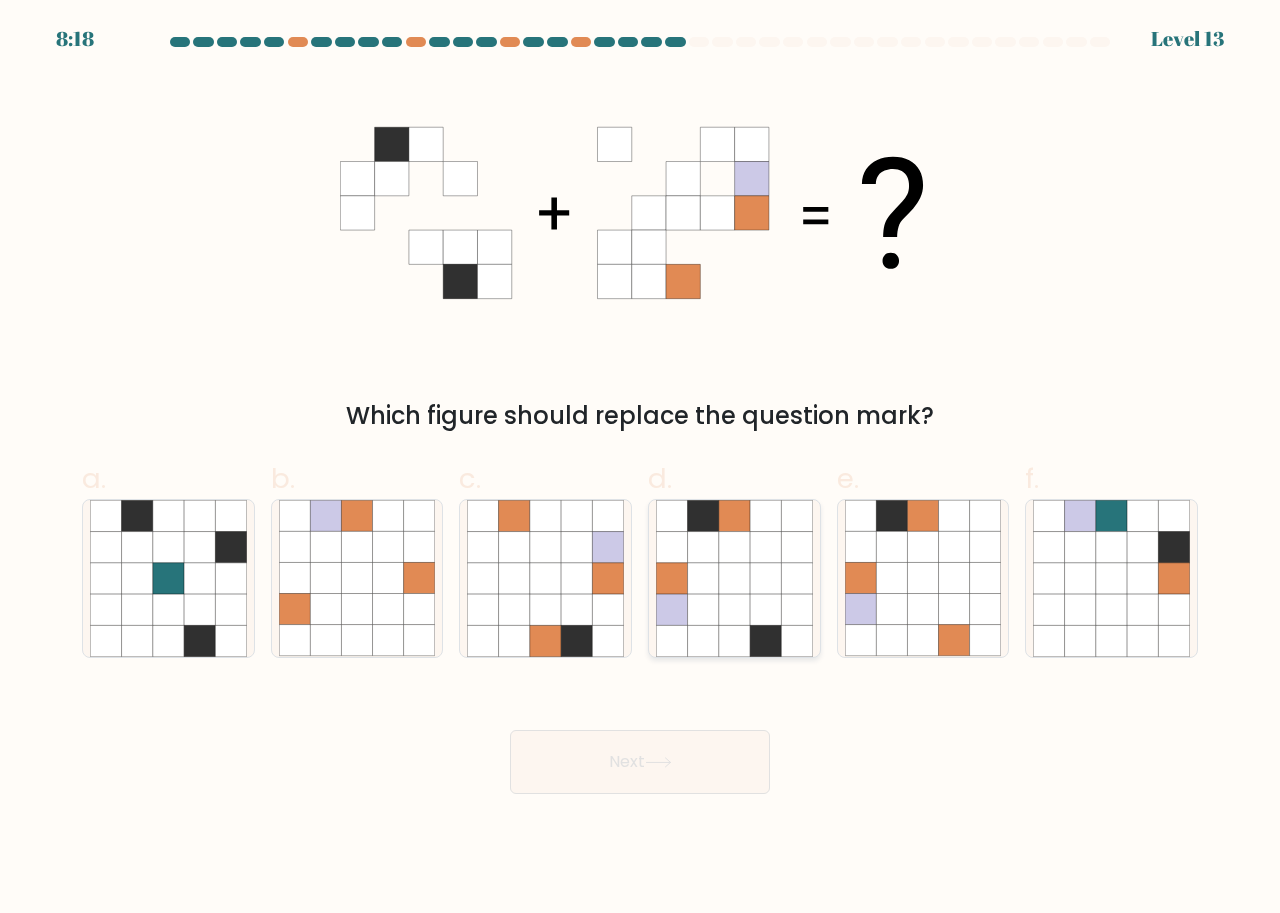click 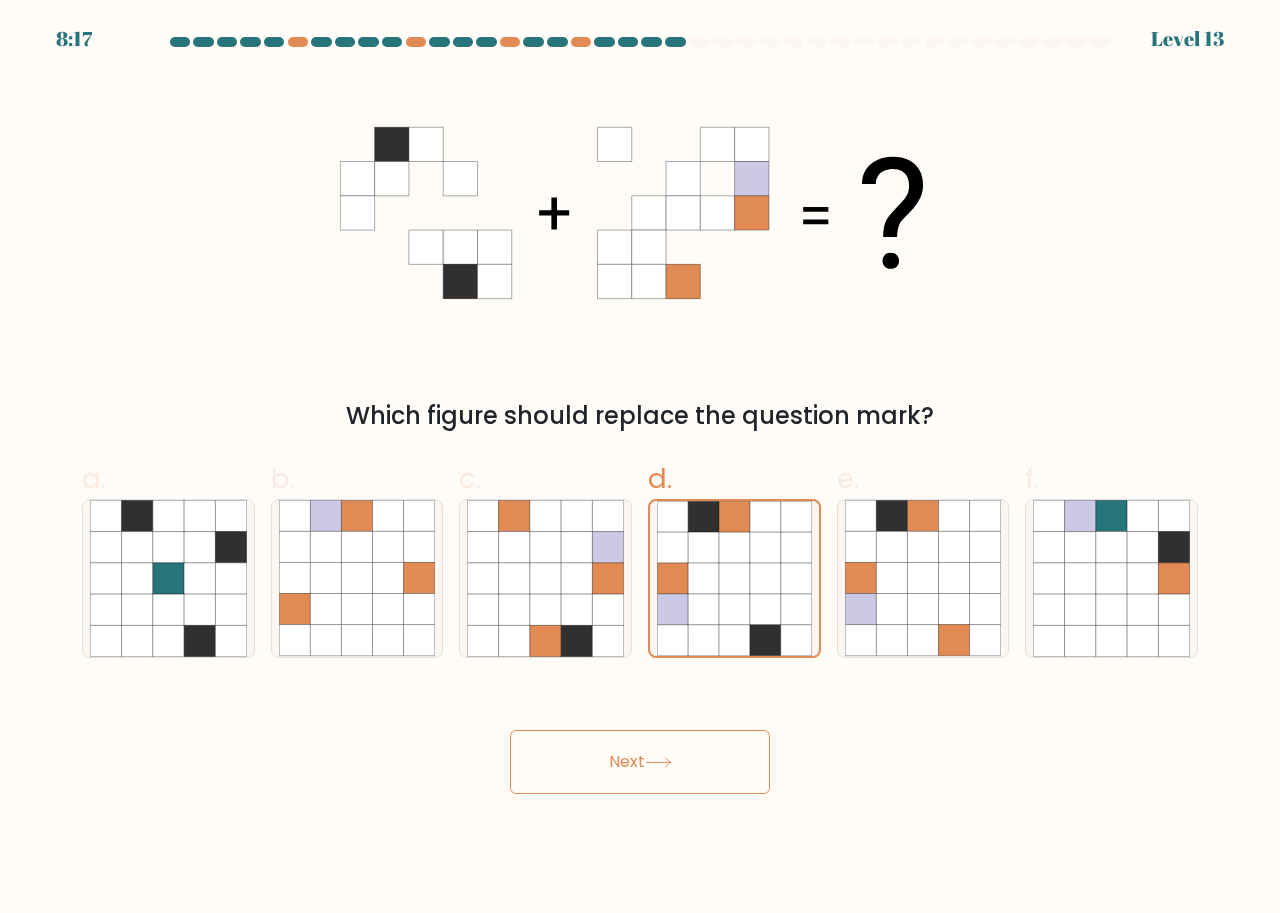 click on "Next" at bounding box center (640, 762) 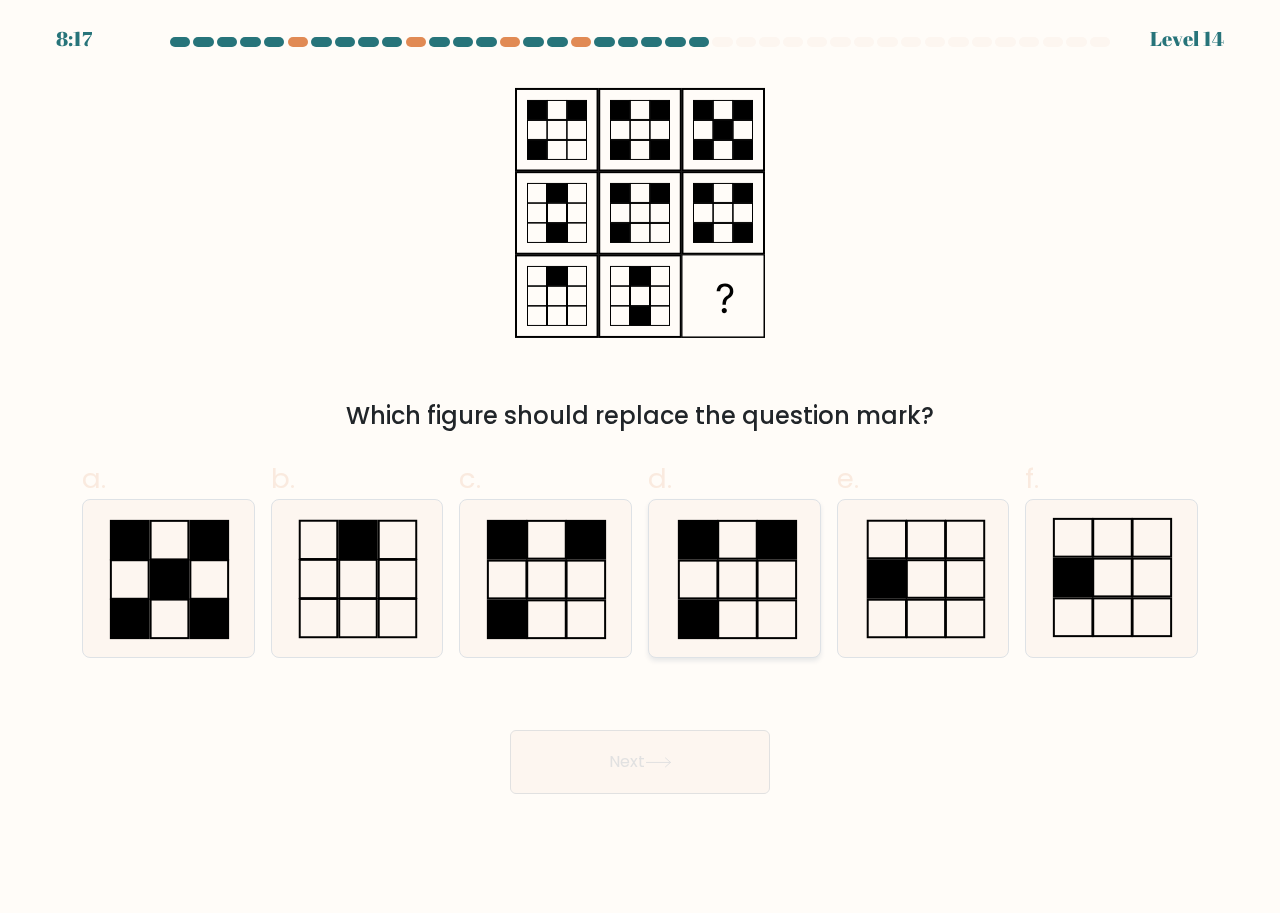 click 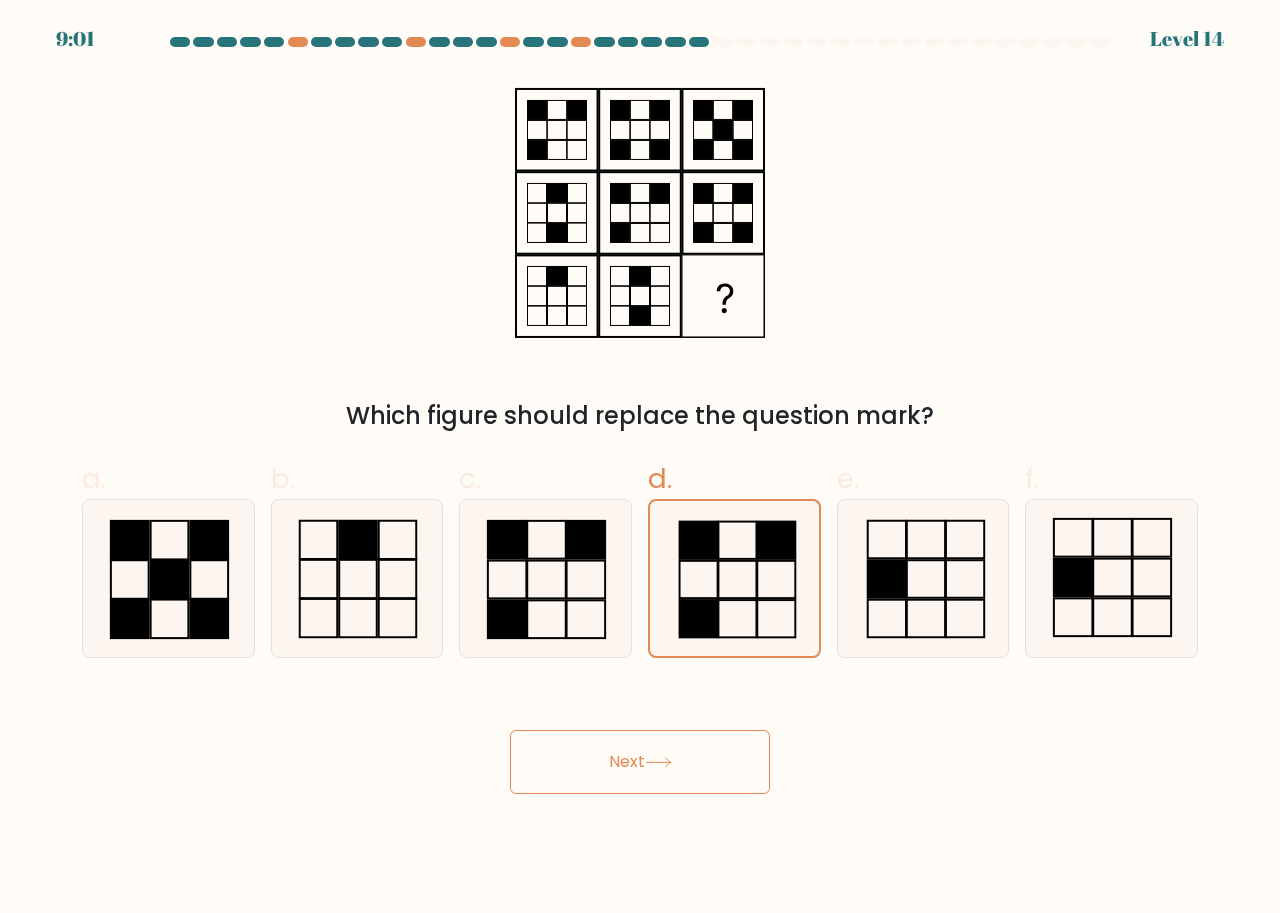 click on "Next" at bounding box center (640, 762) 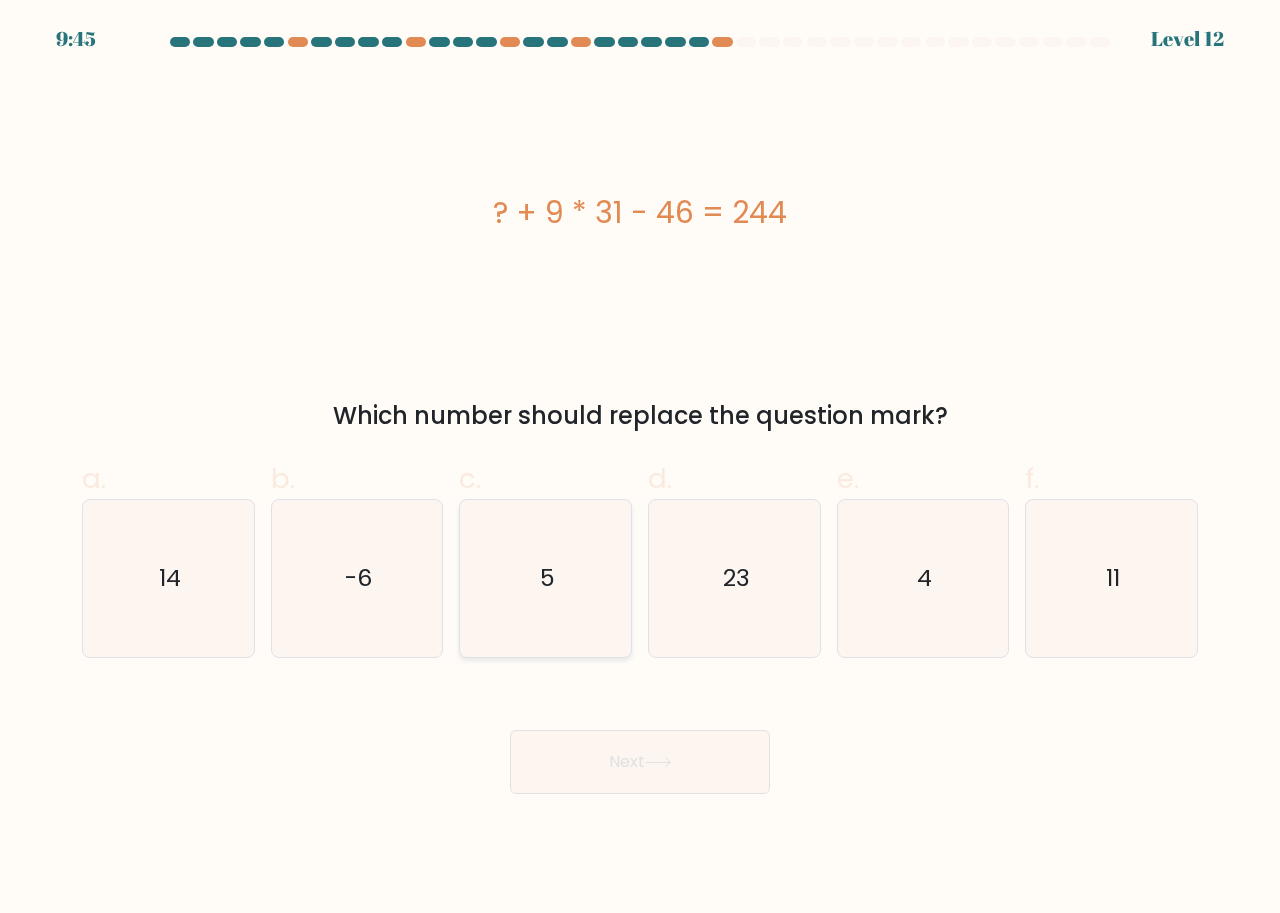 click on "5" 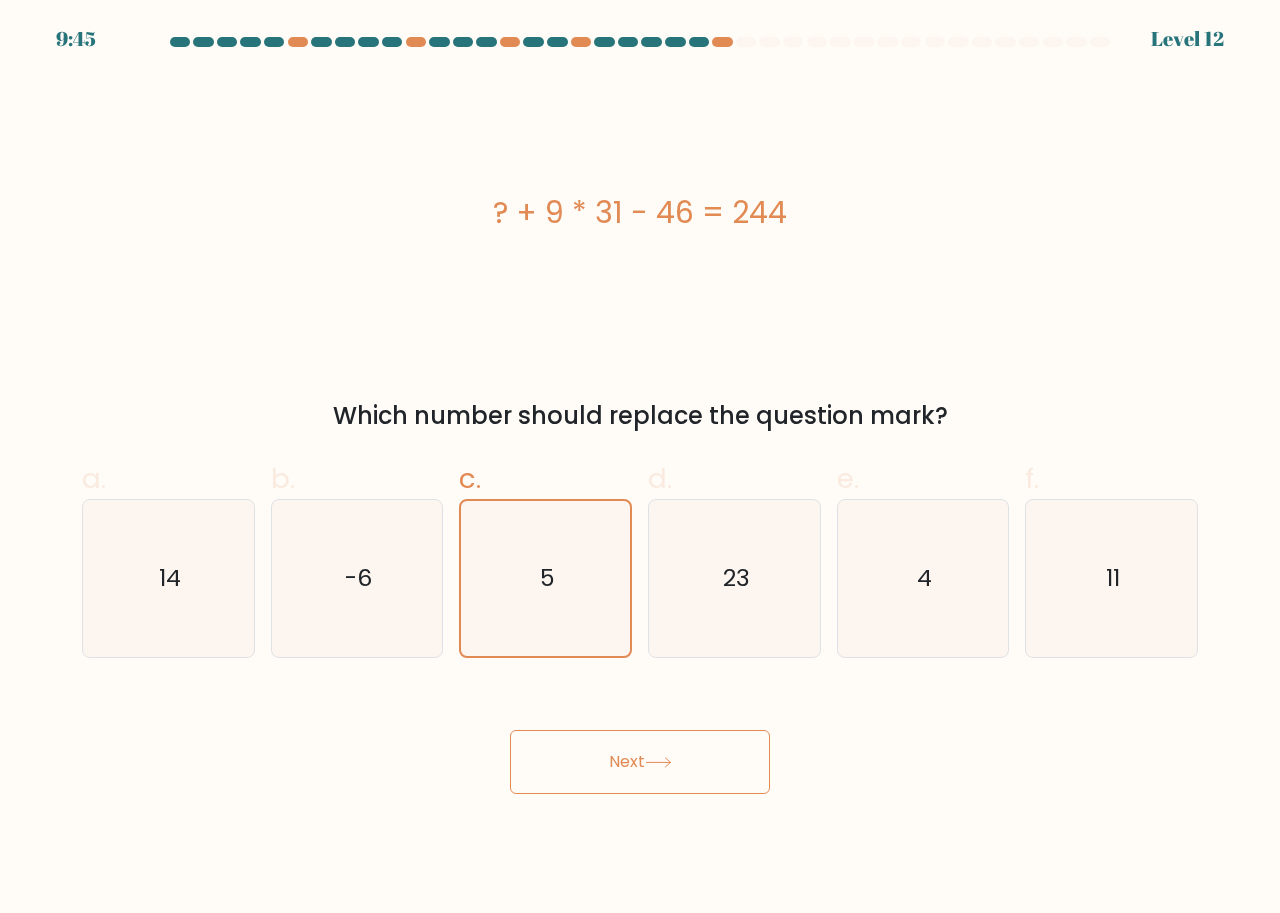 click on "Next" at bounding box center (640, 738) 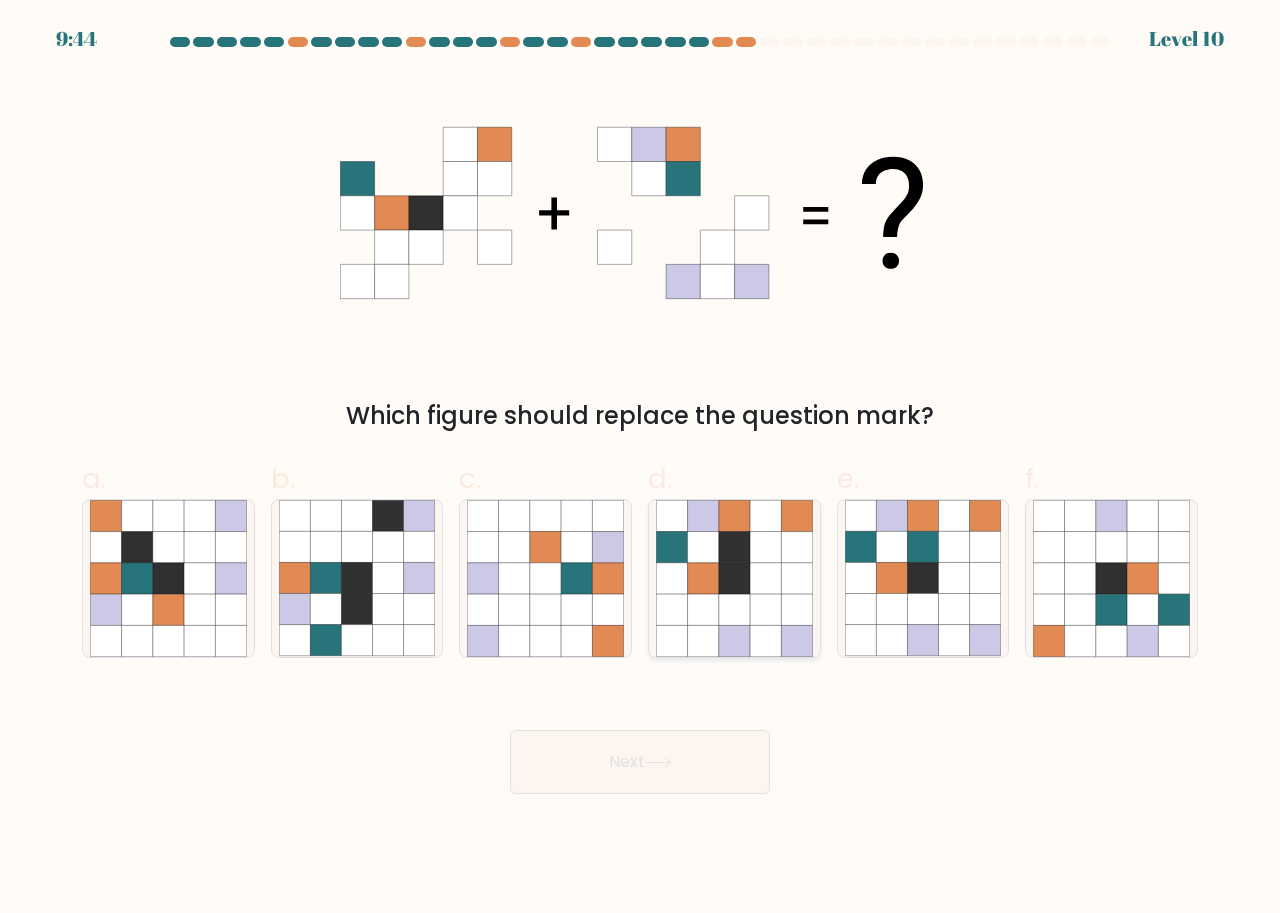 click 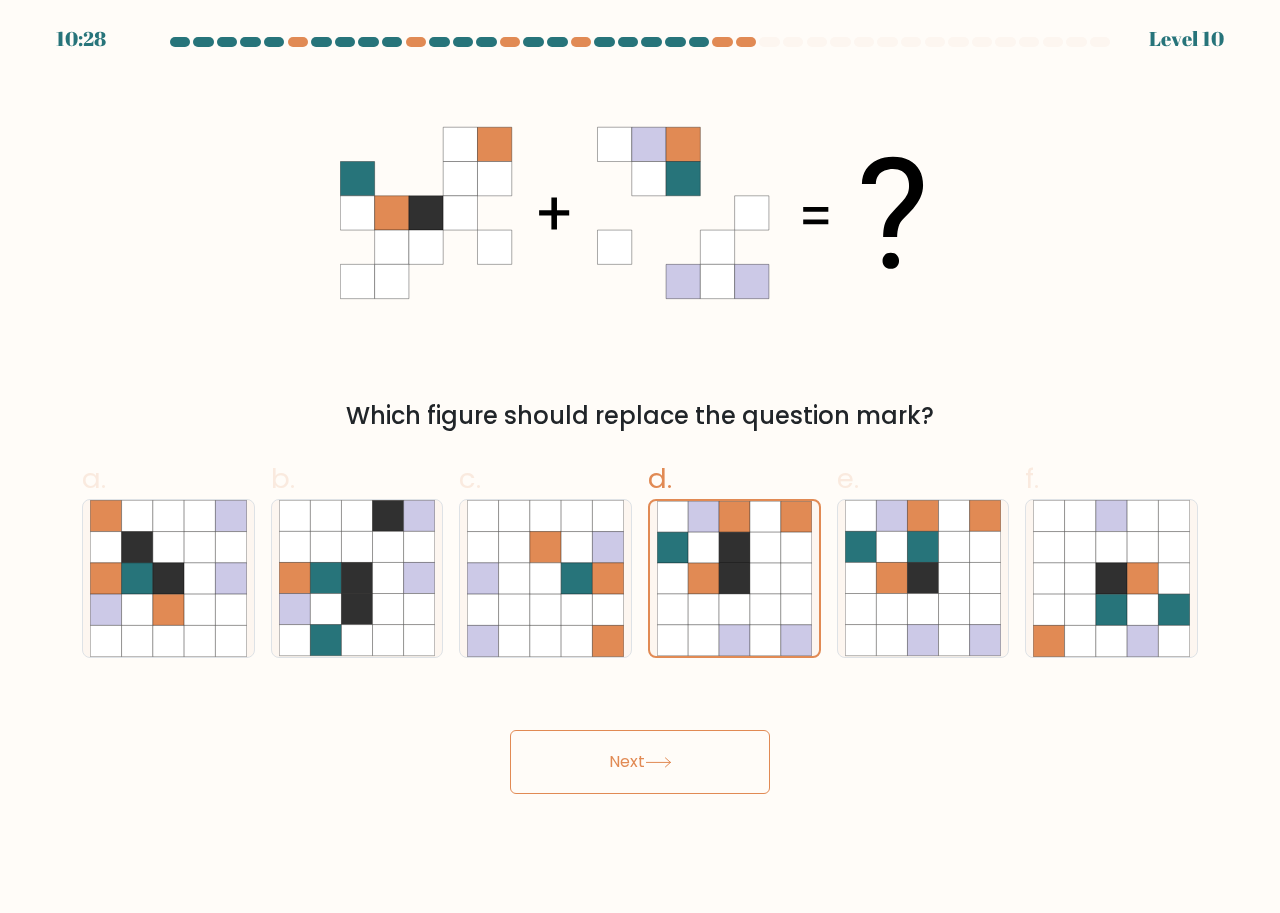 click on "Next" at bounding box center [640, 762] 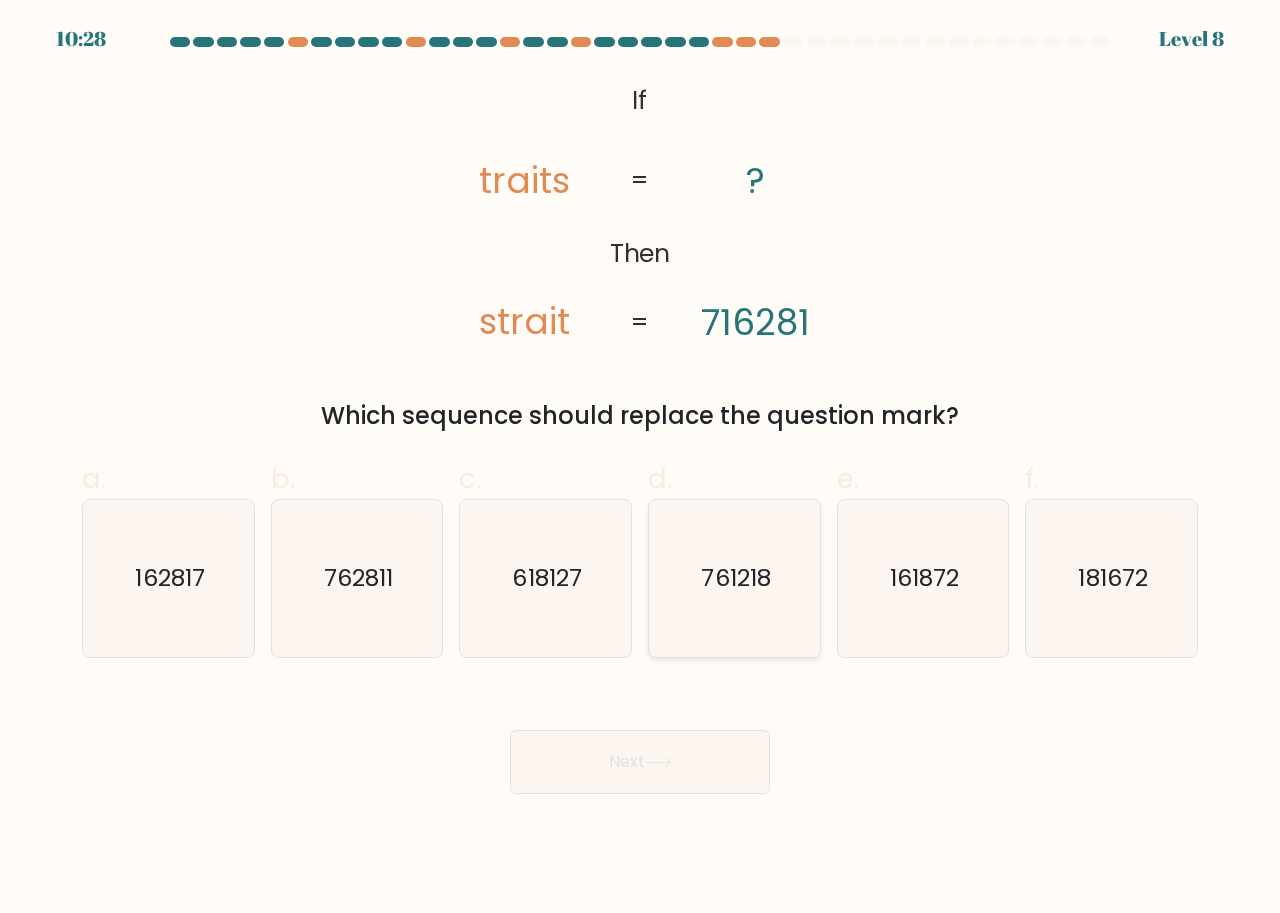 click on "761218" 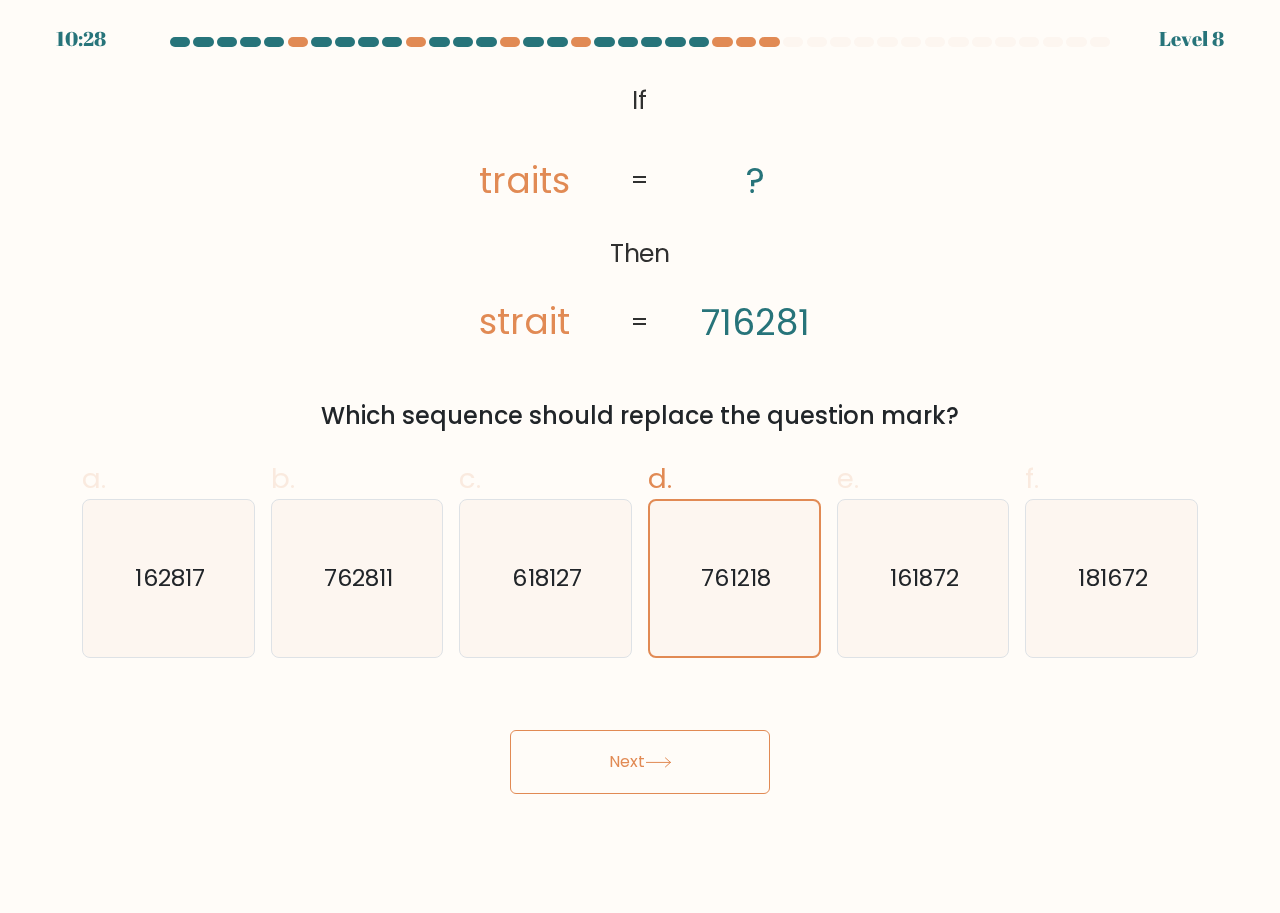 click on "Next" at bounding box center (640, 762) 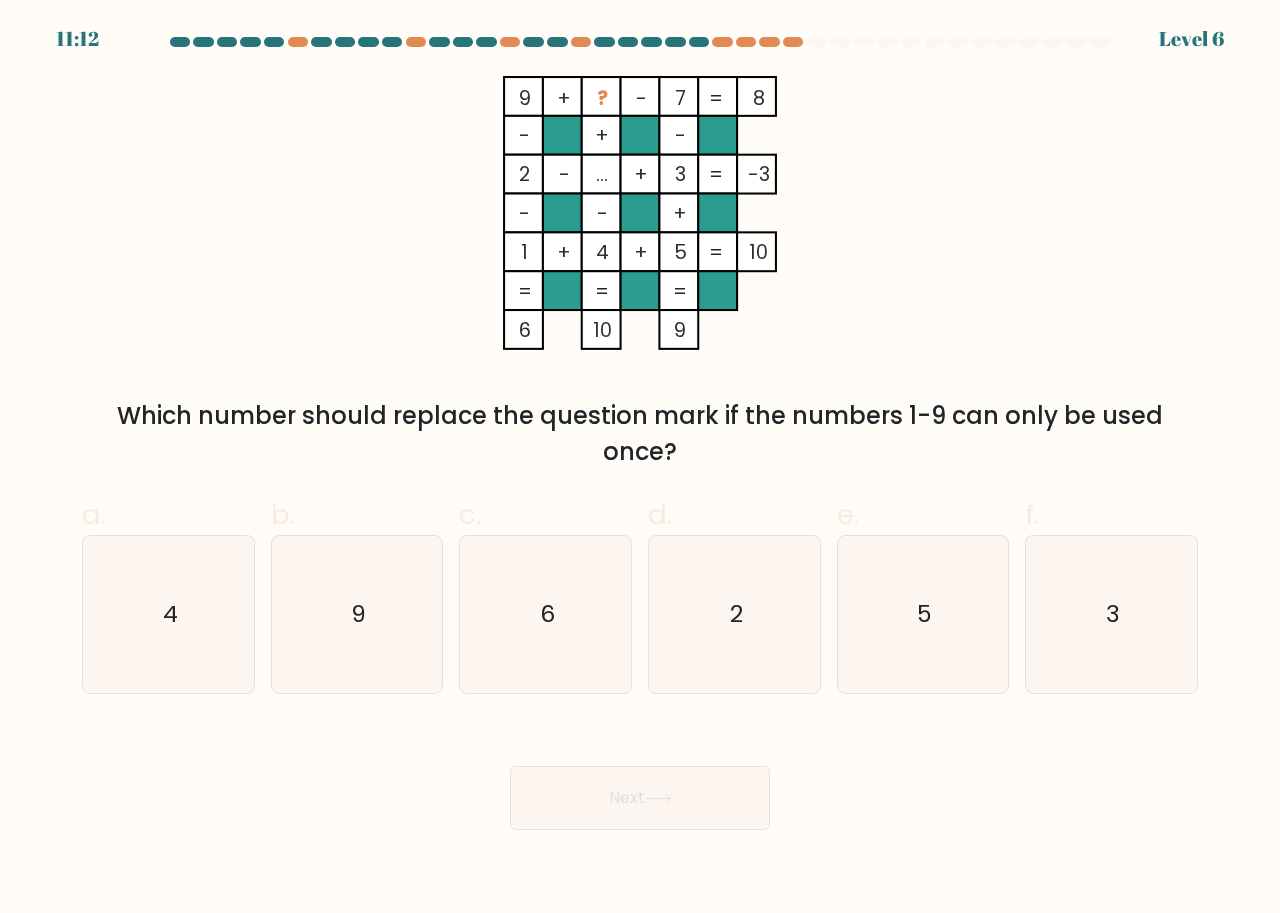 click on "2" 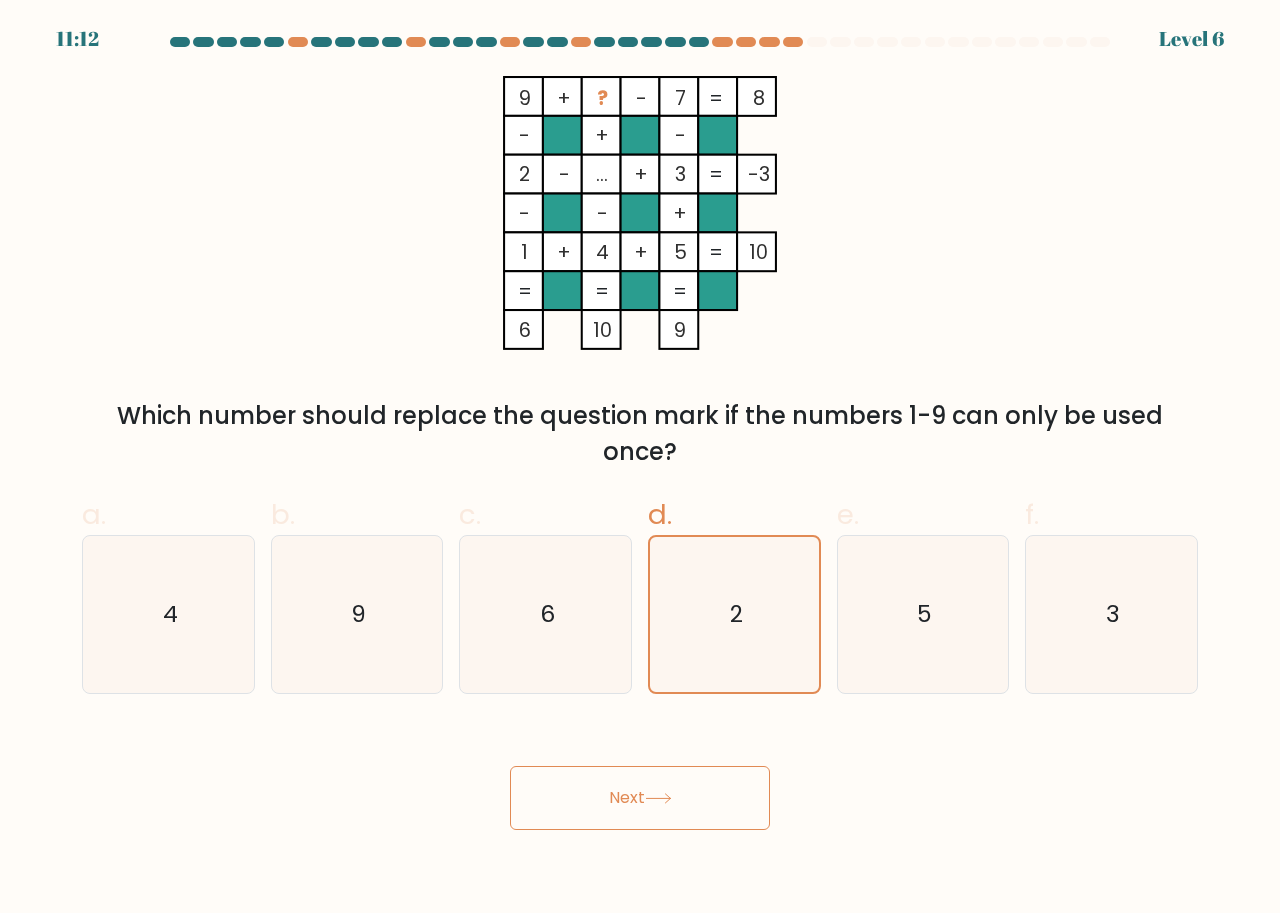 click on "11:12
Level 6" at bounding box center (640, 456) 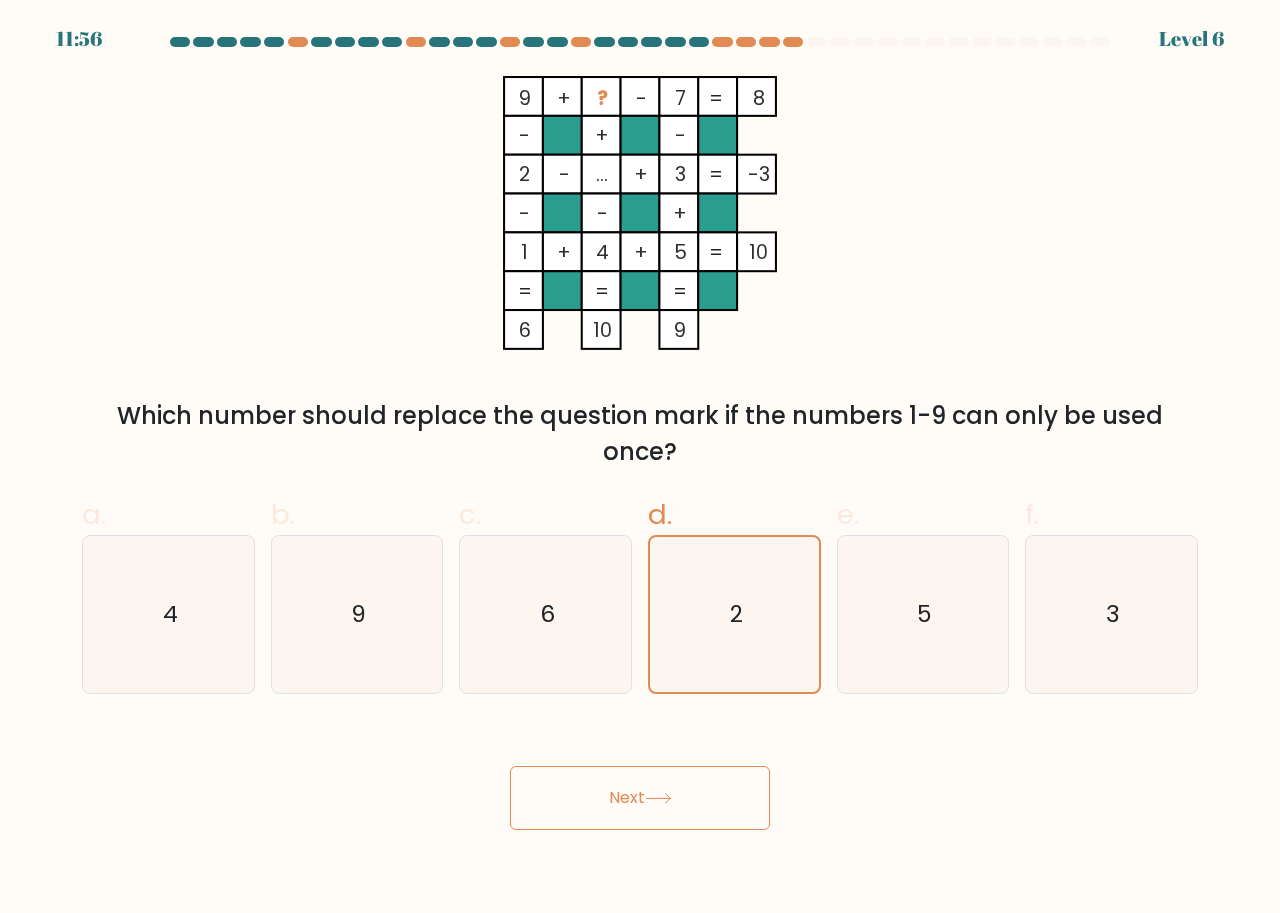 drag, startPoint x: 631, startPoint y: 829, endPoint x: 639, endPoint y: 799, distance: 31.04835 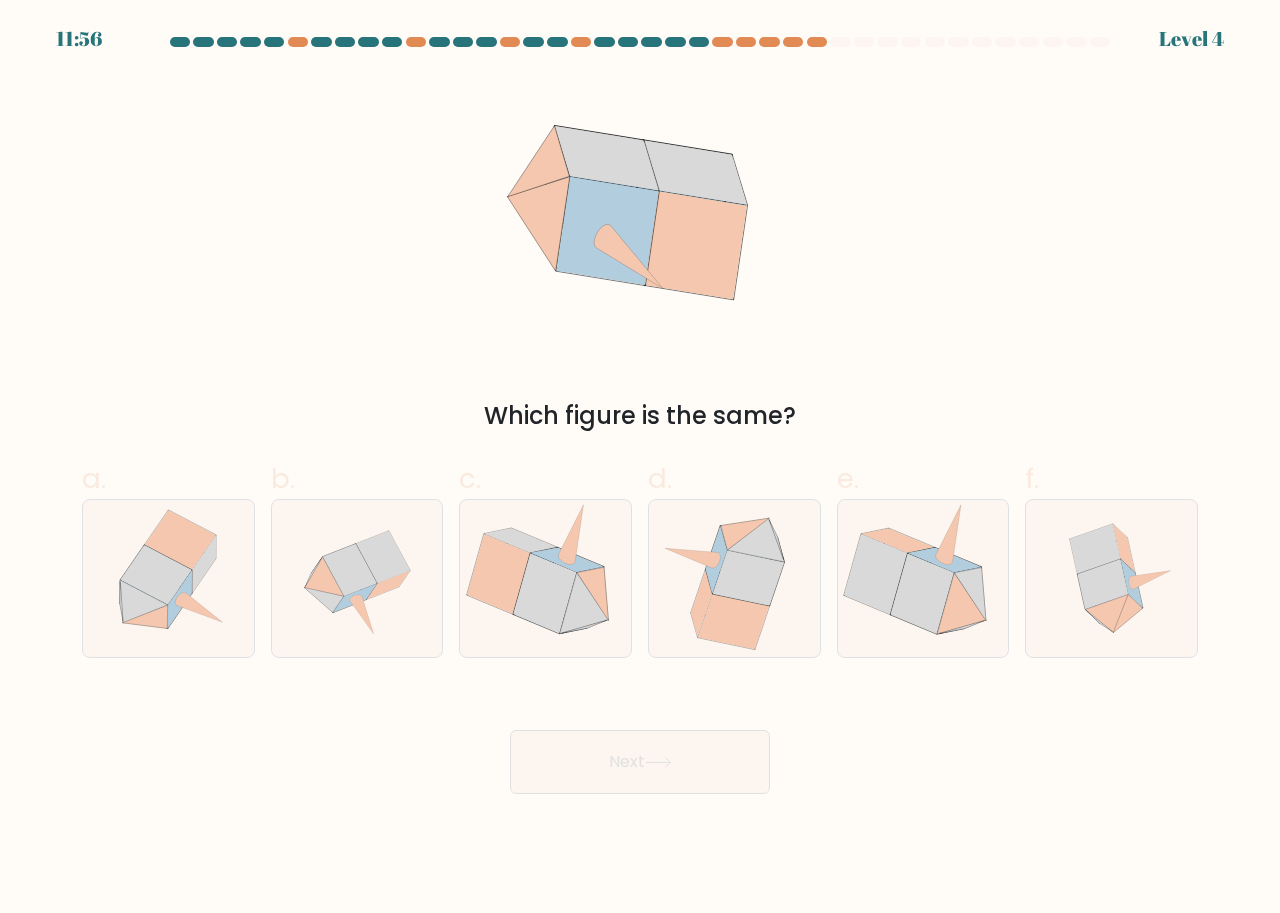 click at bounding box center [640, 415] 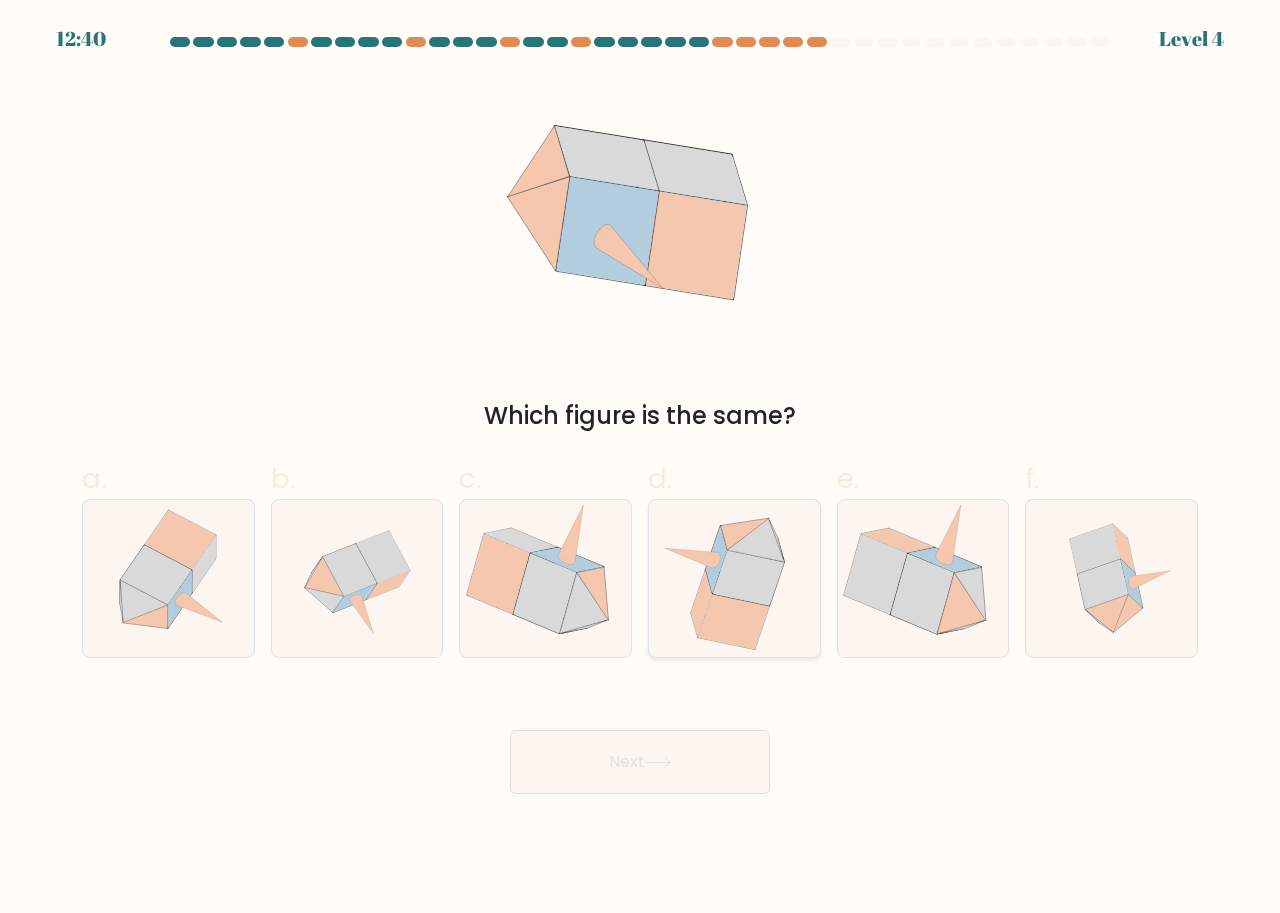 click 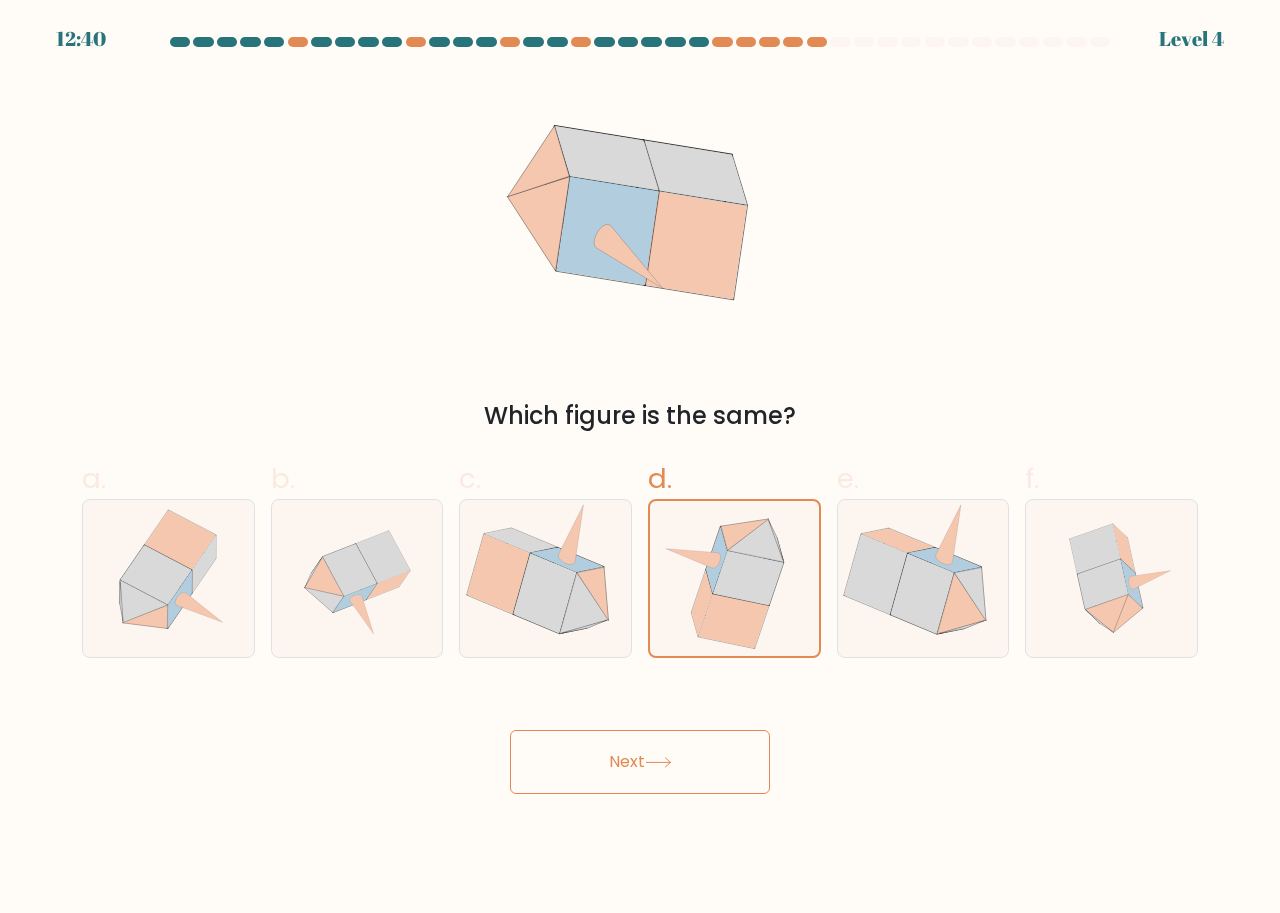 drag, startPoint x: 637, startPoint y: 739, endPoint x: 648, endPoint y: 734, distance: 12.083046 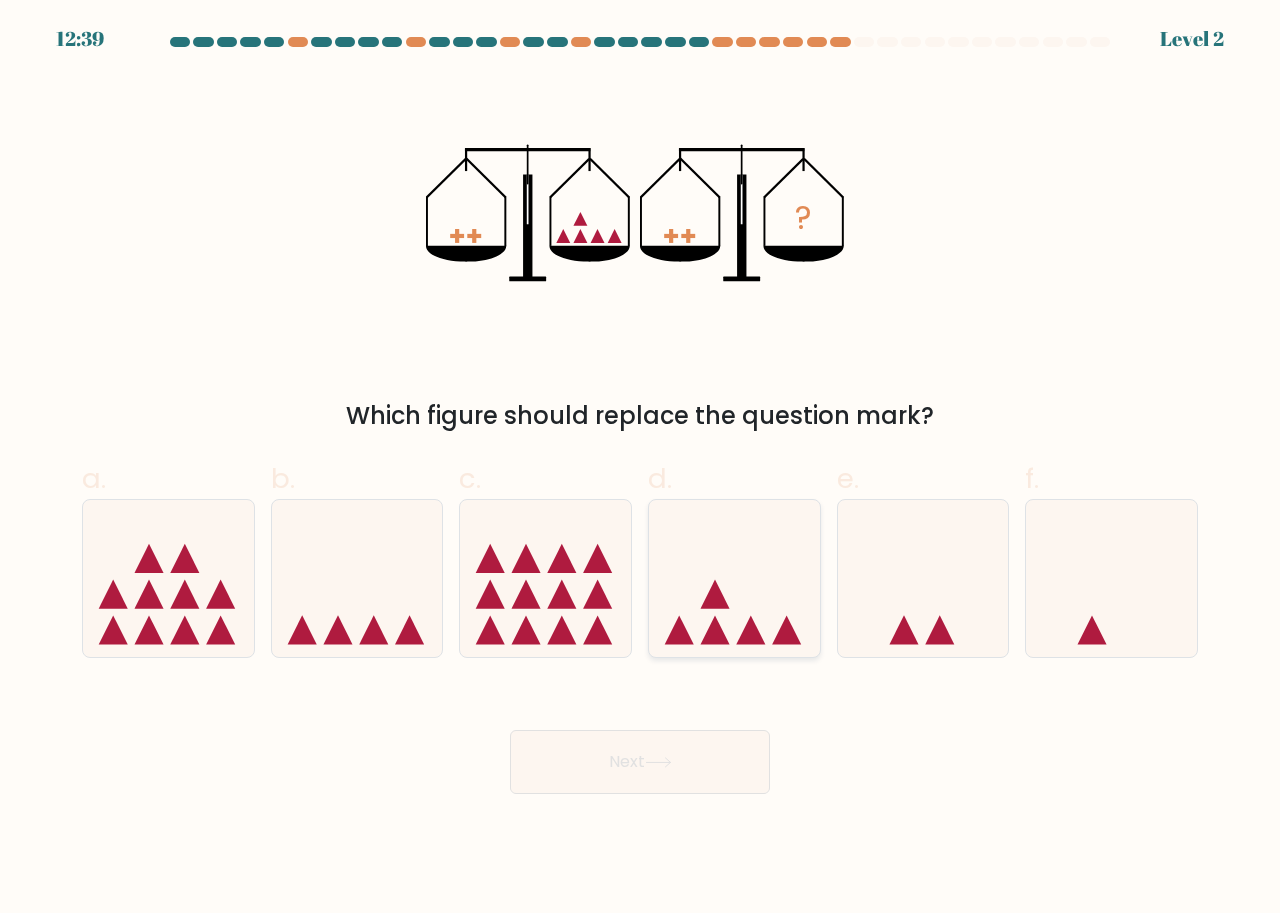 click at bounding box center [734, 578] 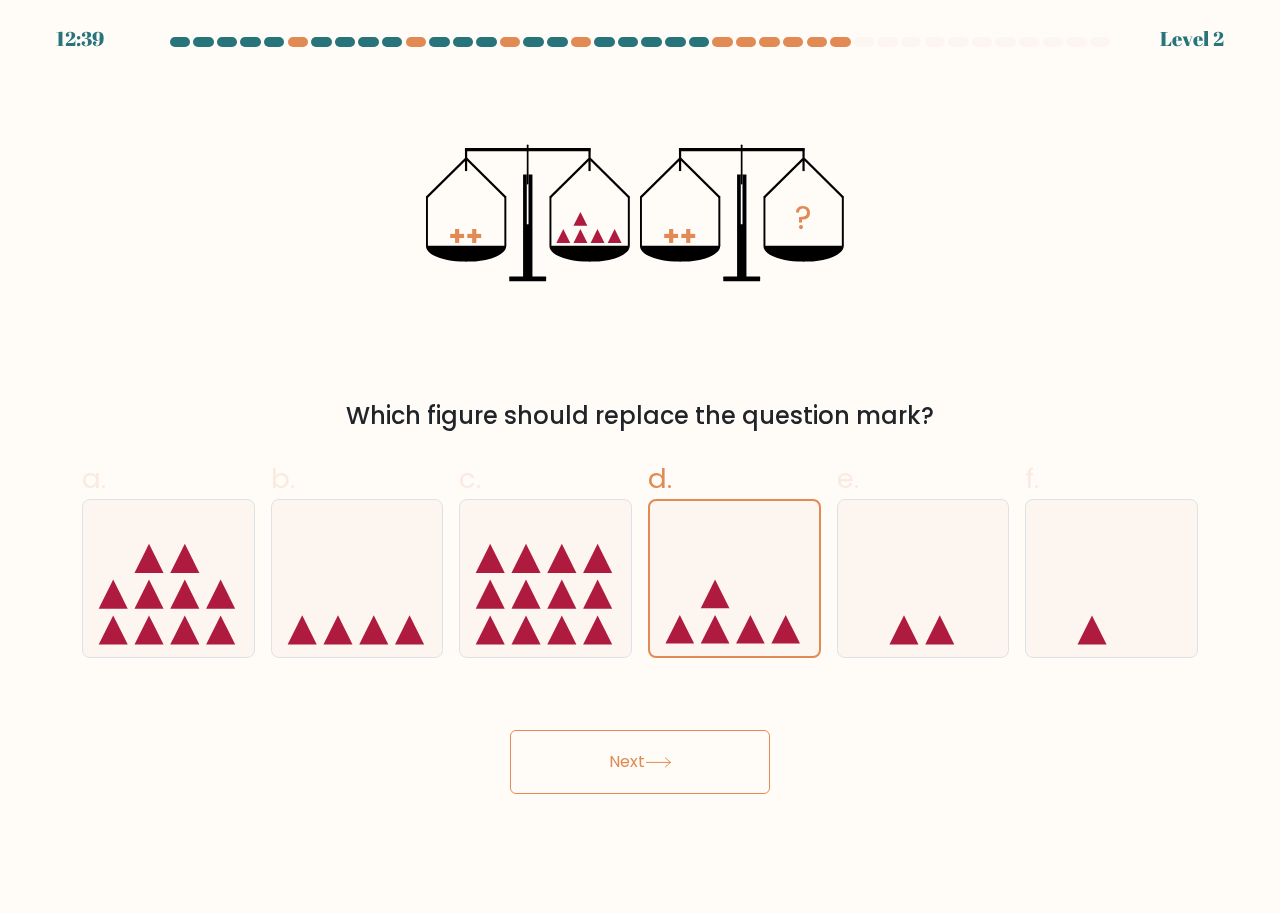 click on "Next" at bounding box center (640, 762) 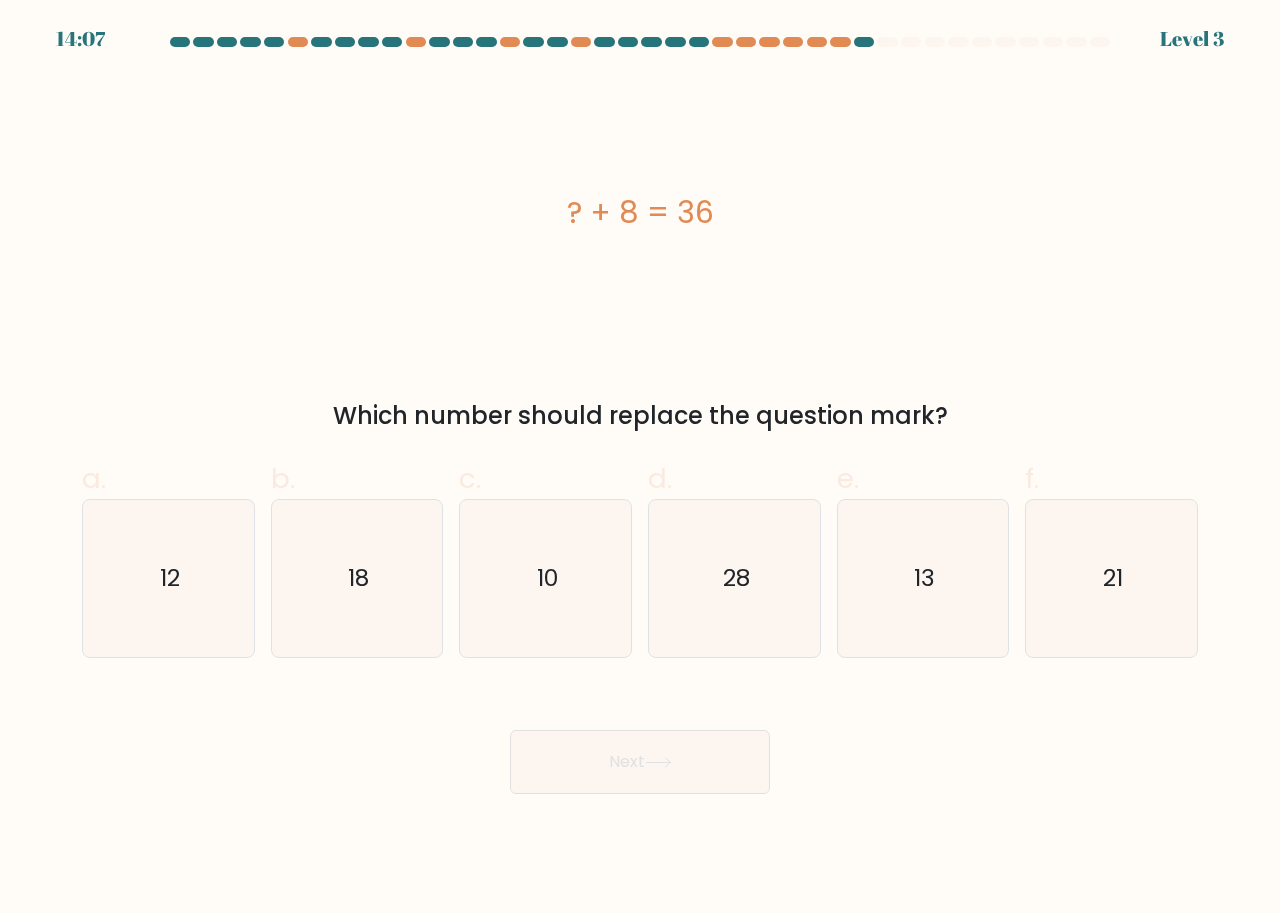 drag, startPoint x: 731, startPoint y: 610, endPoint x: 655, endPoint y: 728, distance: 140.35669 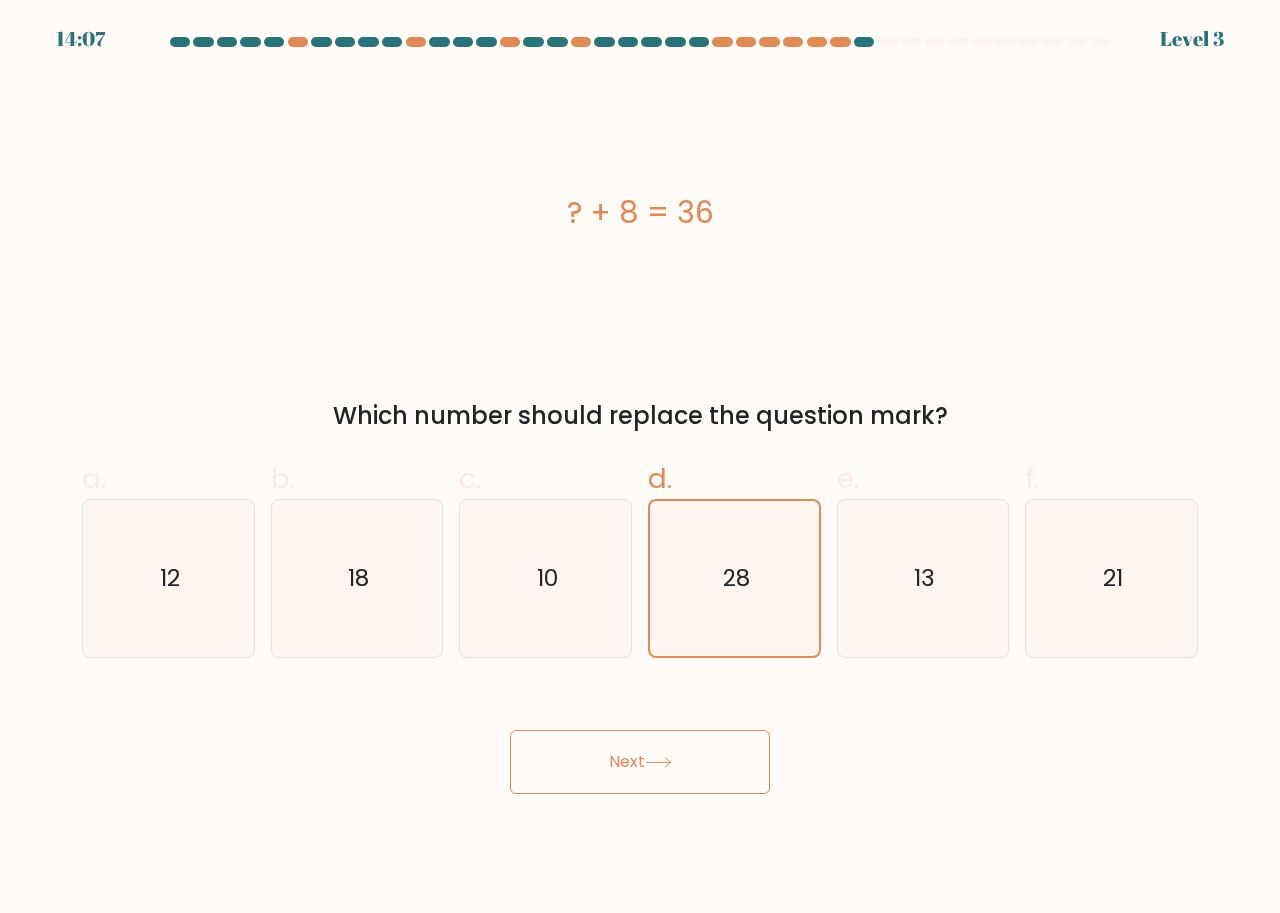 click on "Next" at bounding box center (640, 762) 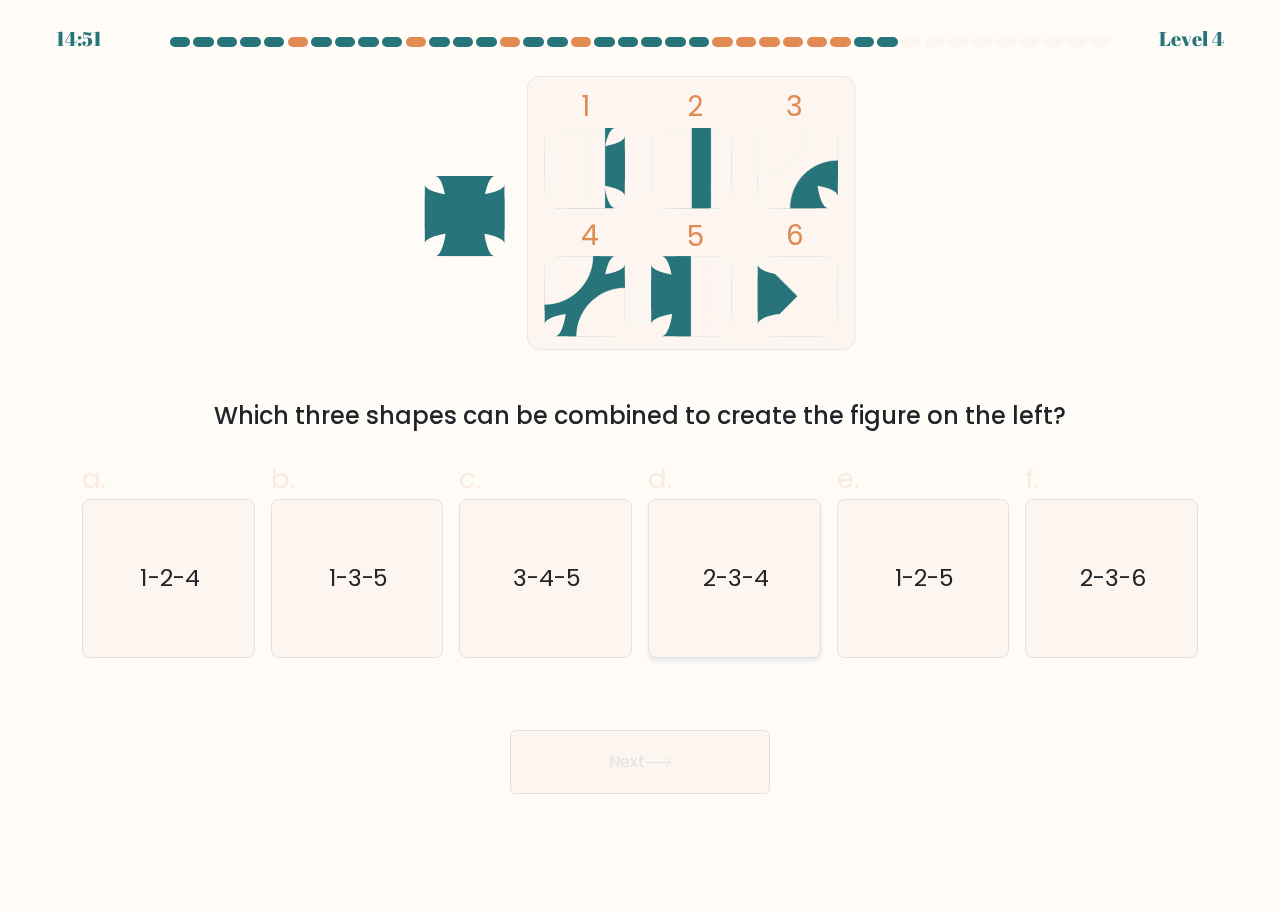 click on "2-3-4" 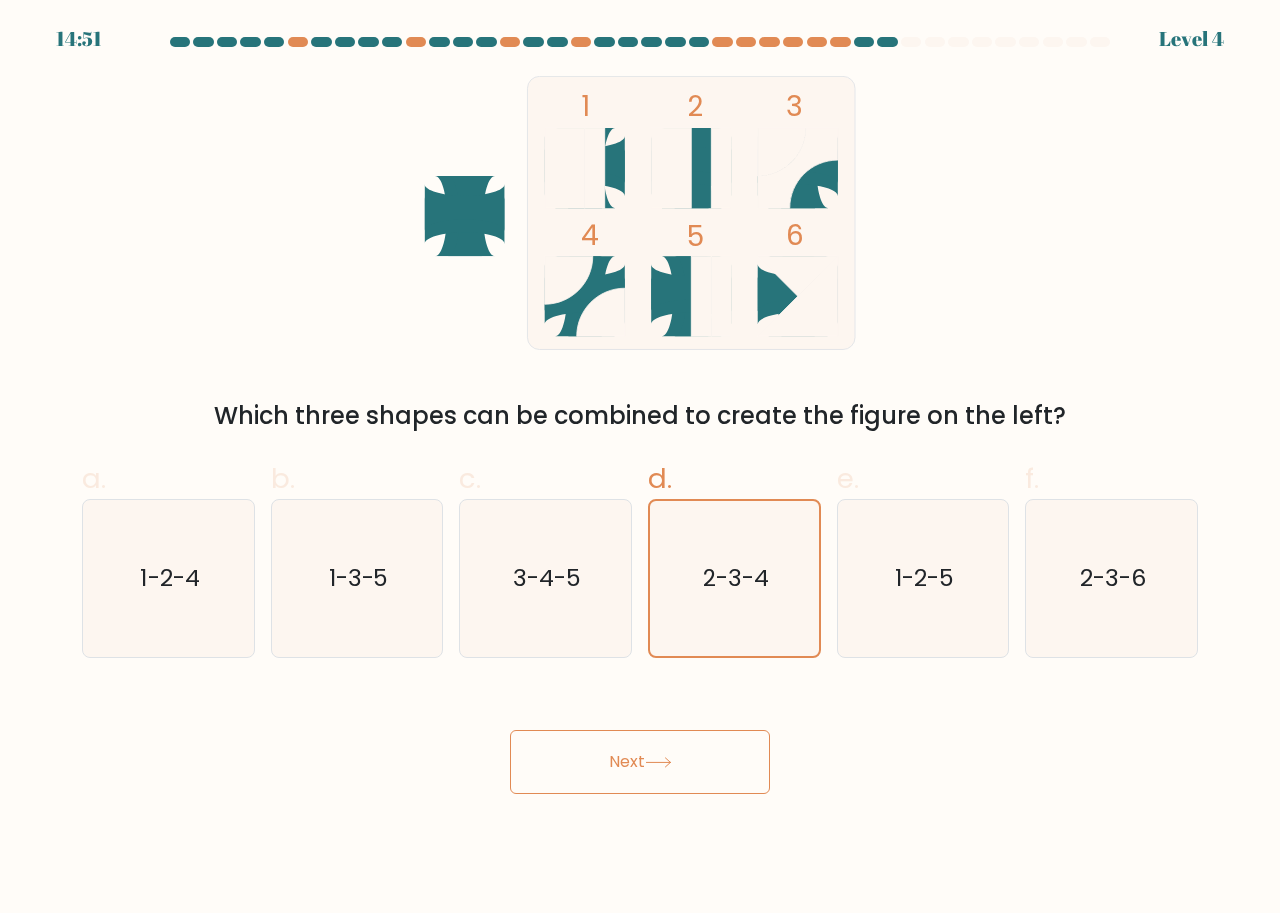 click on "Next" at bounding box center (640, 738) 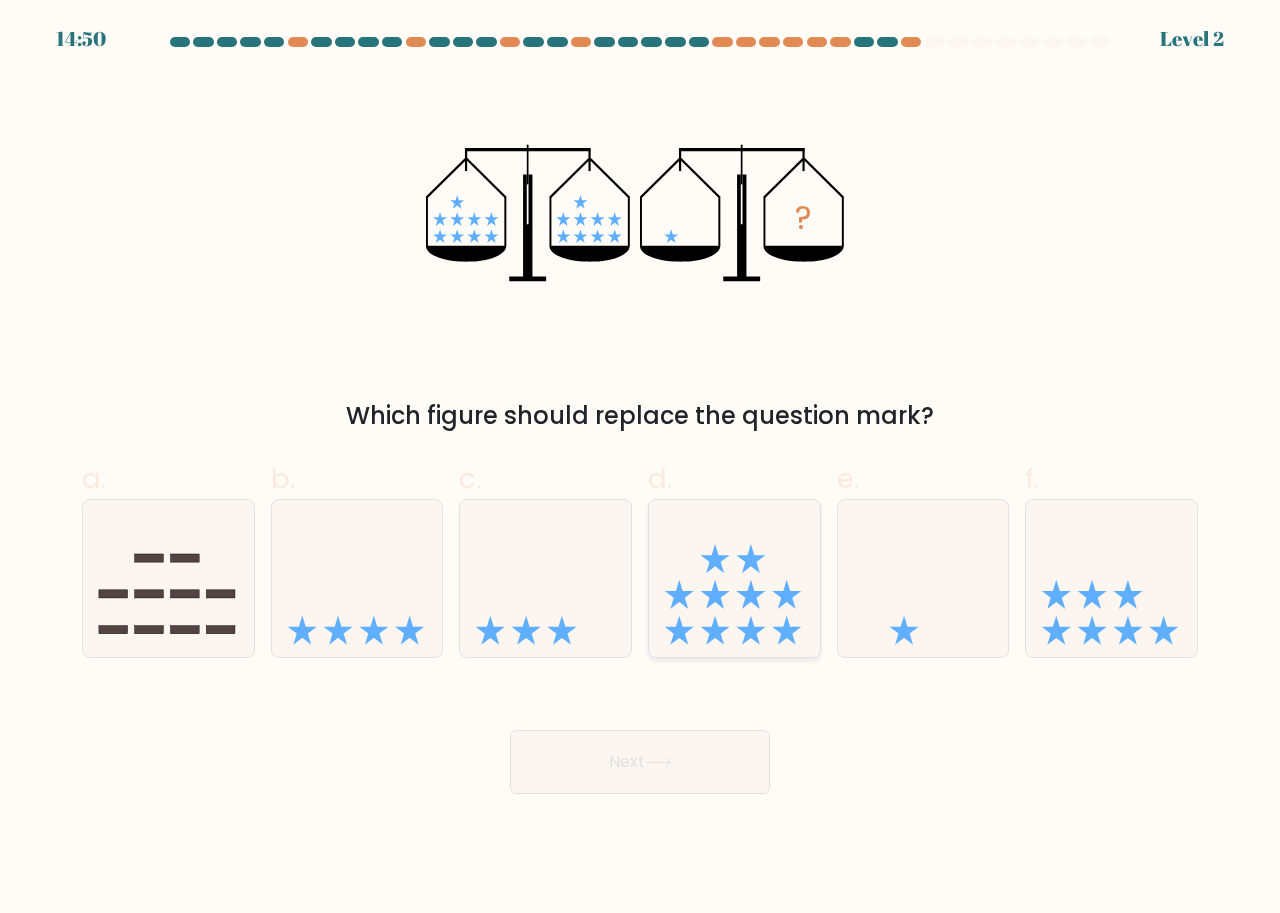 drag, startPoint x: 772, startPoint y: 620, endPoint x: 776, endPoint y: 610, distance: 10.770329 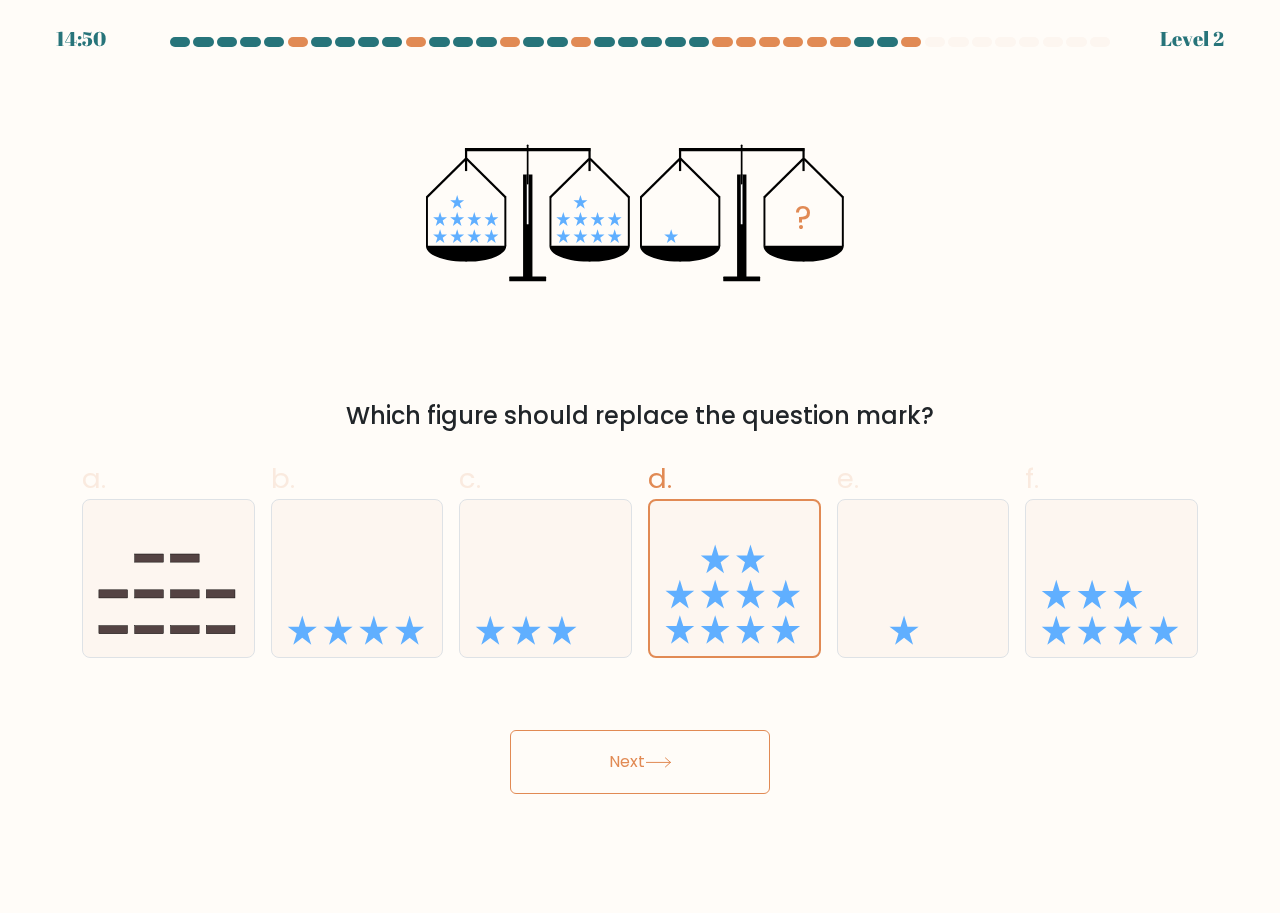click on "Next" at bounding box center (640, 762) 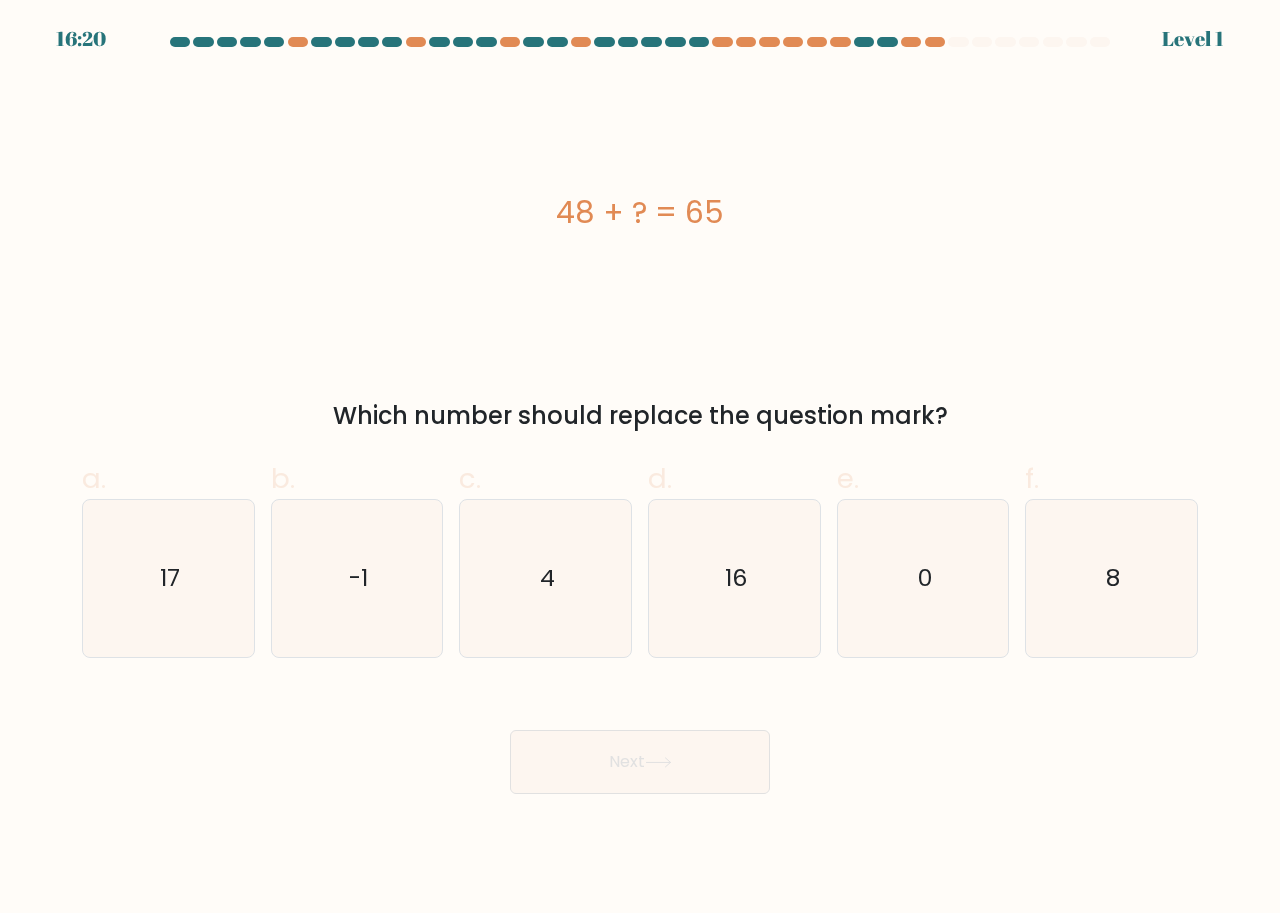 click on "d.
16" at bounding box center [734, 558] 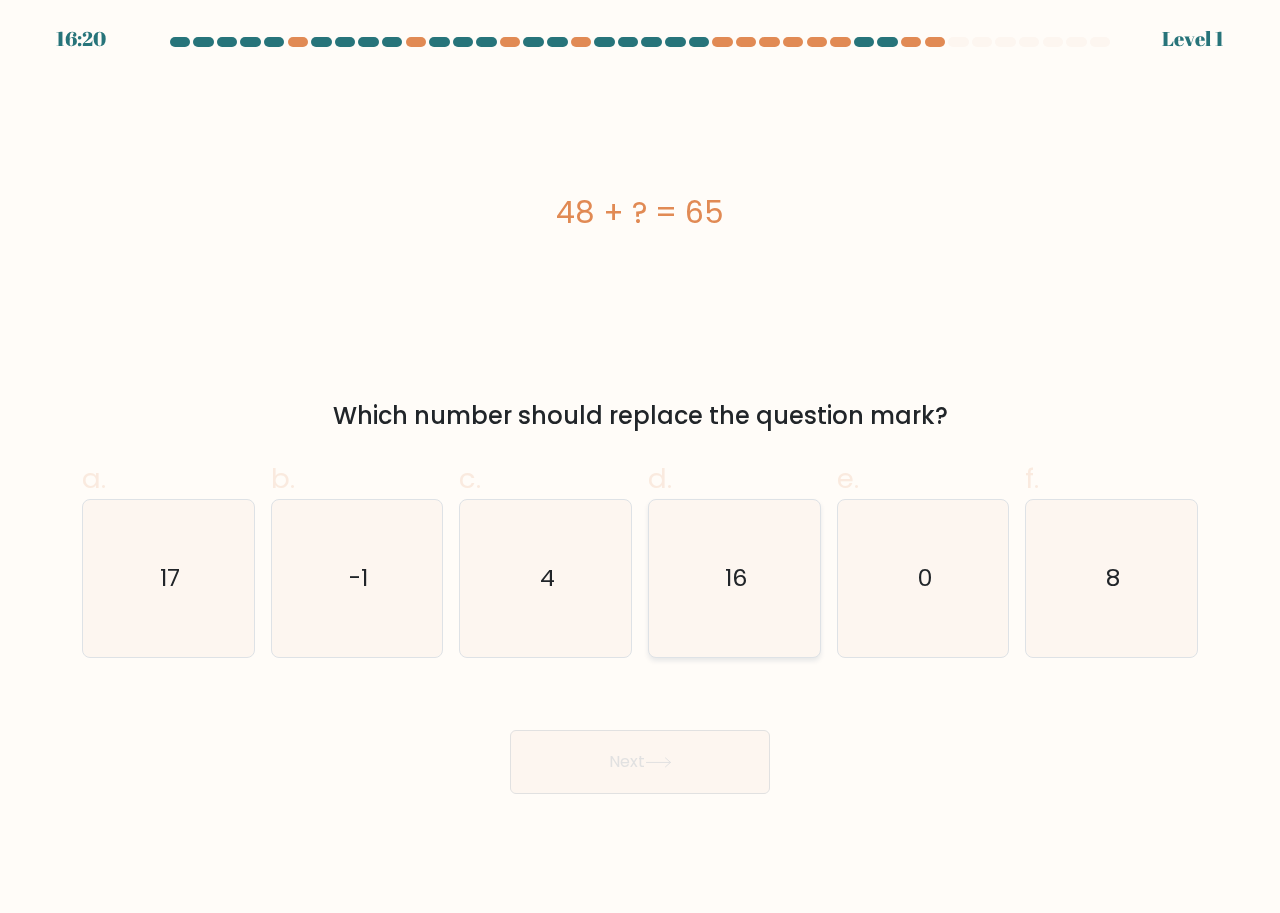 click on "16" 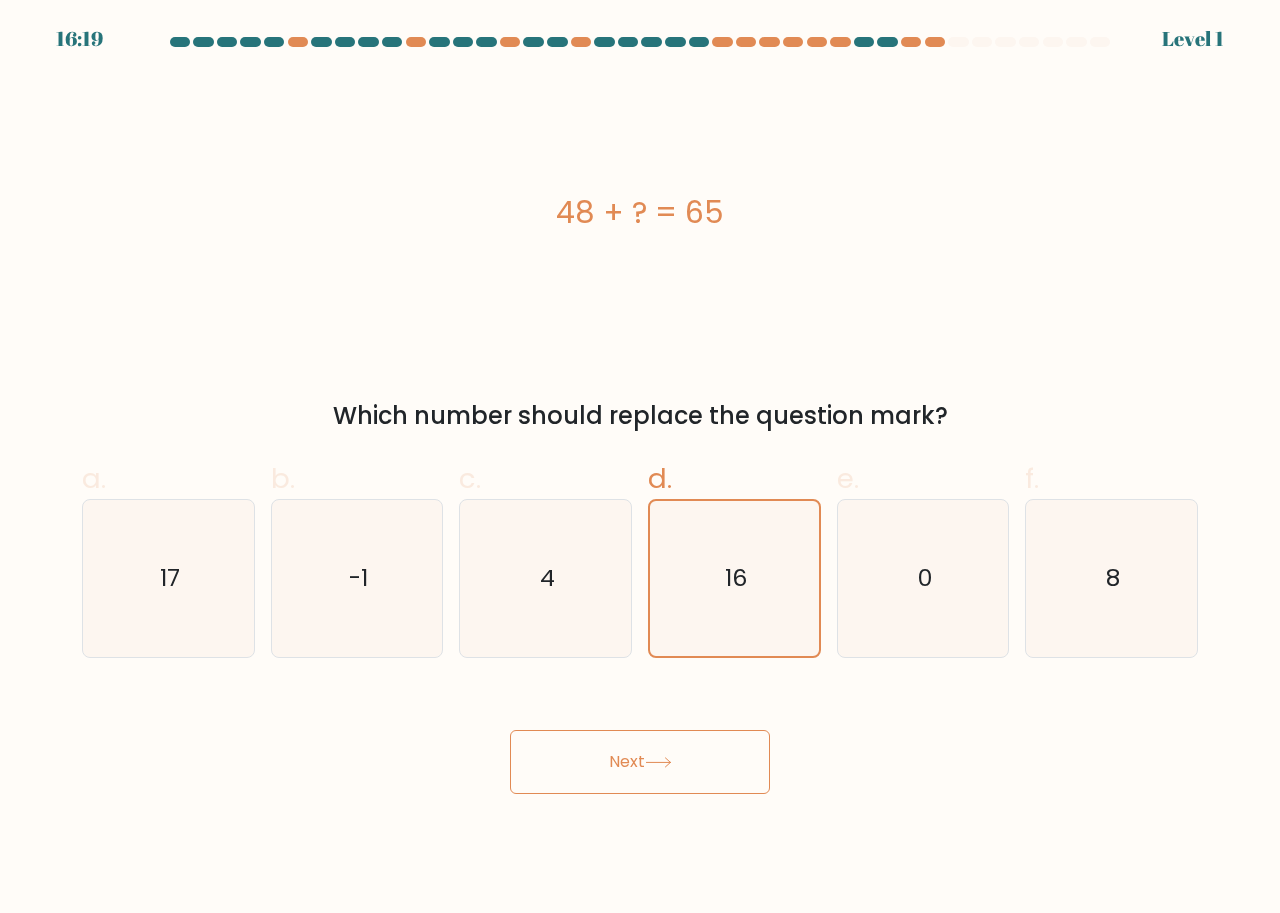 click on "Next" at bounding box center [640, 762] 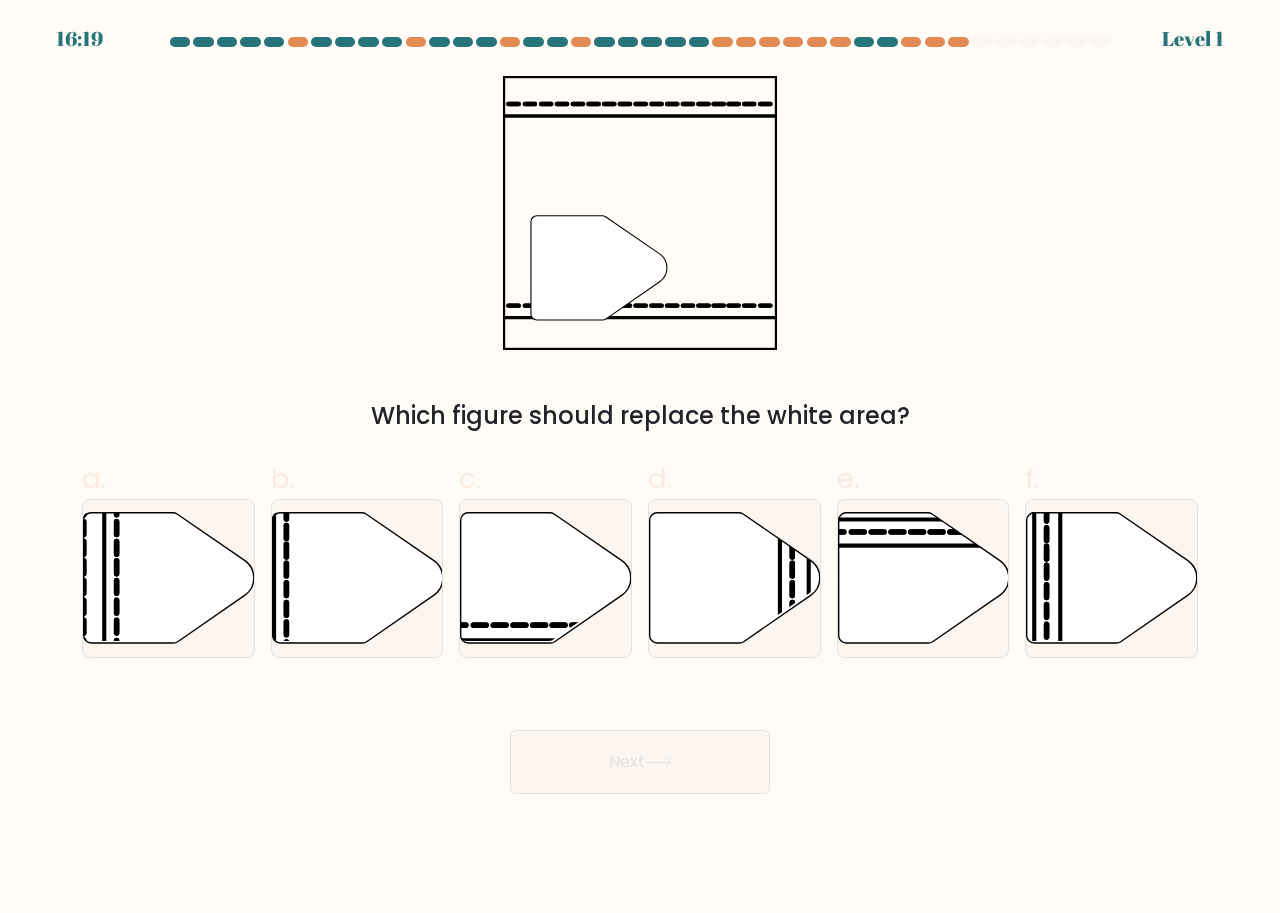 click at bounding box center (734, 578) 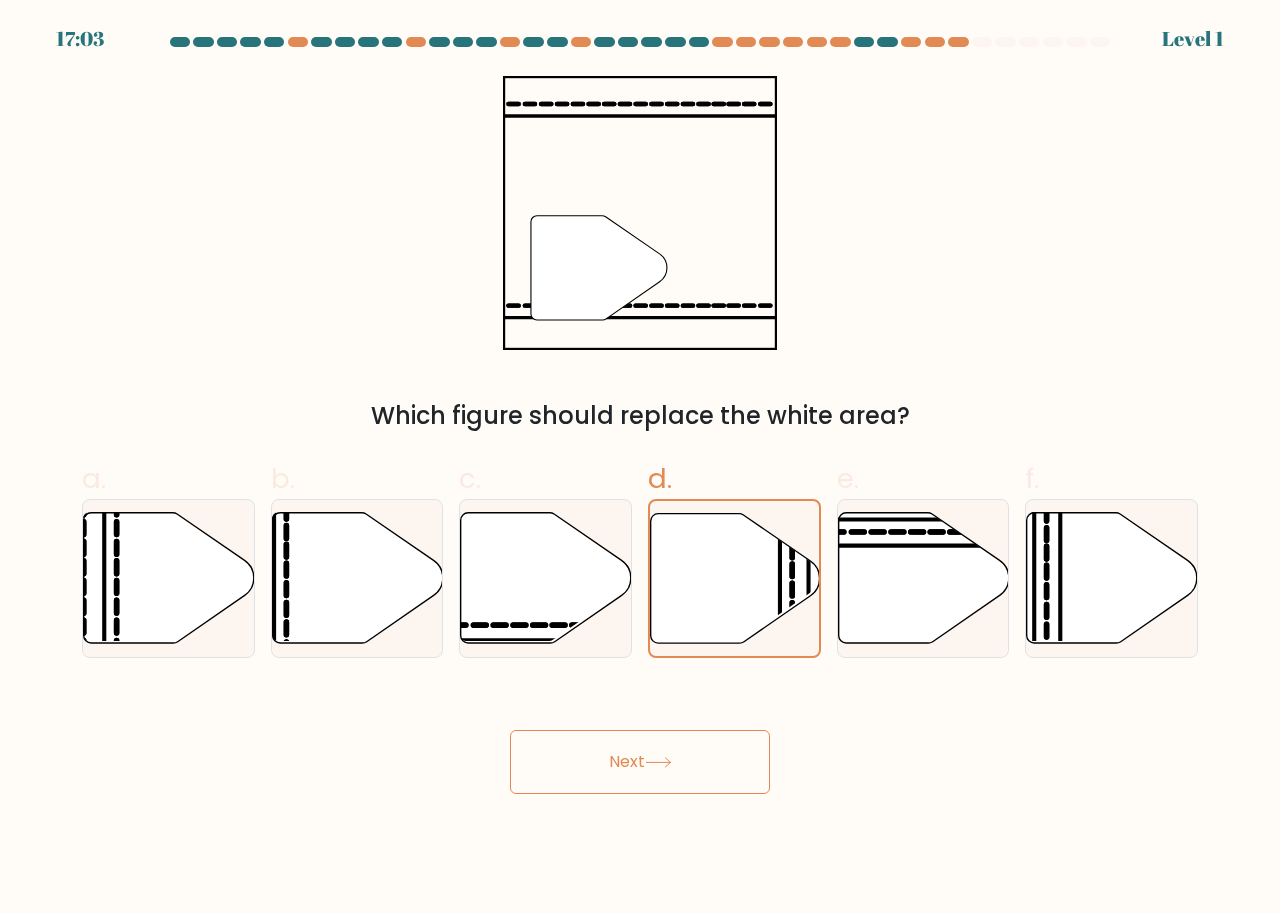 click on "Next" at bounding box center (640, 738) 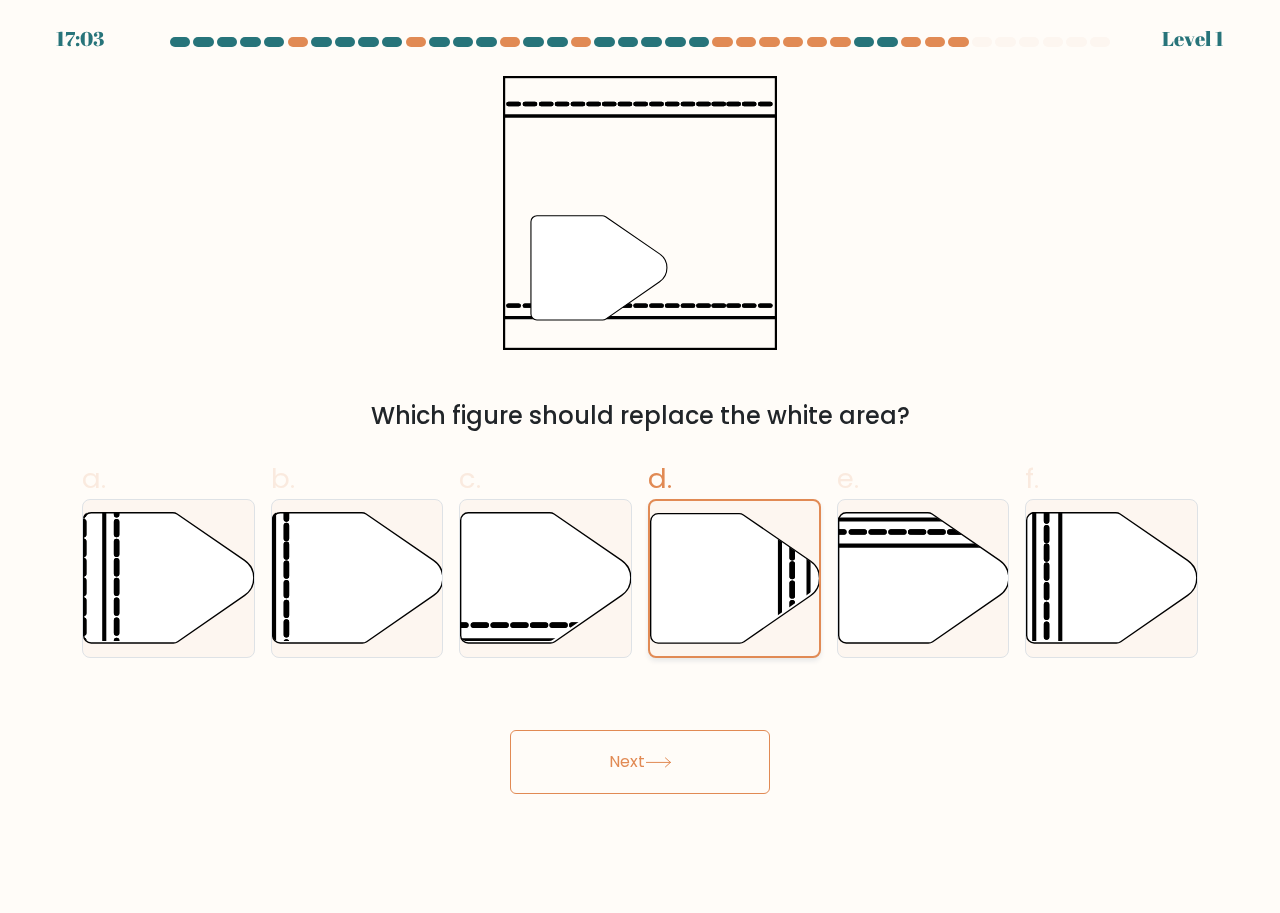 drag, startPoint x: 683, startPoint y: 742, endPoint x: 751, endPoint y: 631, distance: 130.17296 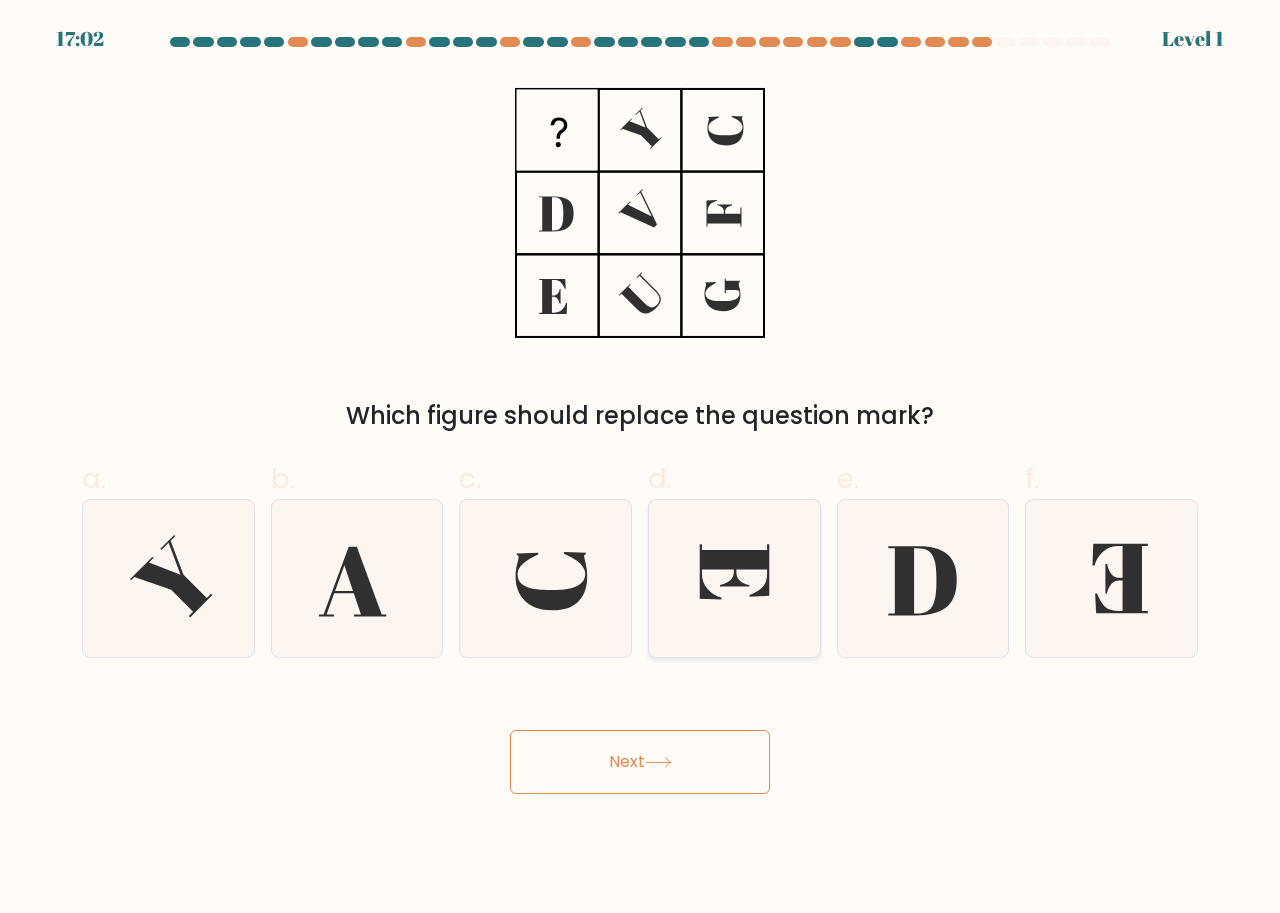 click 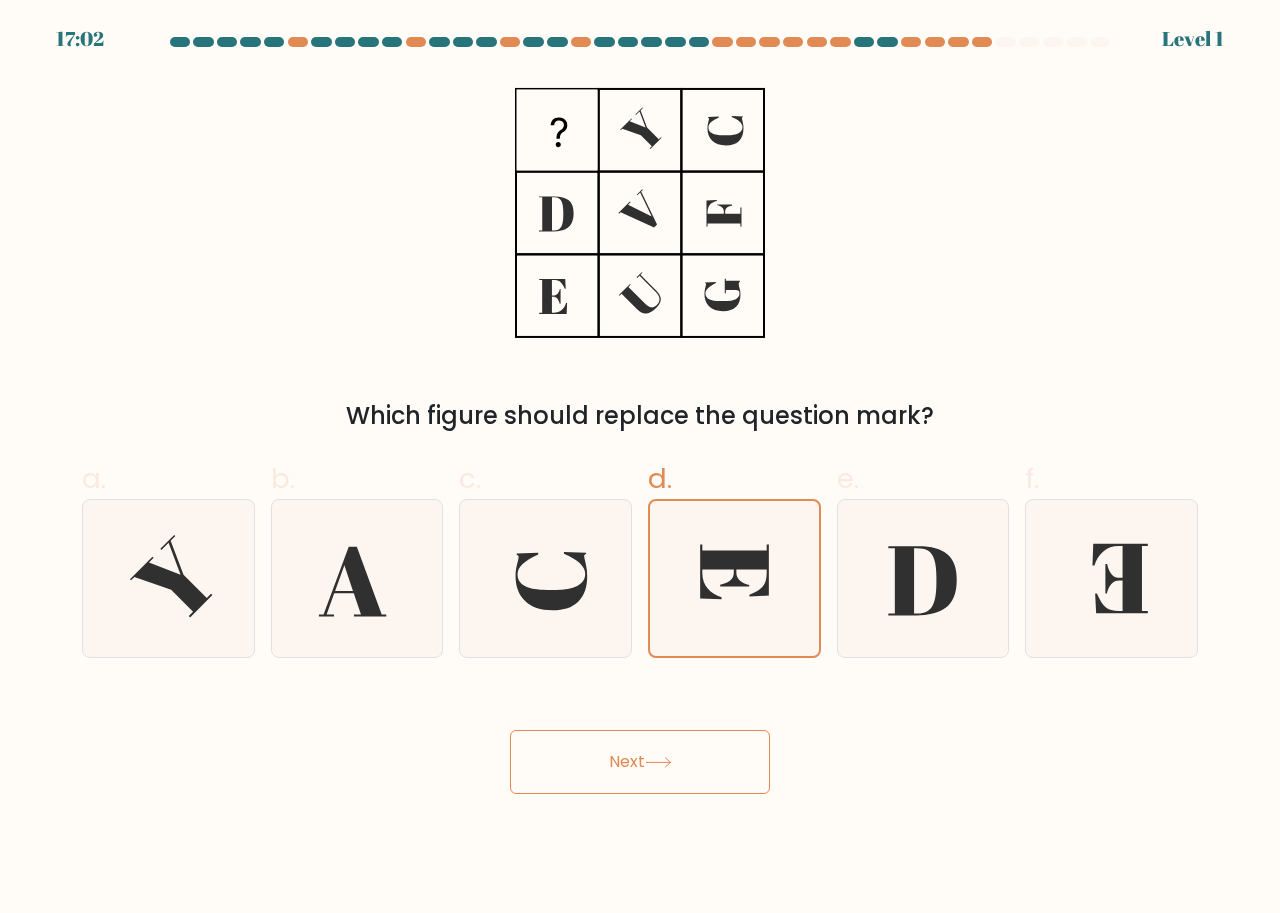 click on "Next" at bounding box center [640, 738] 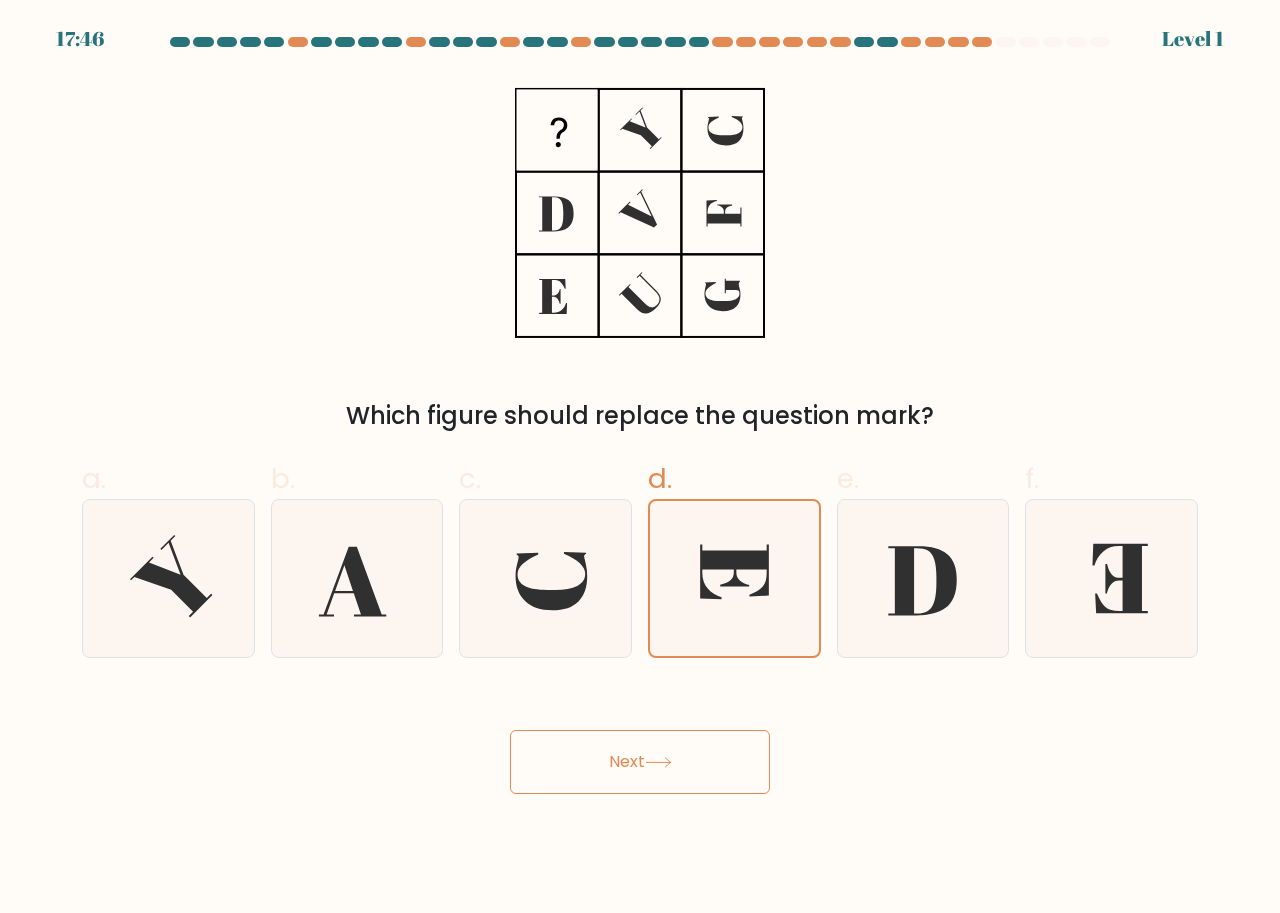 click on "Next" at bounding box center (640, 762) 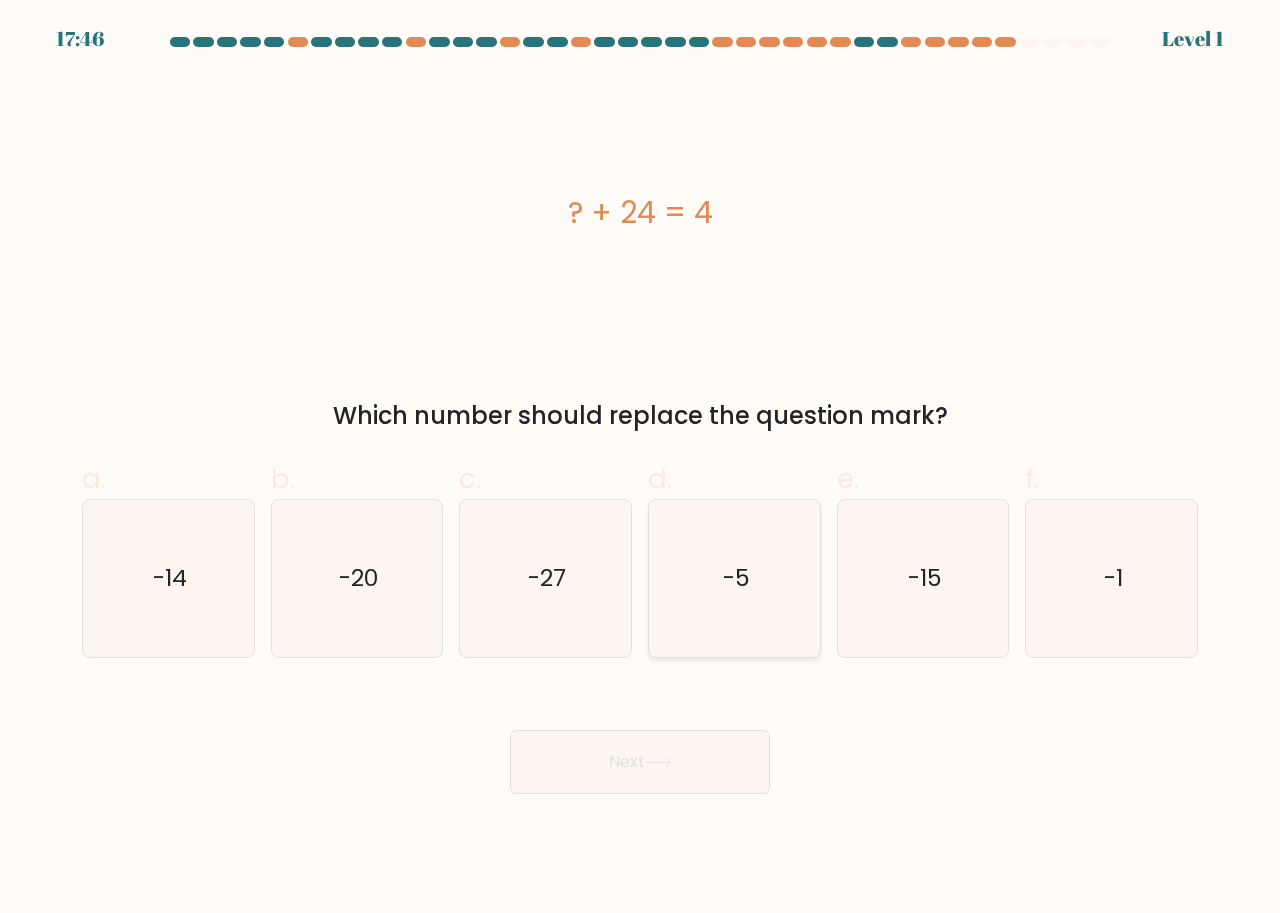 click on "-5" 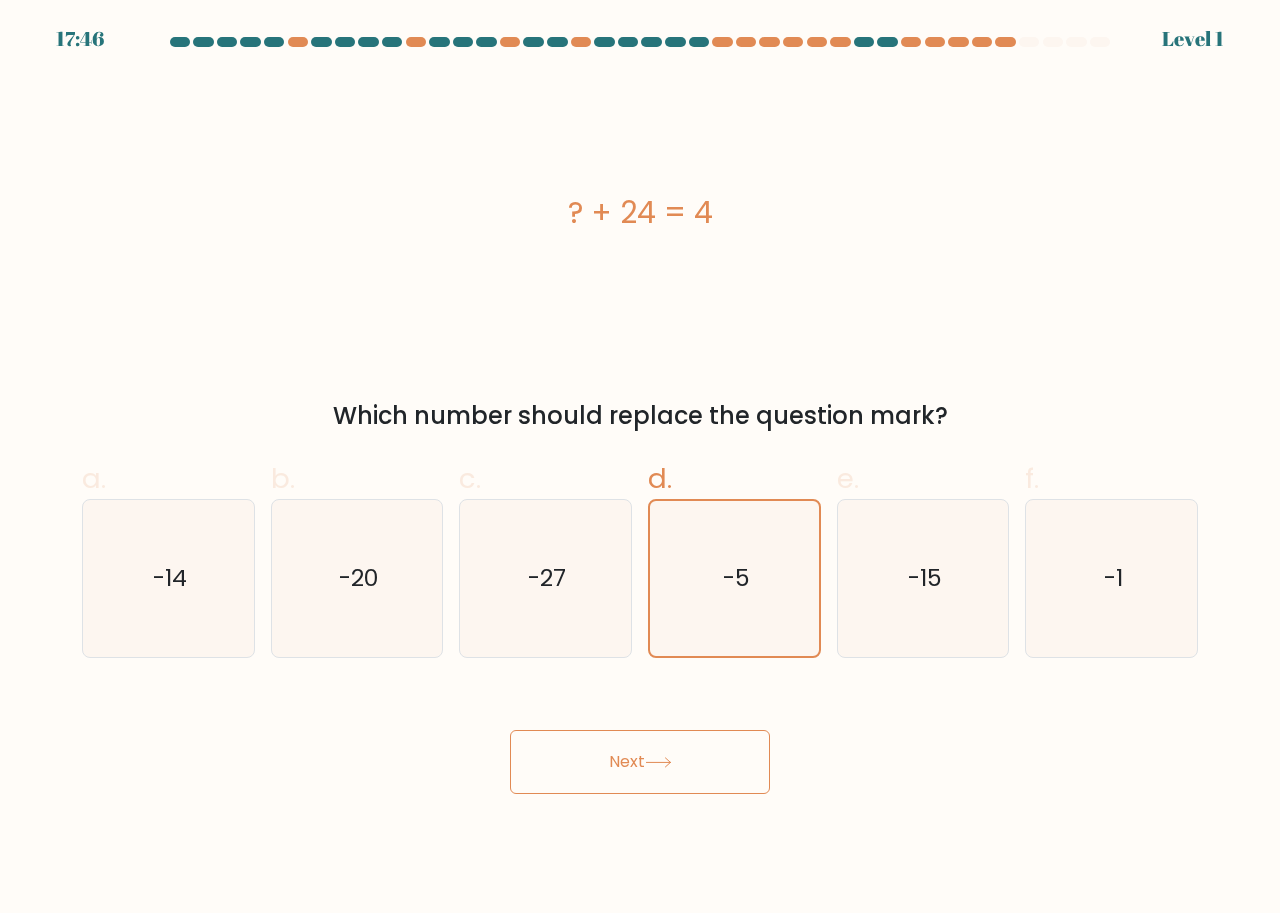 click on "Next" at bounding box center [640, 762] 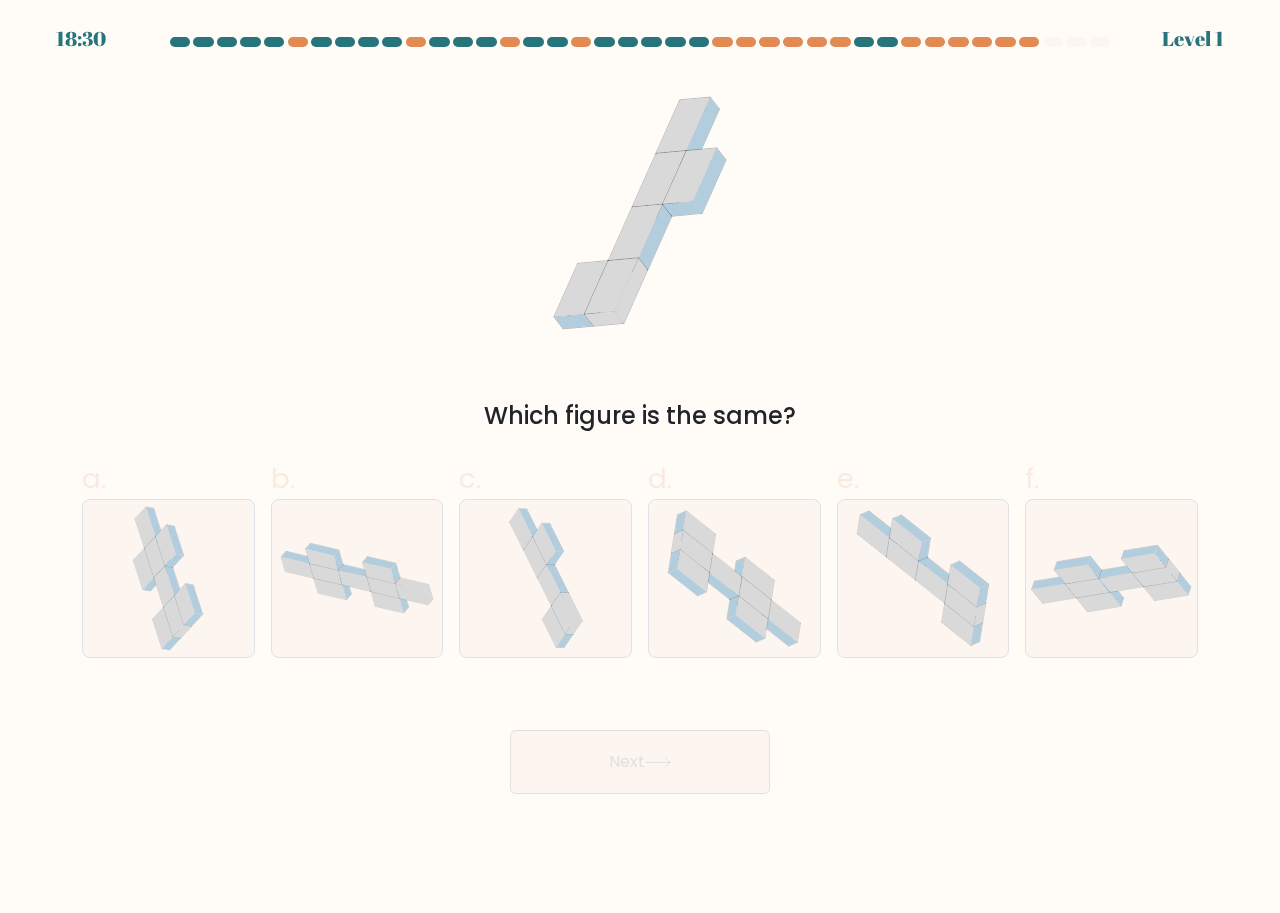 click 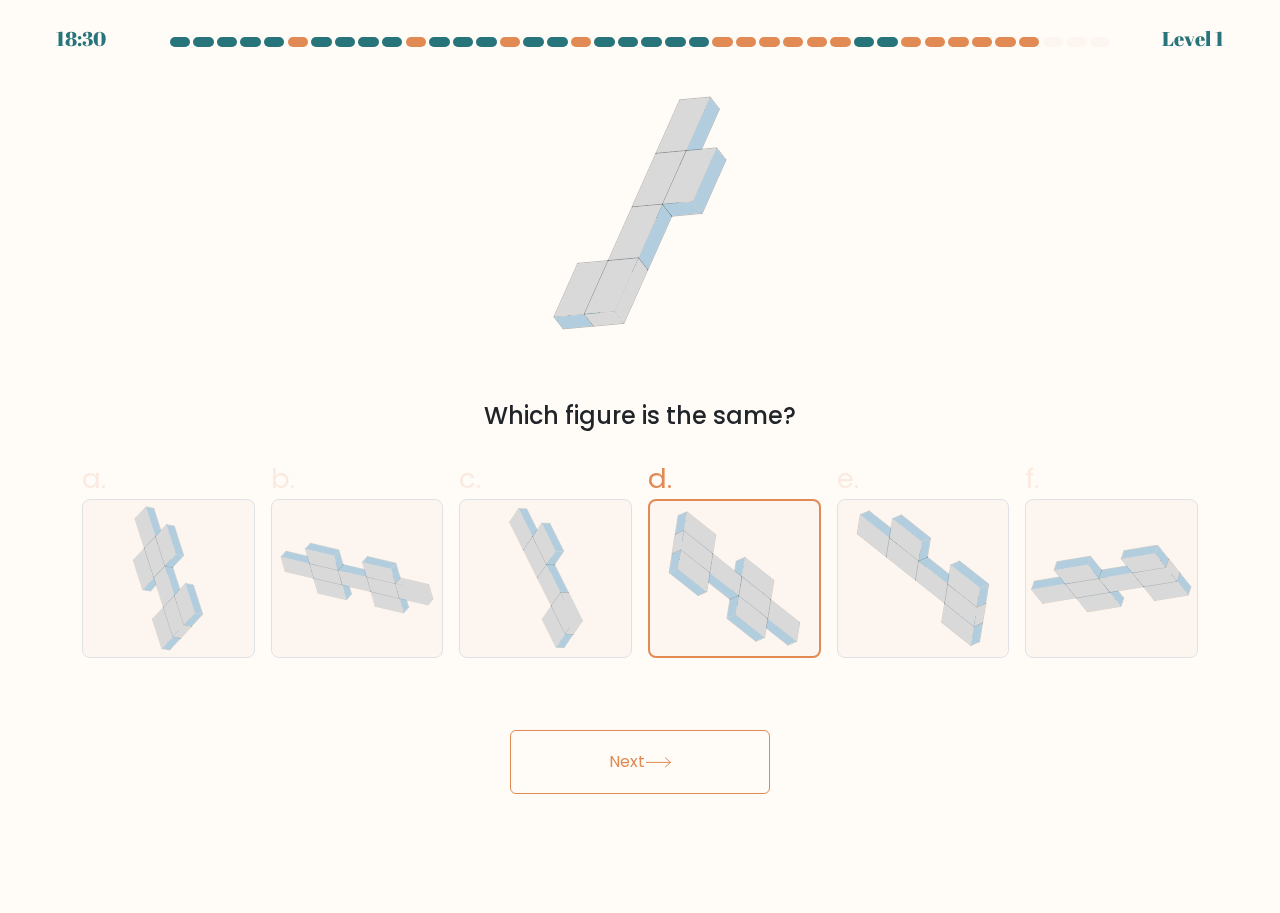 click on "Next" at bounding box center (640, 738) 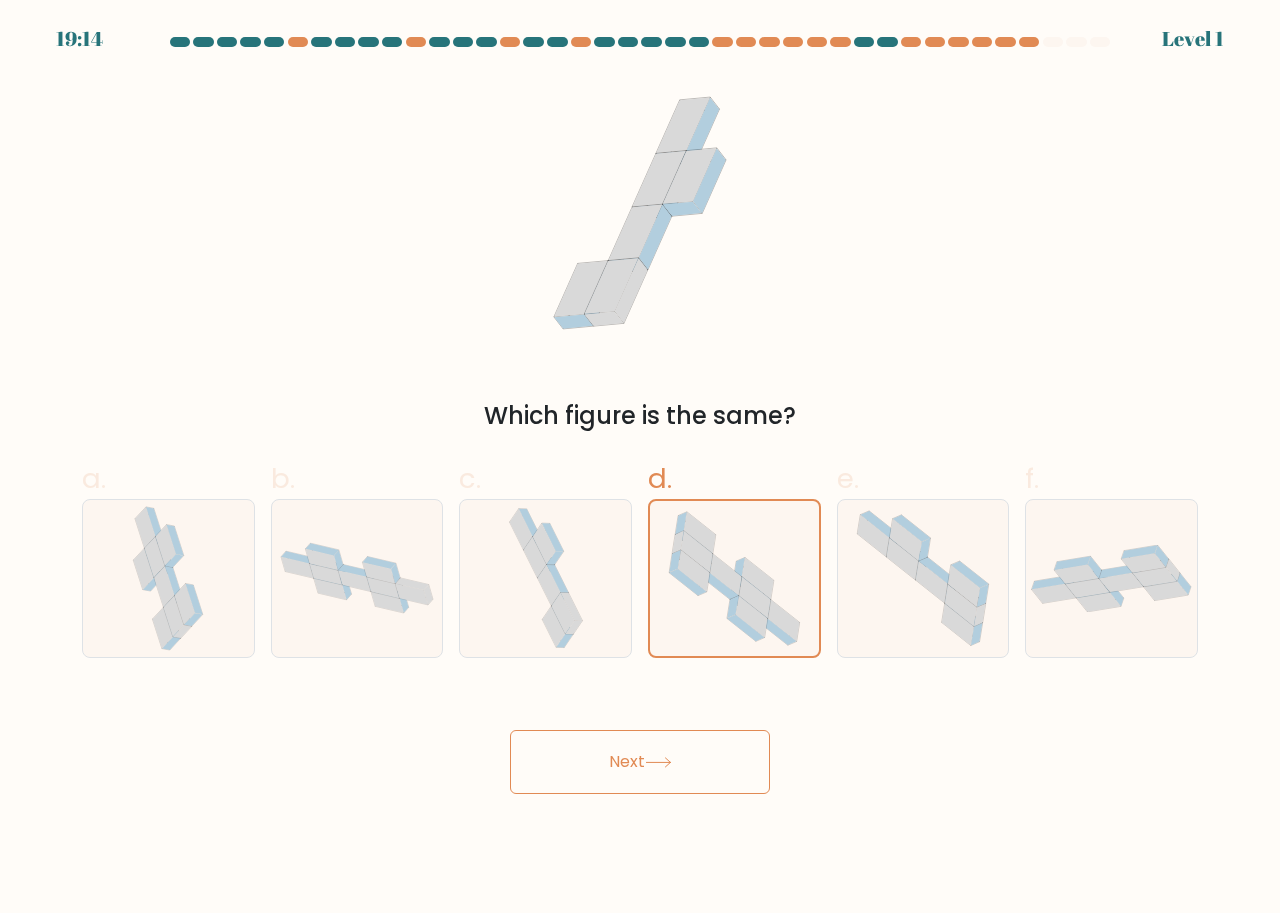 drag, startPoint x: 681, startPoint y: 753, endPoint x: 712, endPoint y: 671, distance: 87.66413 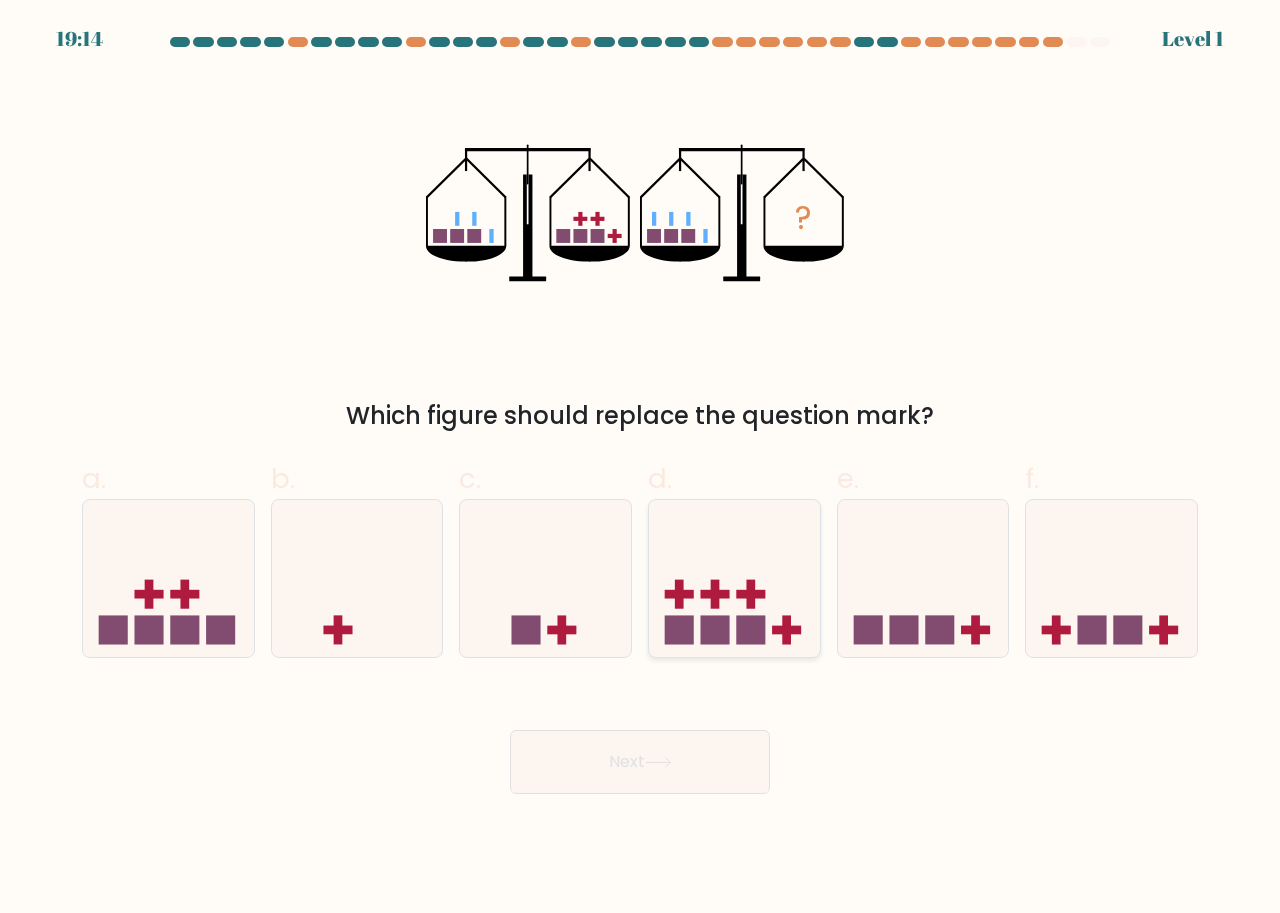 click 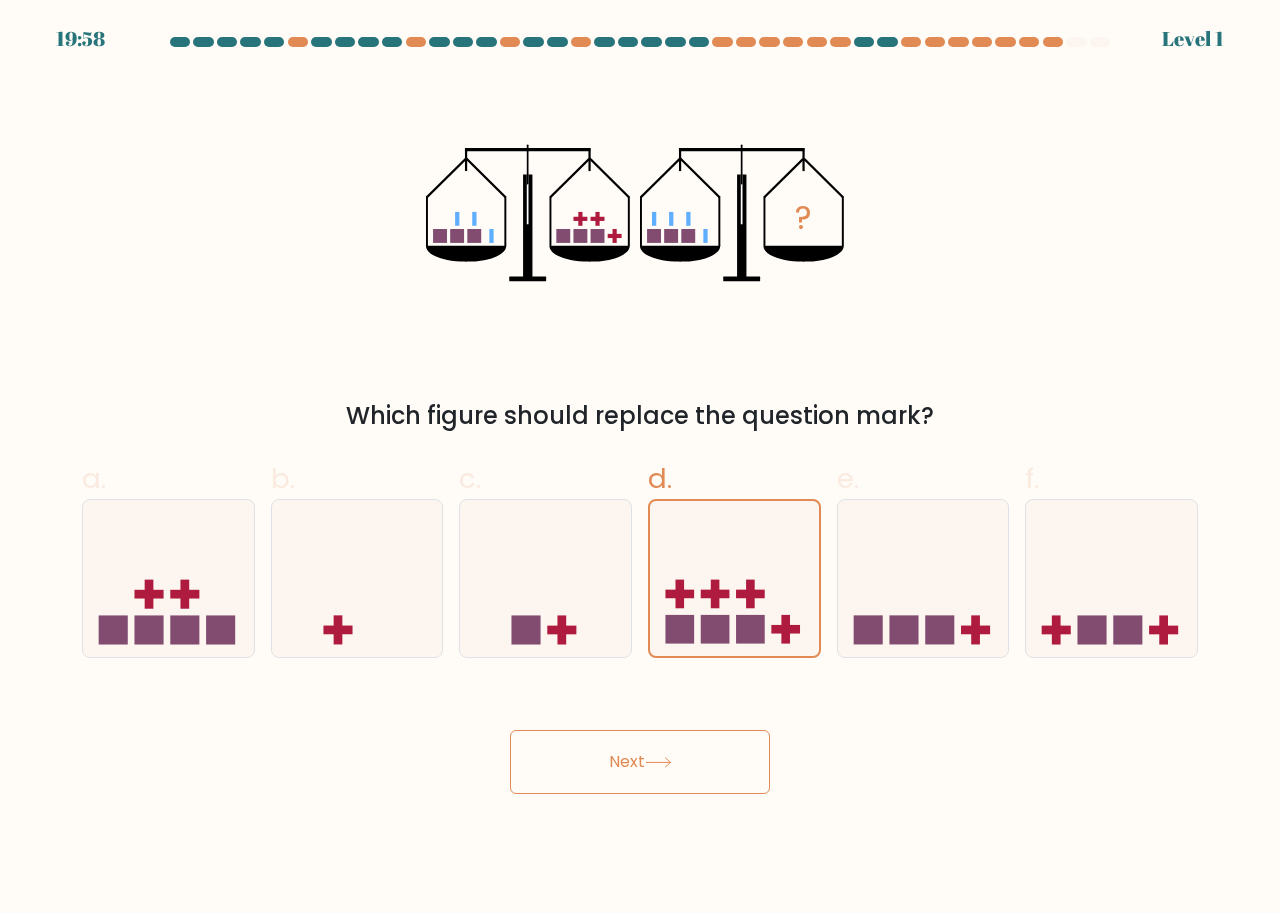 click 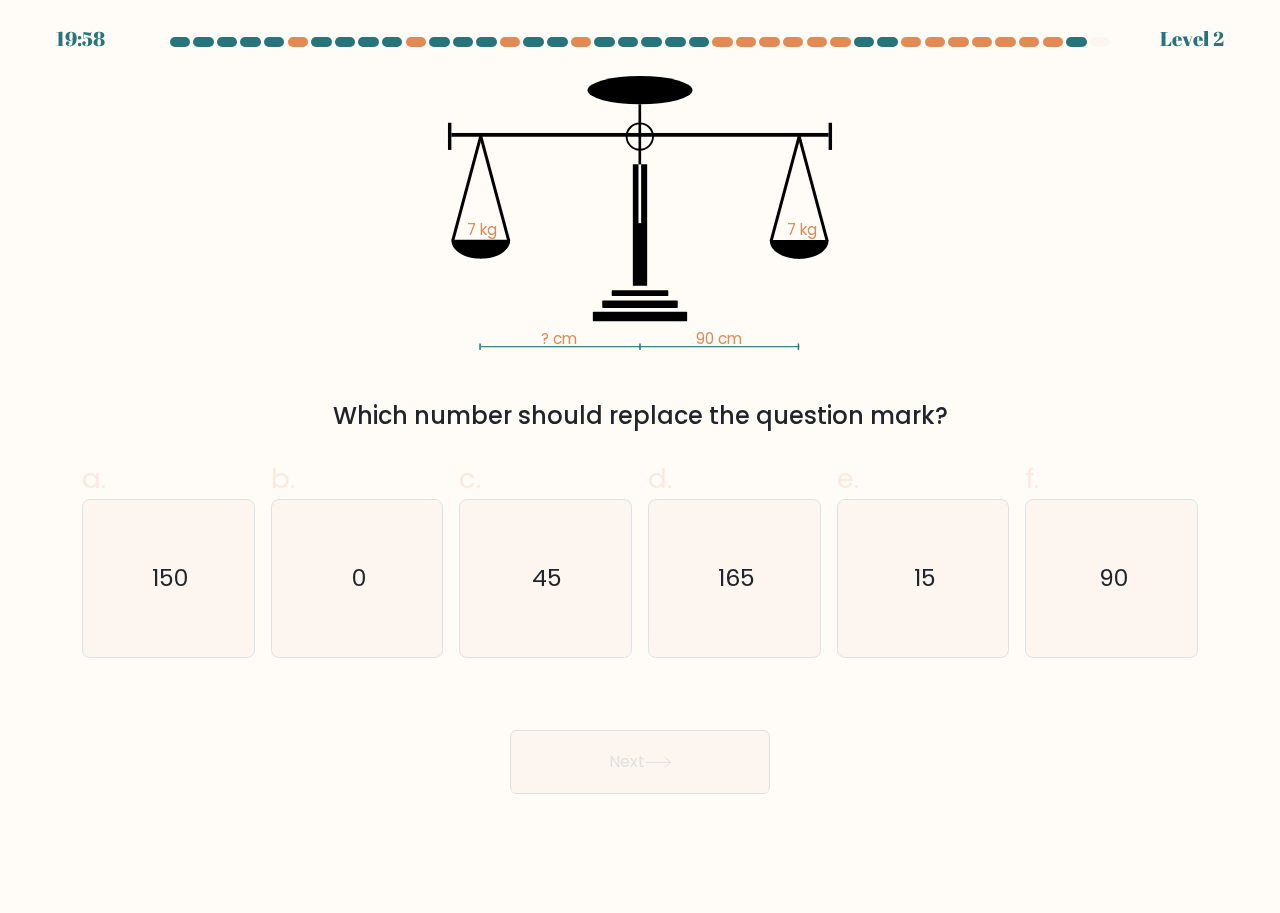 click on "165" 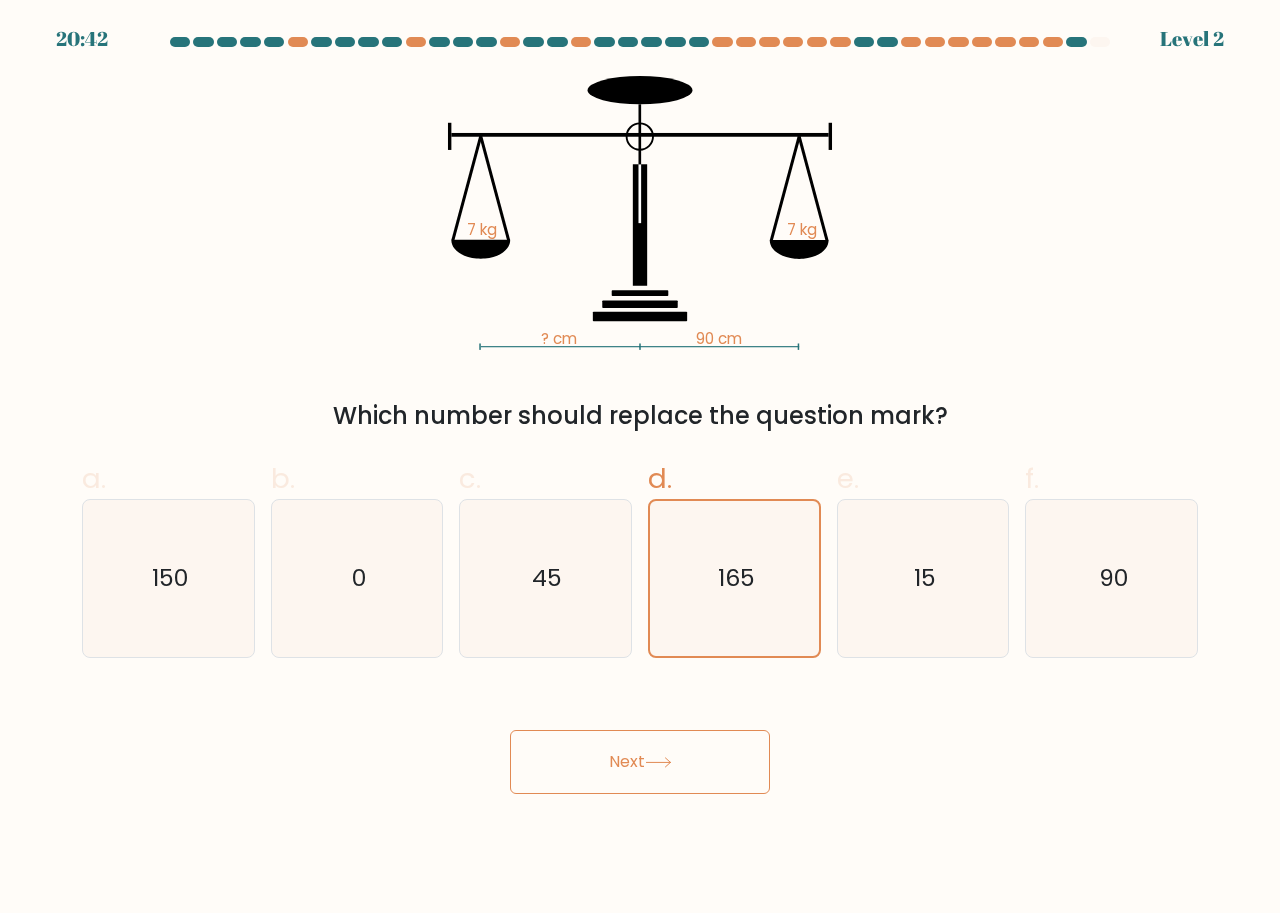 click on "Next" at bounding box center [640, 762] 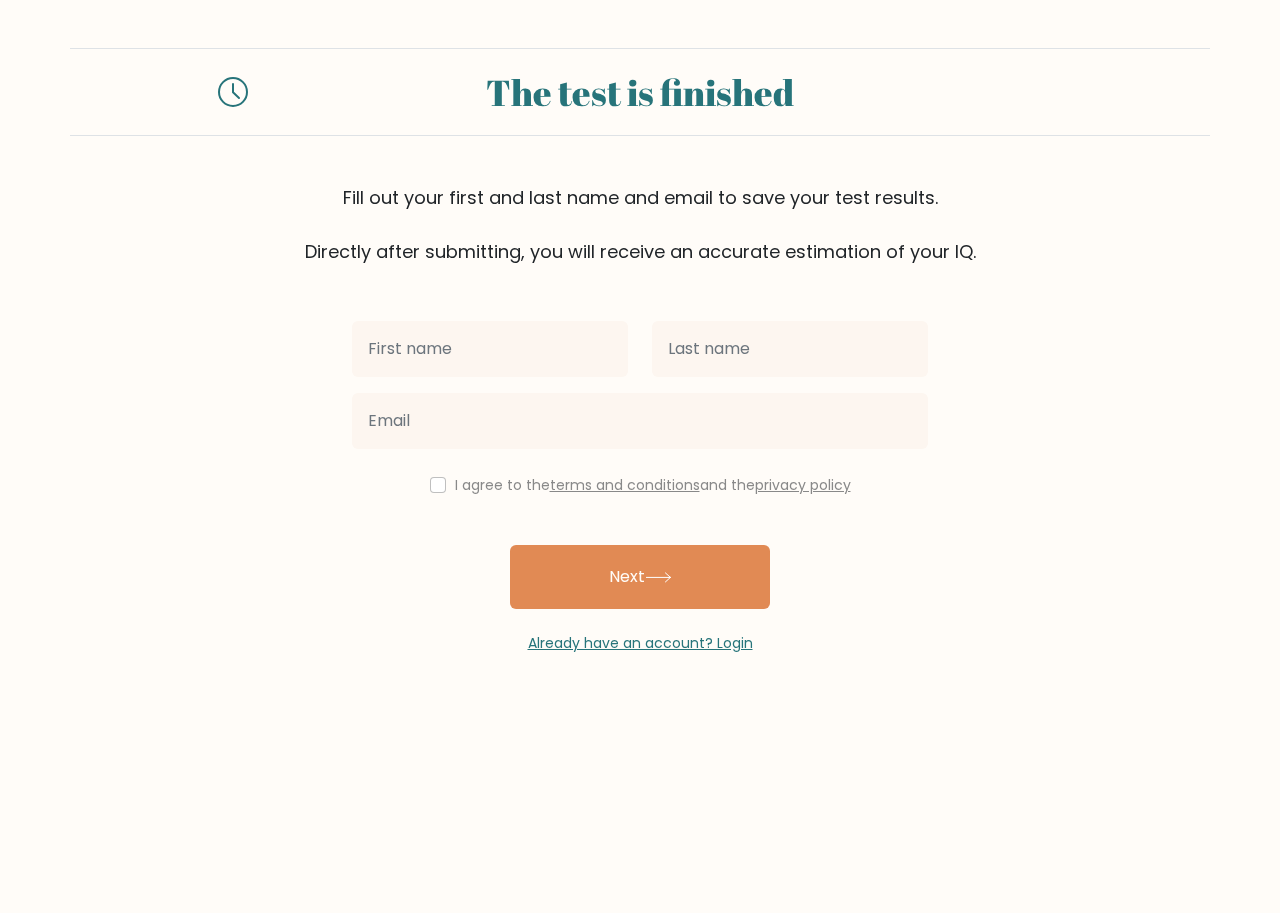 scroll, scrollTop: 0, scrollLeft: 0, axis: both 